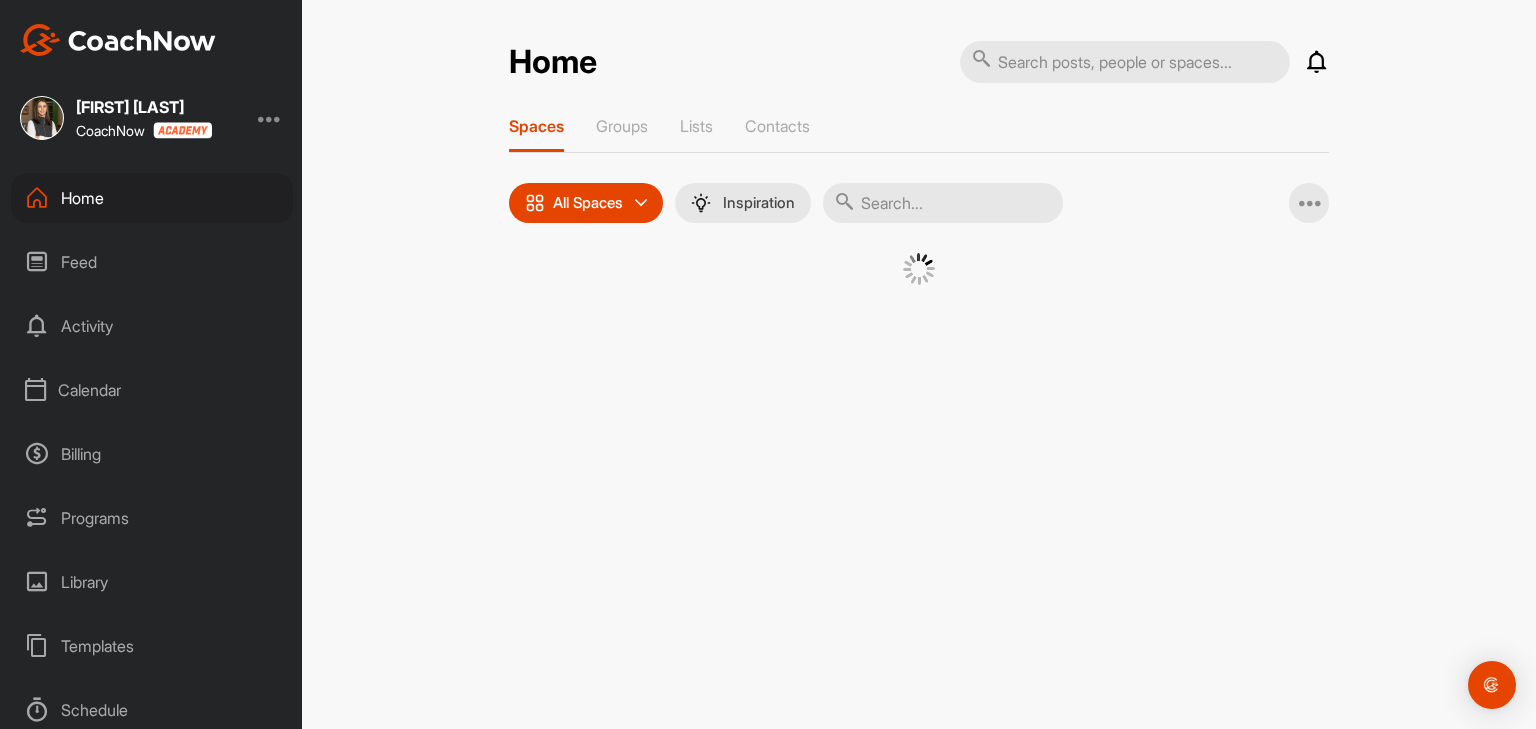 scroll, scrollTop: 0, scrollLeft: 0, axis: both 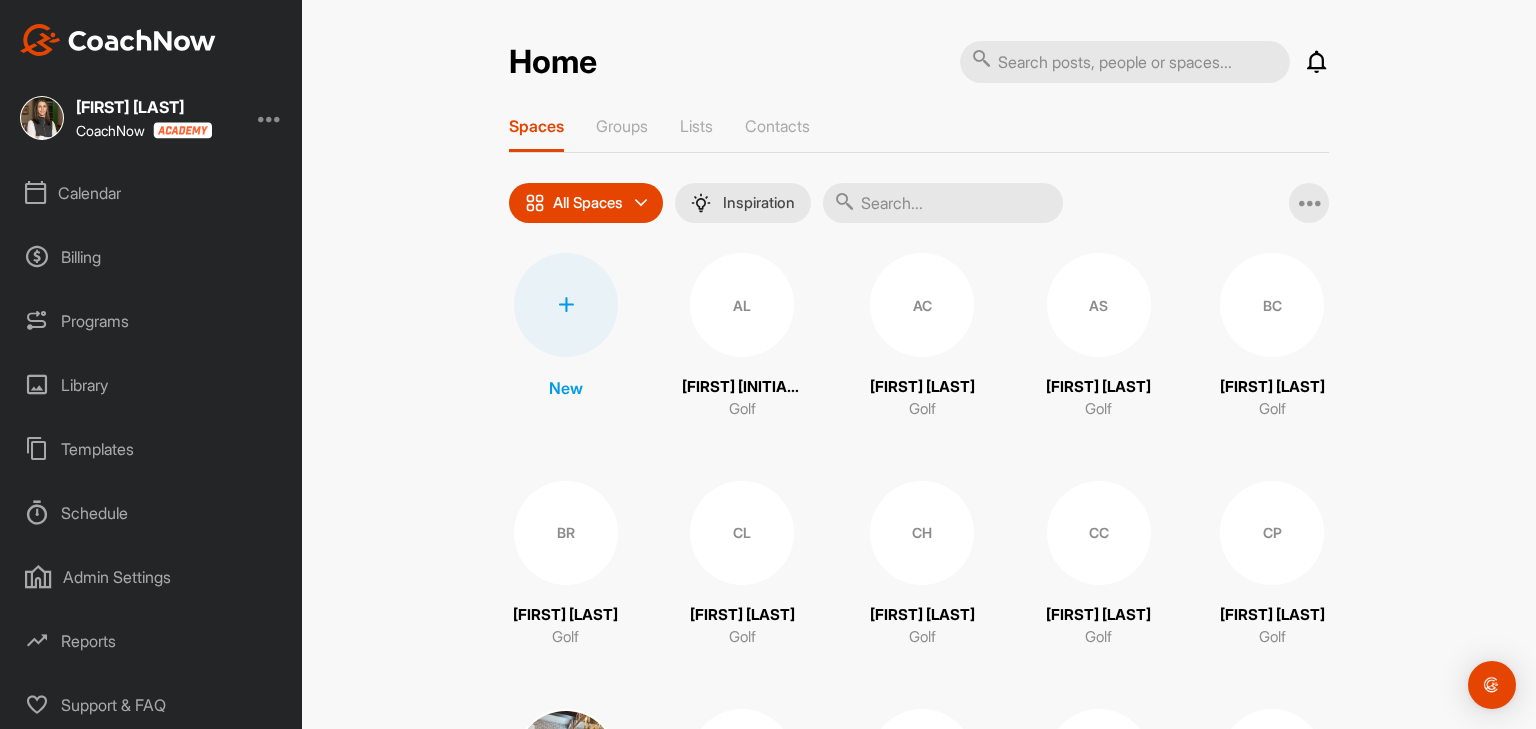 click on "Reports" at bounding box center [152, 641] 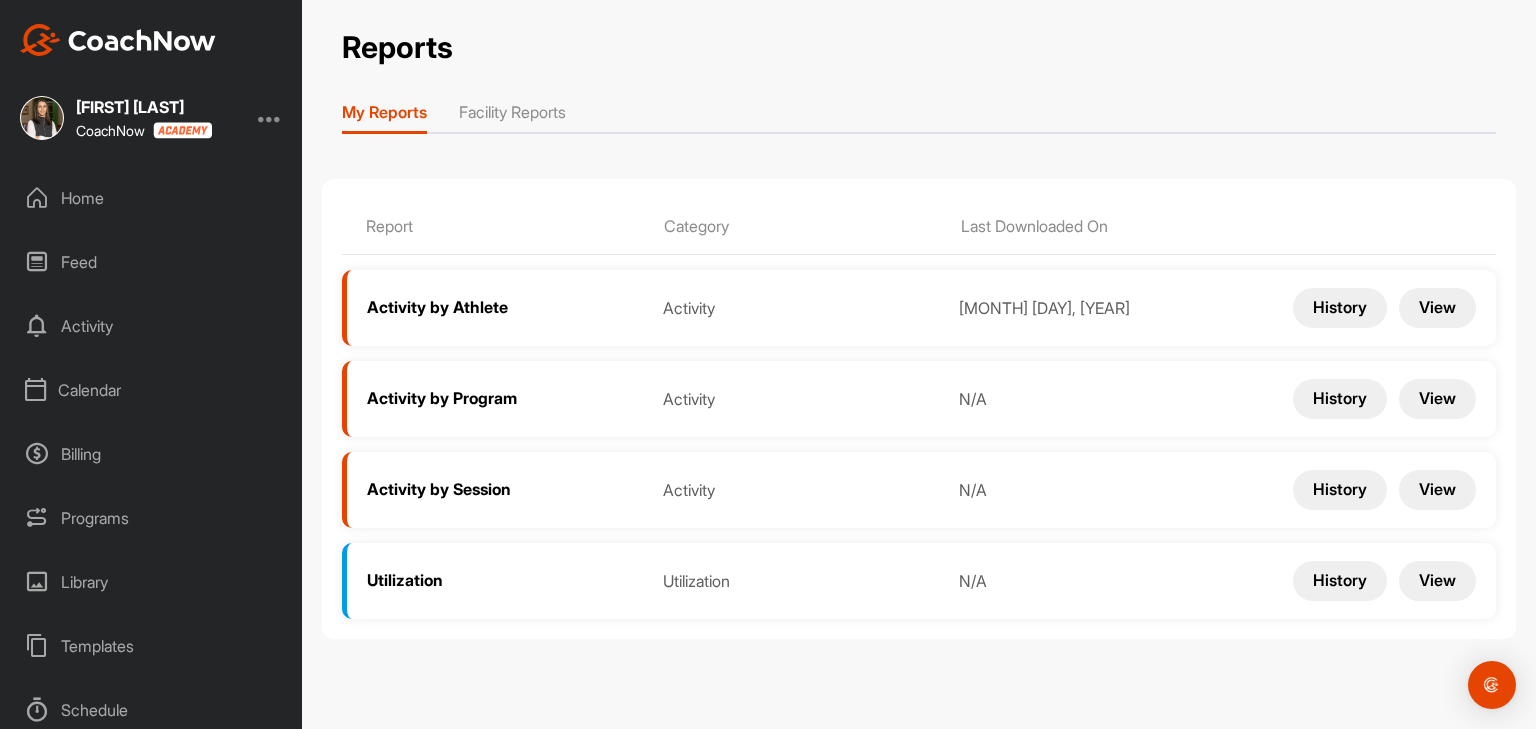 click on "Facility Reports" at bounding box center [512, 116] 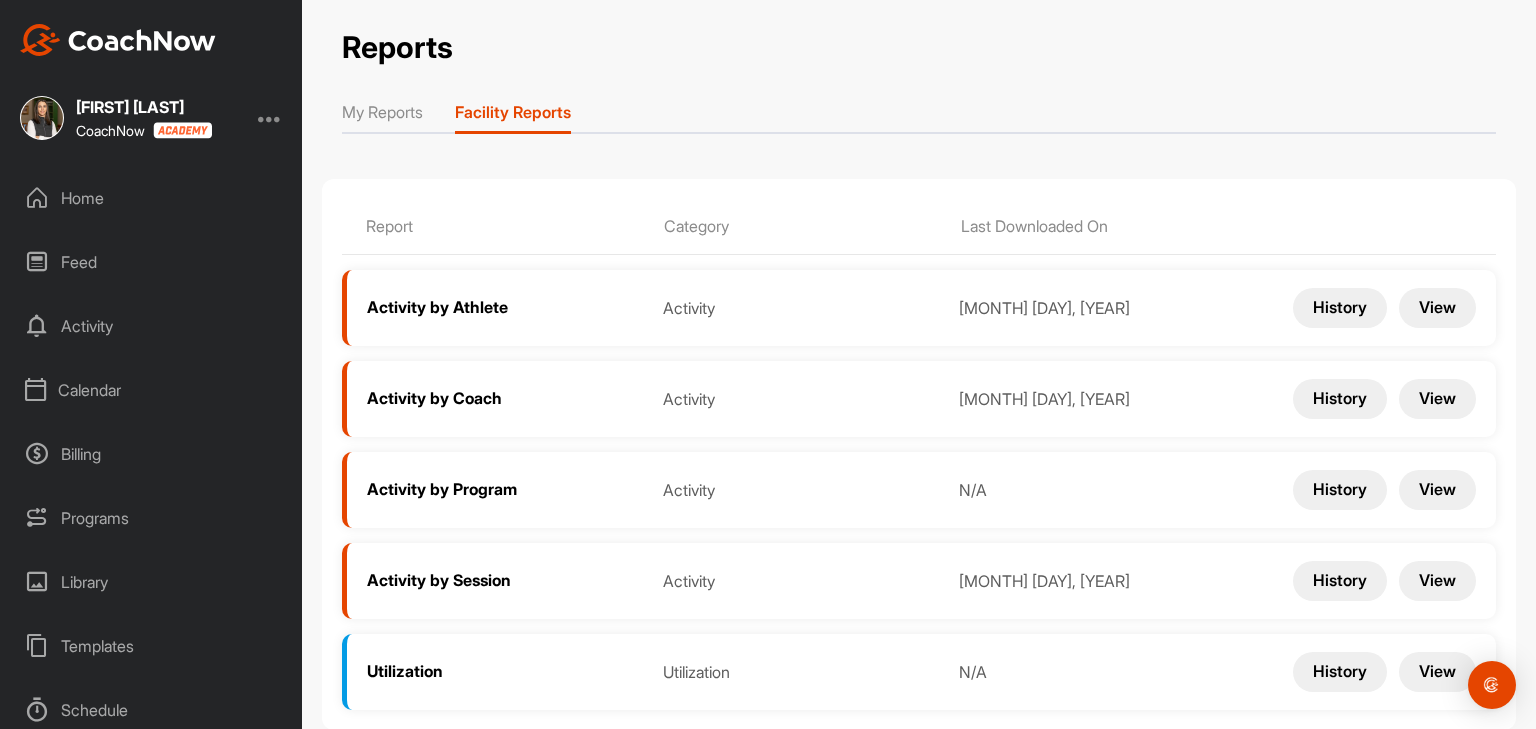 click on "View" at bounding box center [1437, 399] 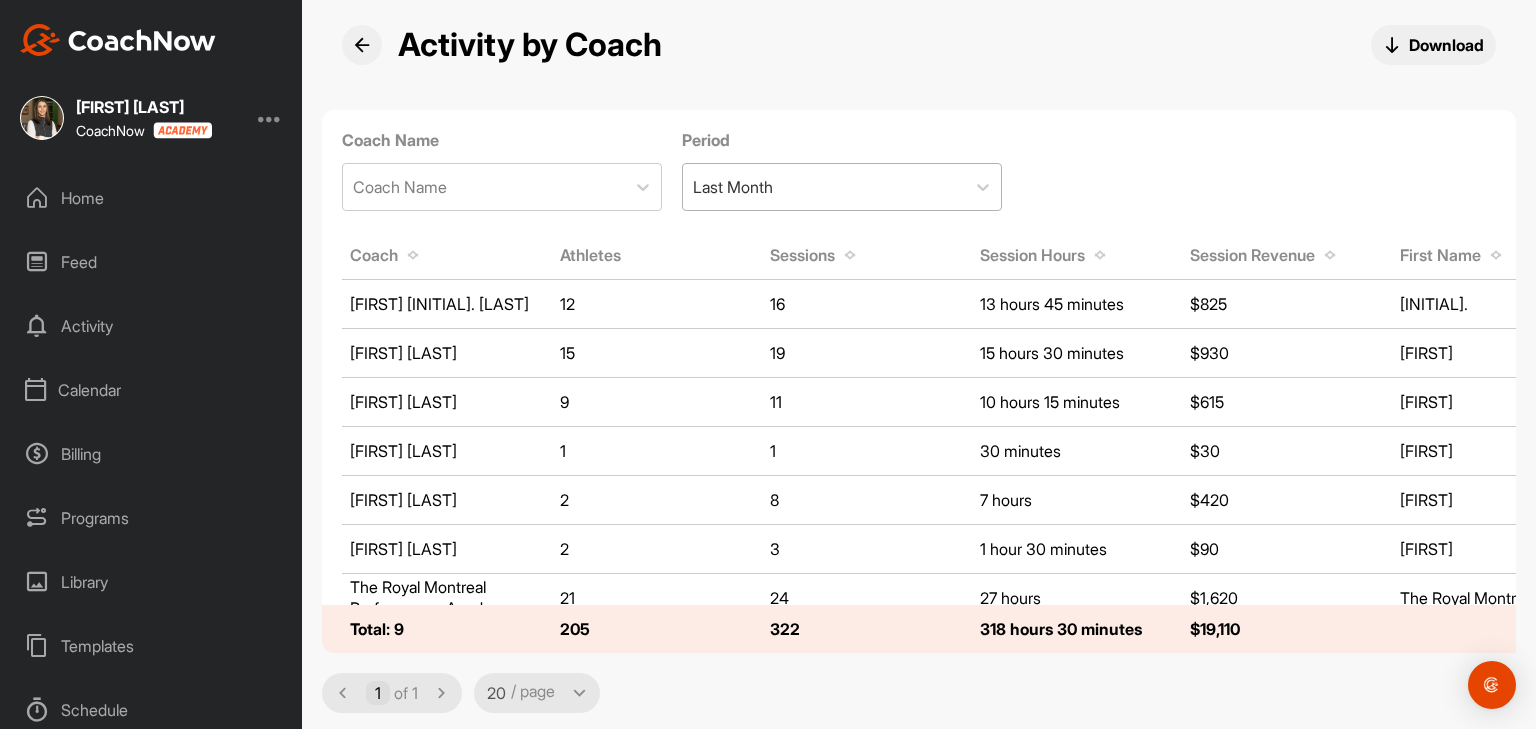 click on "Last Month" at bounding box center [733, 187] 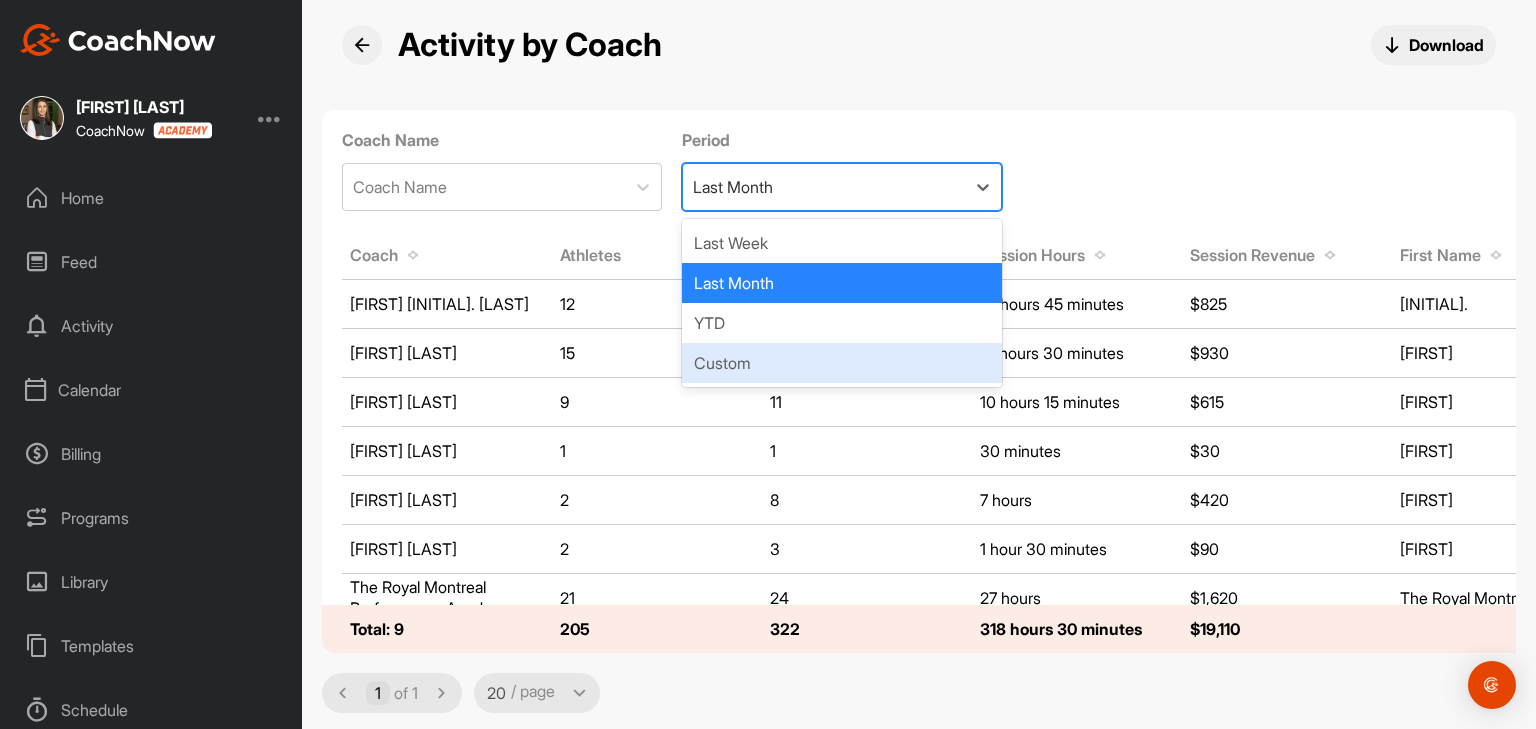 click on "Custom" at bounding box center (842, 363) 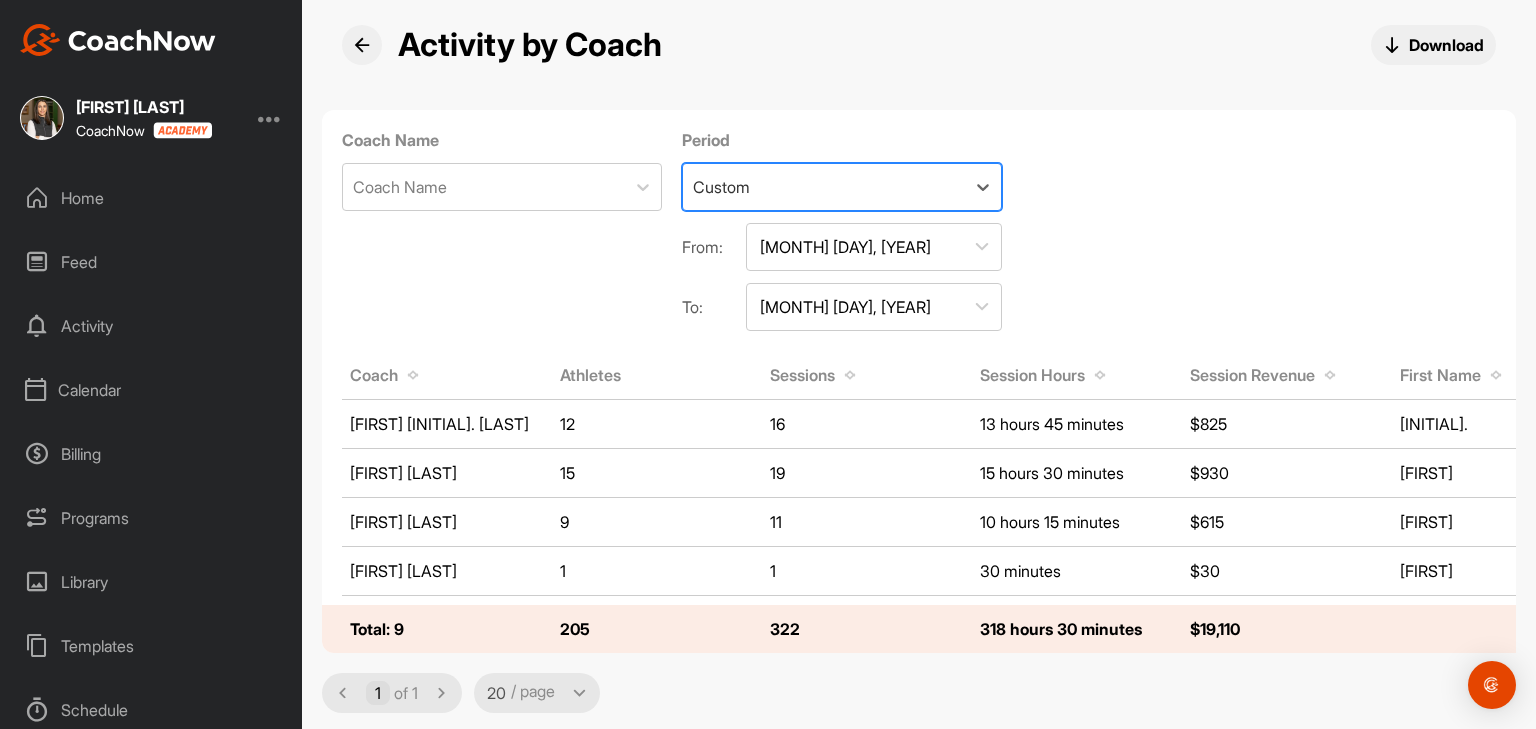 click on "[MONTH] [DAY], [YEAR]" at bounding box center [874, 247] 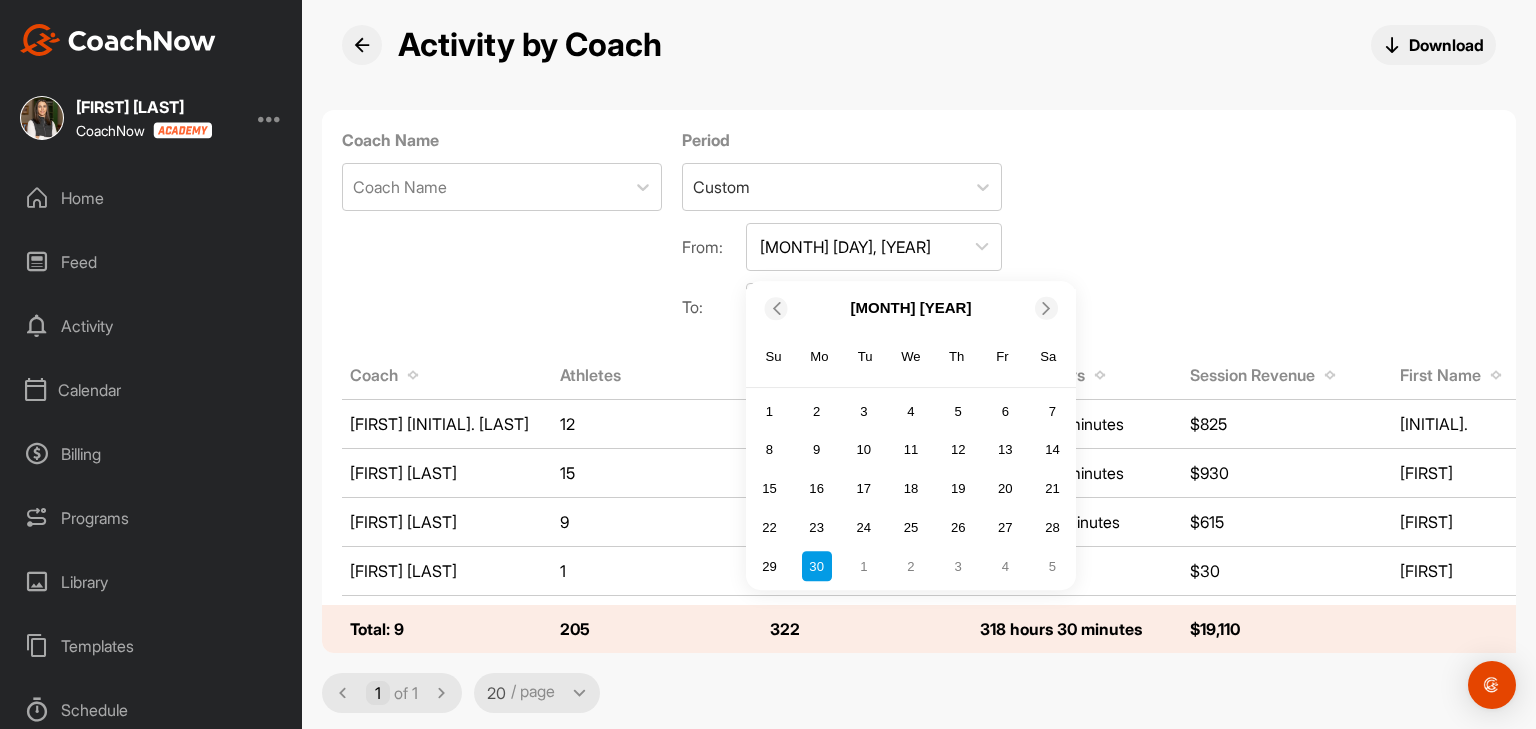 click at bounding box center [775, 307] 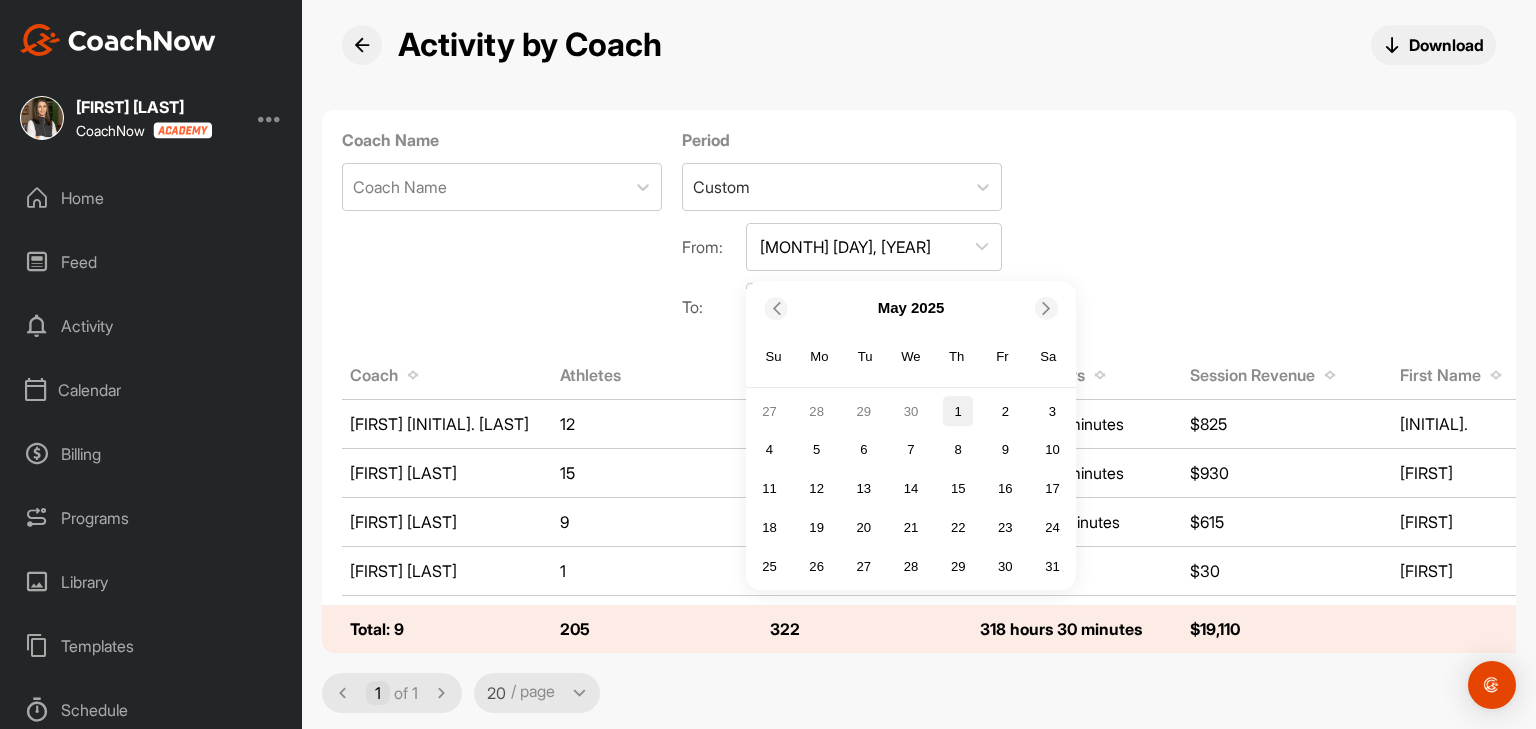 click on "1" at bounding box center [958, 412] 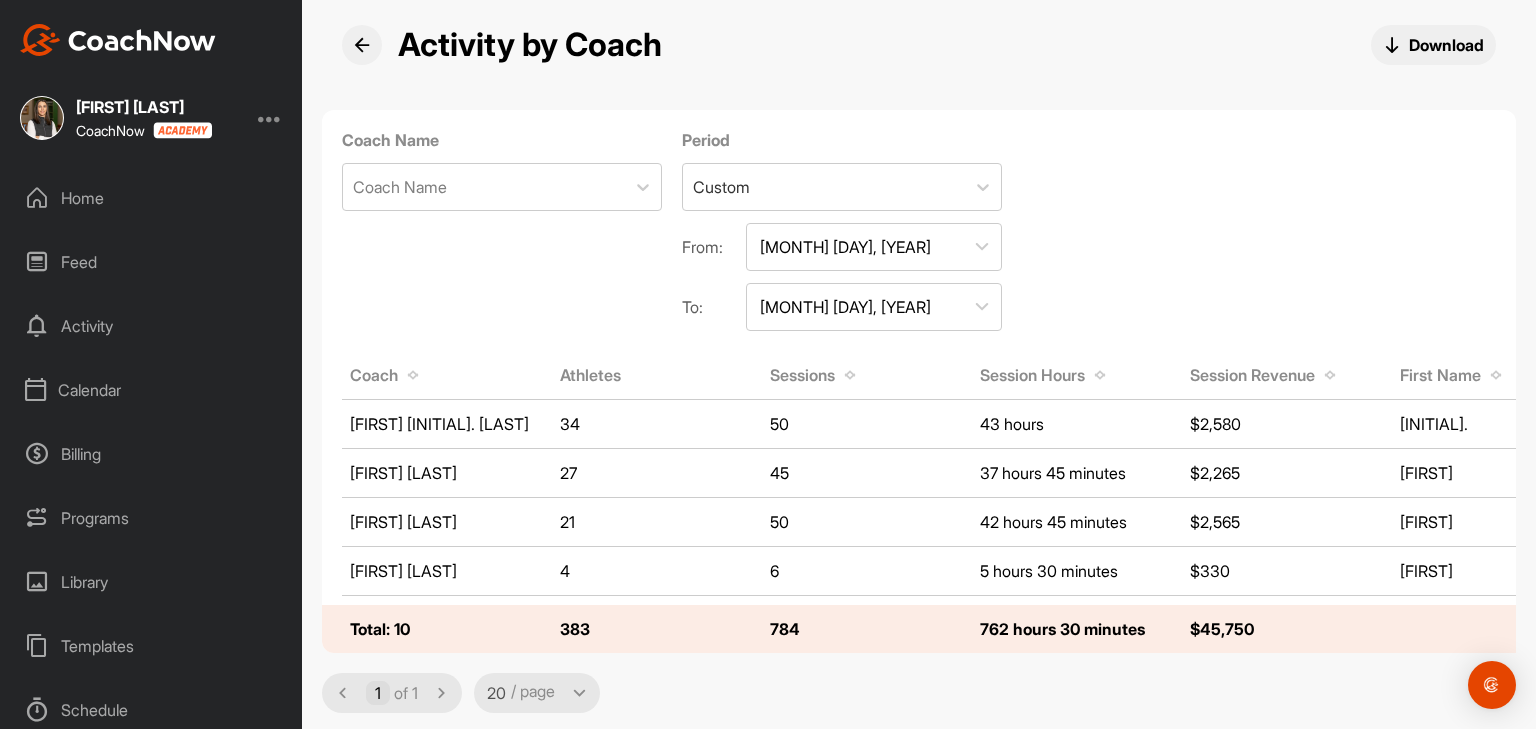 click on "[MONTH] [DAY], [YEAR]" at bounding box center [874, 307] 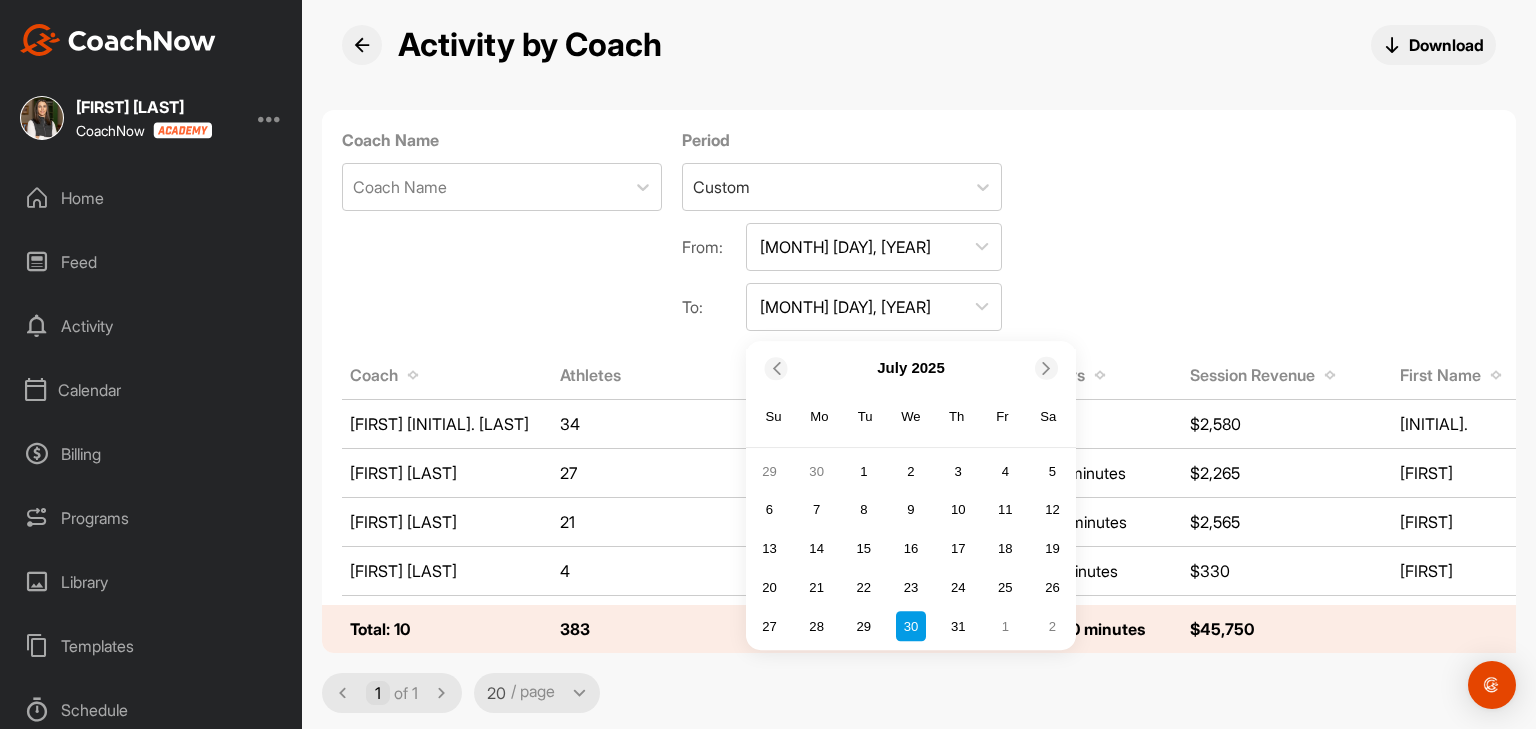 click on "[MONTH] [DAY], [YEAR]" at bounding box center (874, 307) 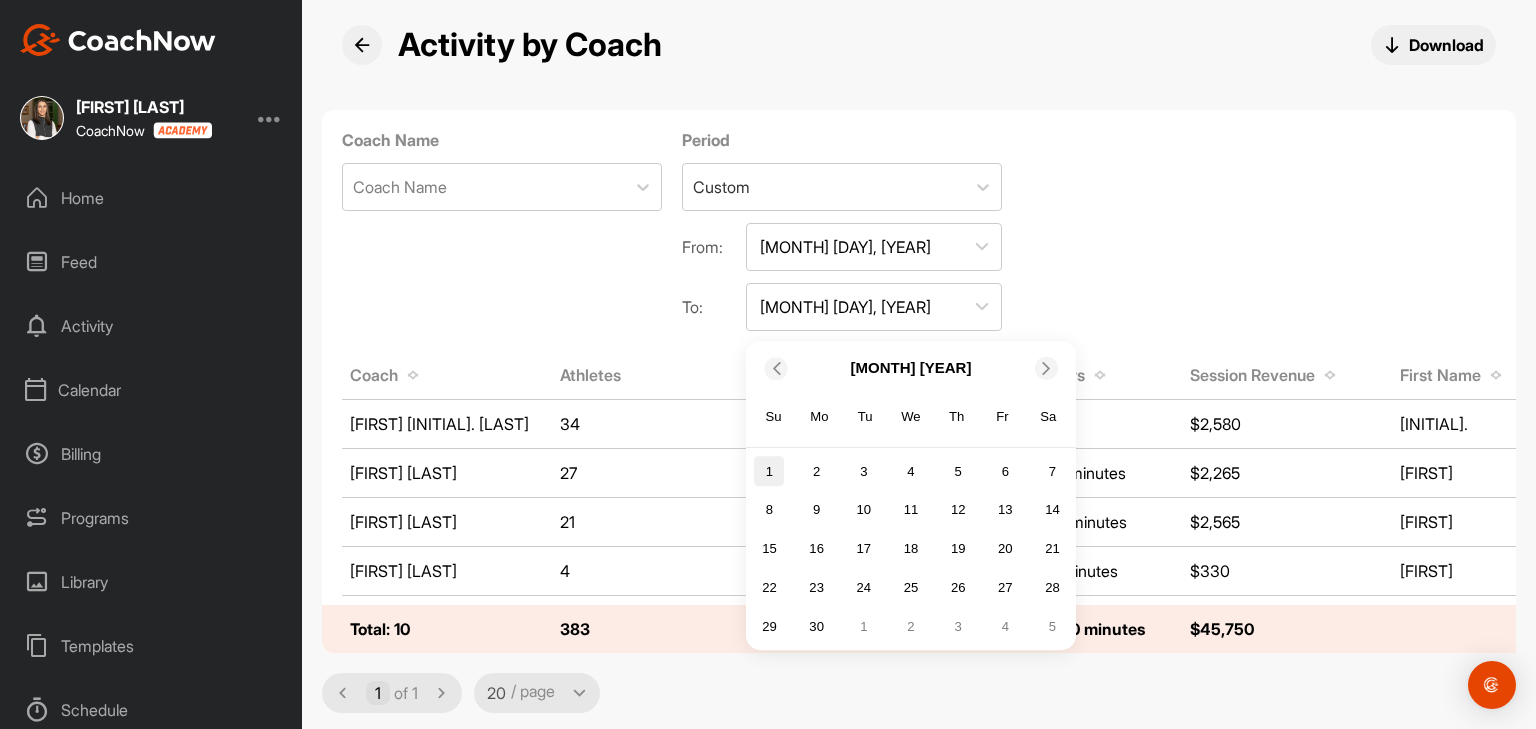 click on "1" at bounding box center (769, 472) 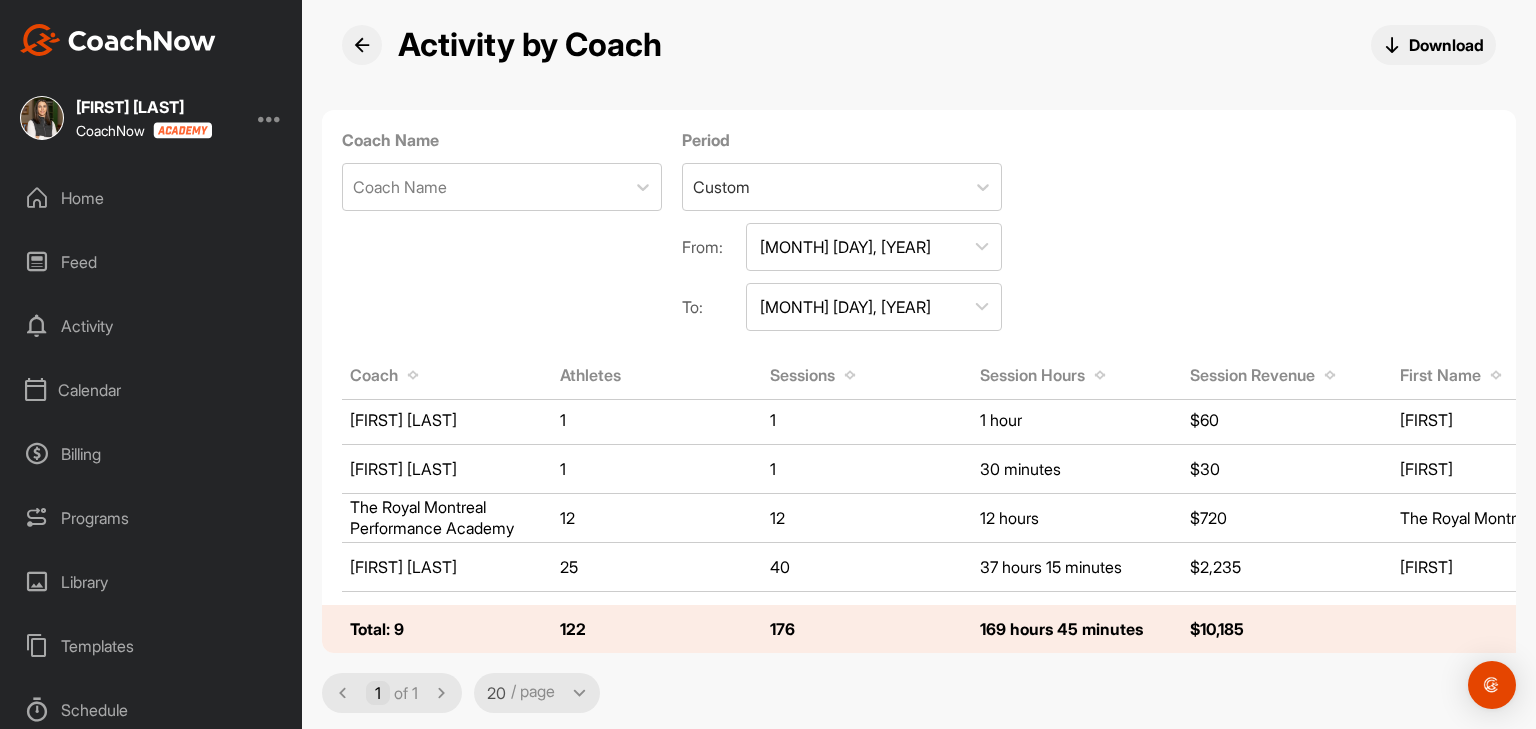 scroll, scrollTop: 248, scrollLeft: 0, axis: vertical 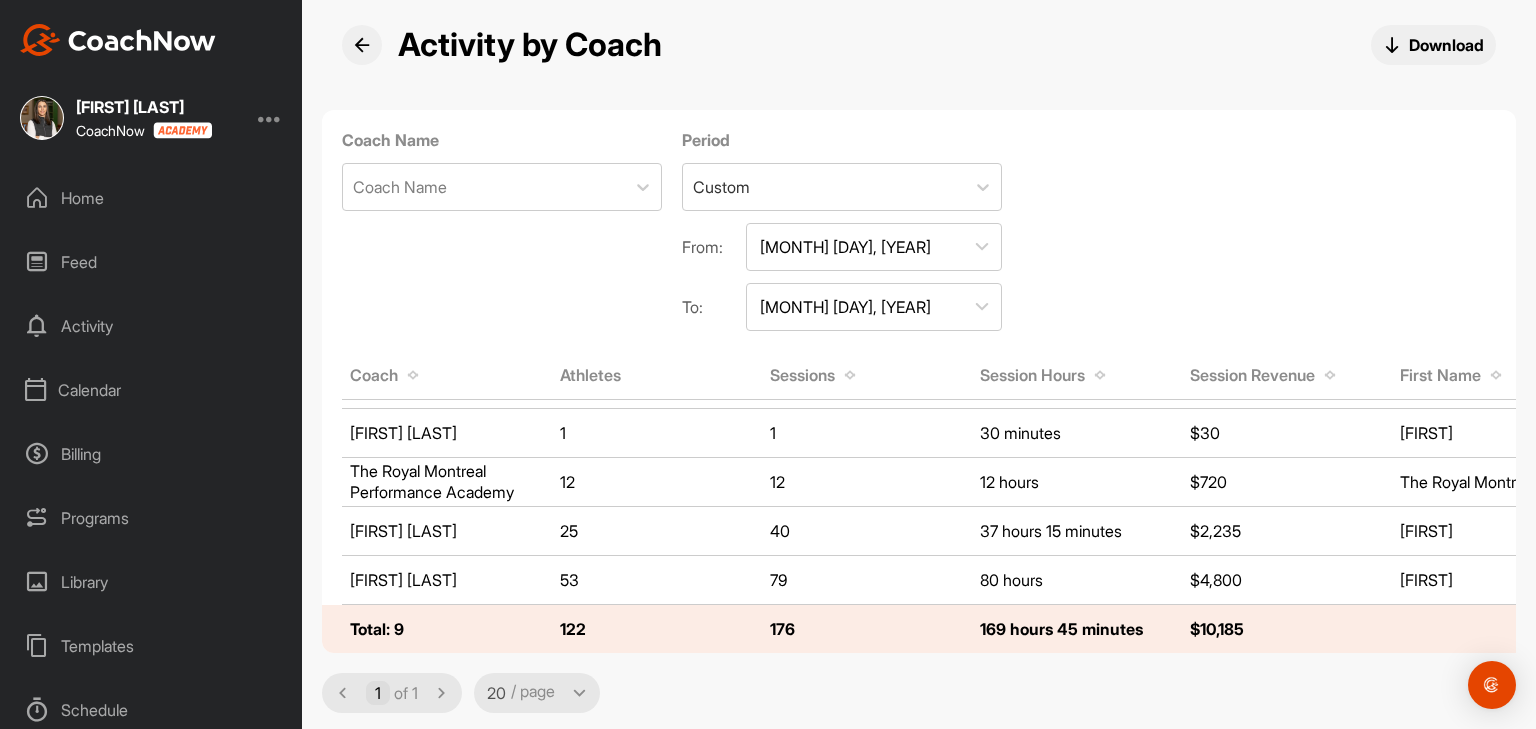 click at bounding box center [850, 377] 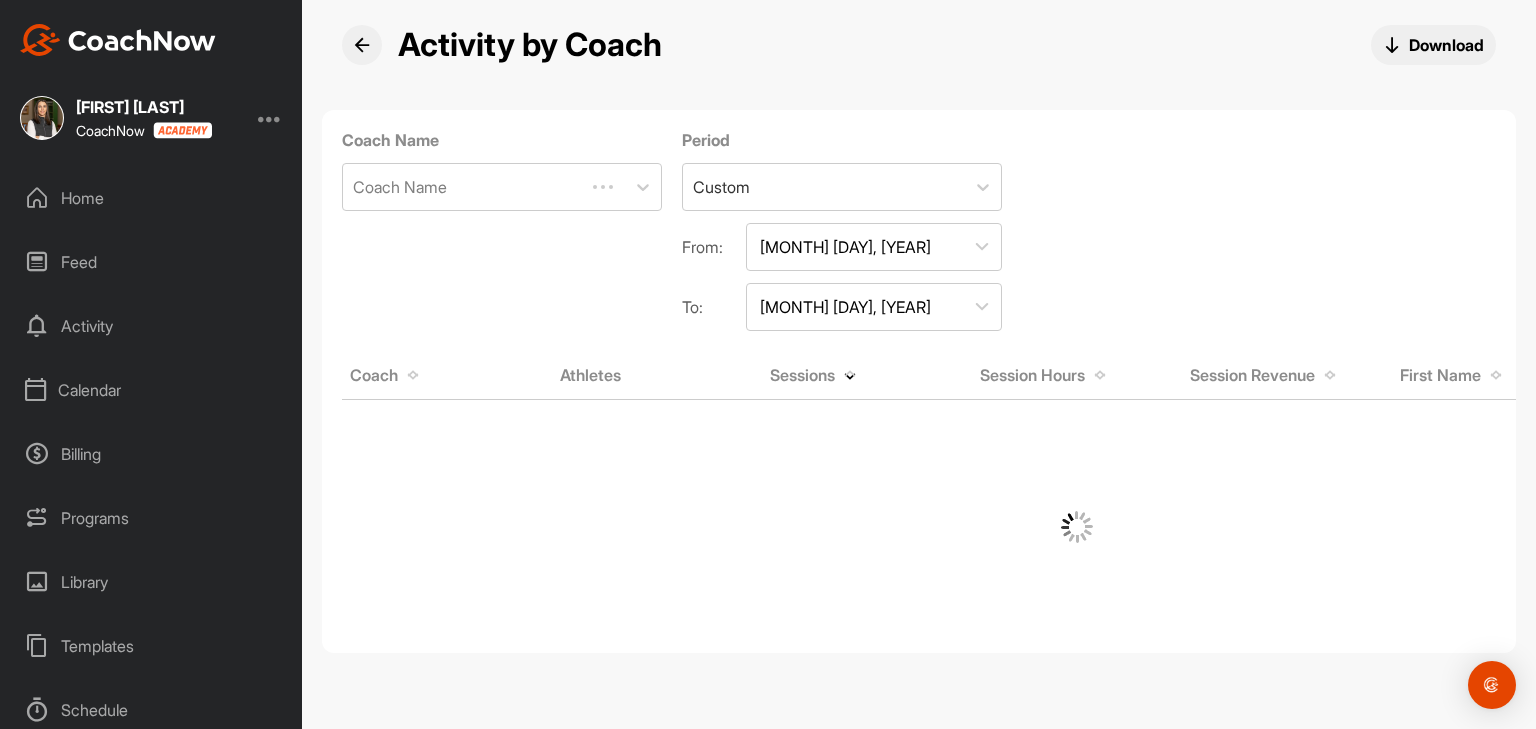 scroll, scrollTop: 0, scrollLeft: 0, axis: both 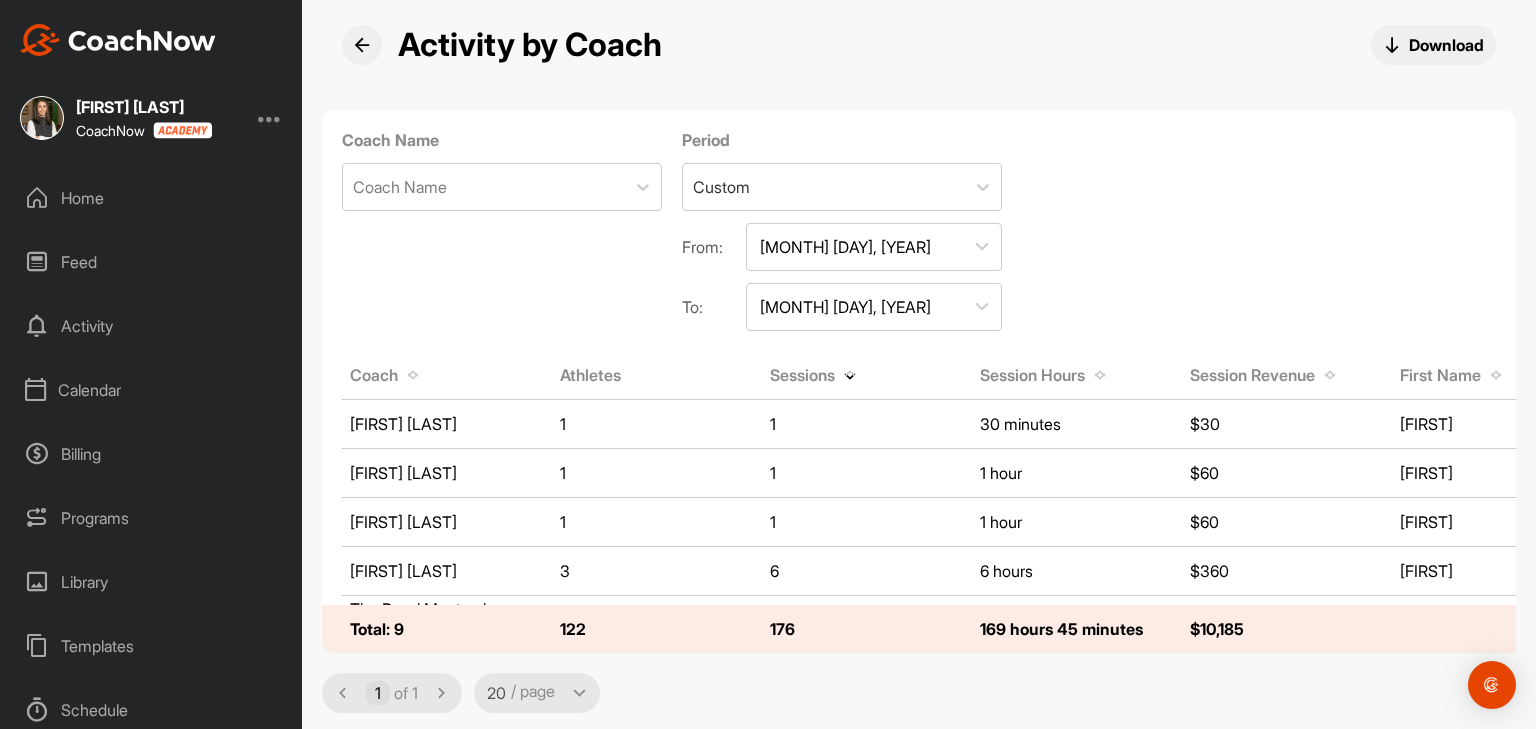 click on "Session Hours" at bounding box center [1032, 375] 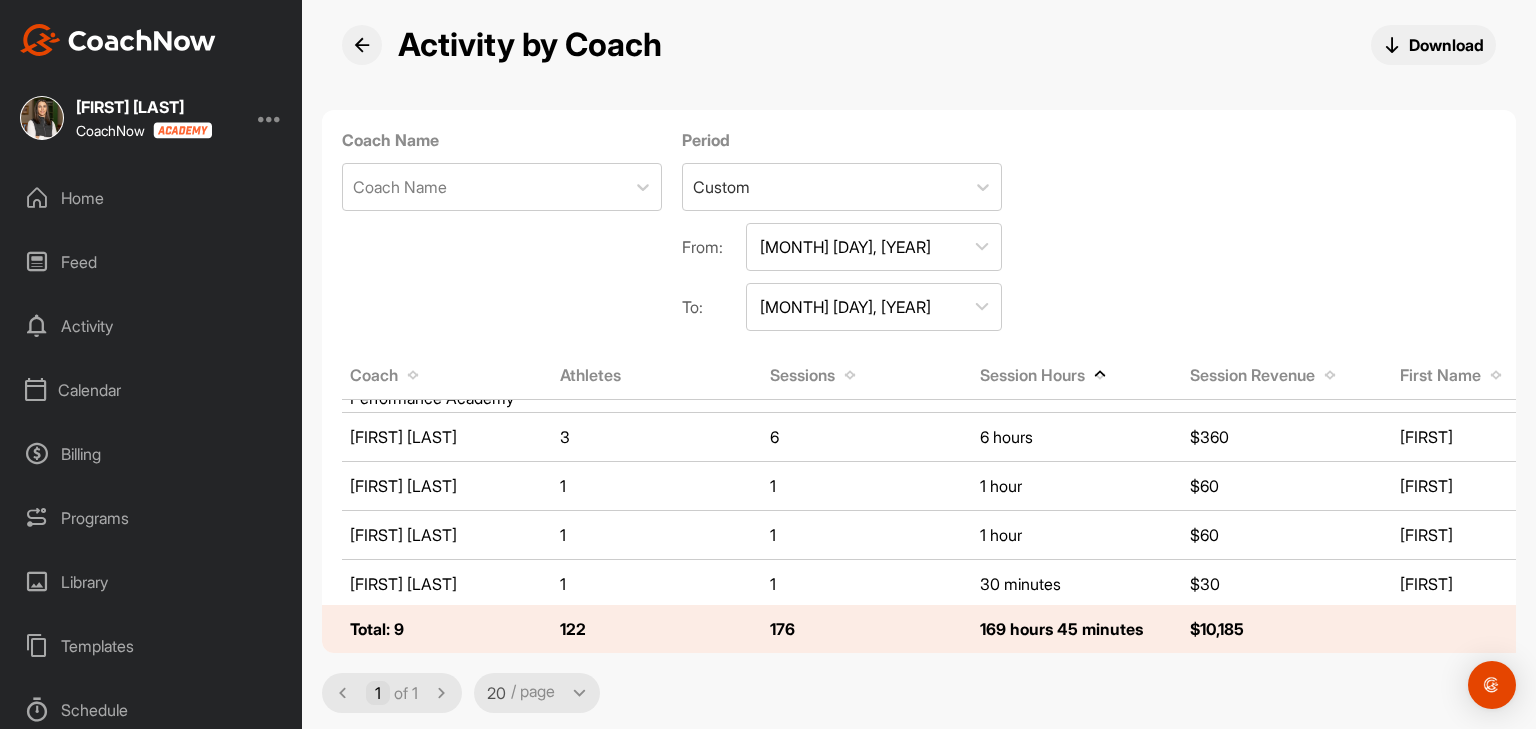 scroll, scrollTop: 248, scrollLeft: 0, axis: vertical 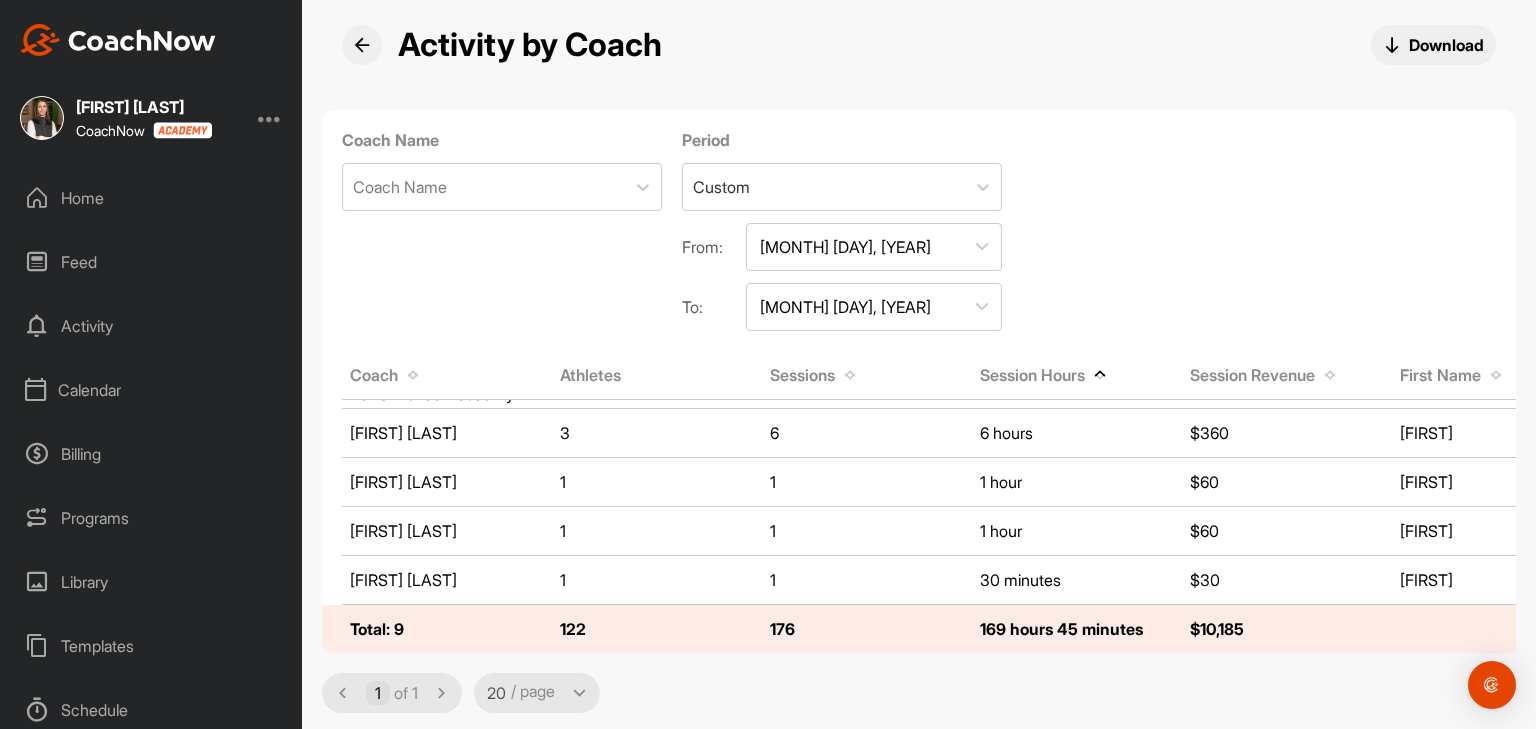 click on "[MONTH] [DAY], [YEAR]" at bounding box center [874, 247] 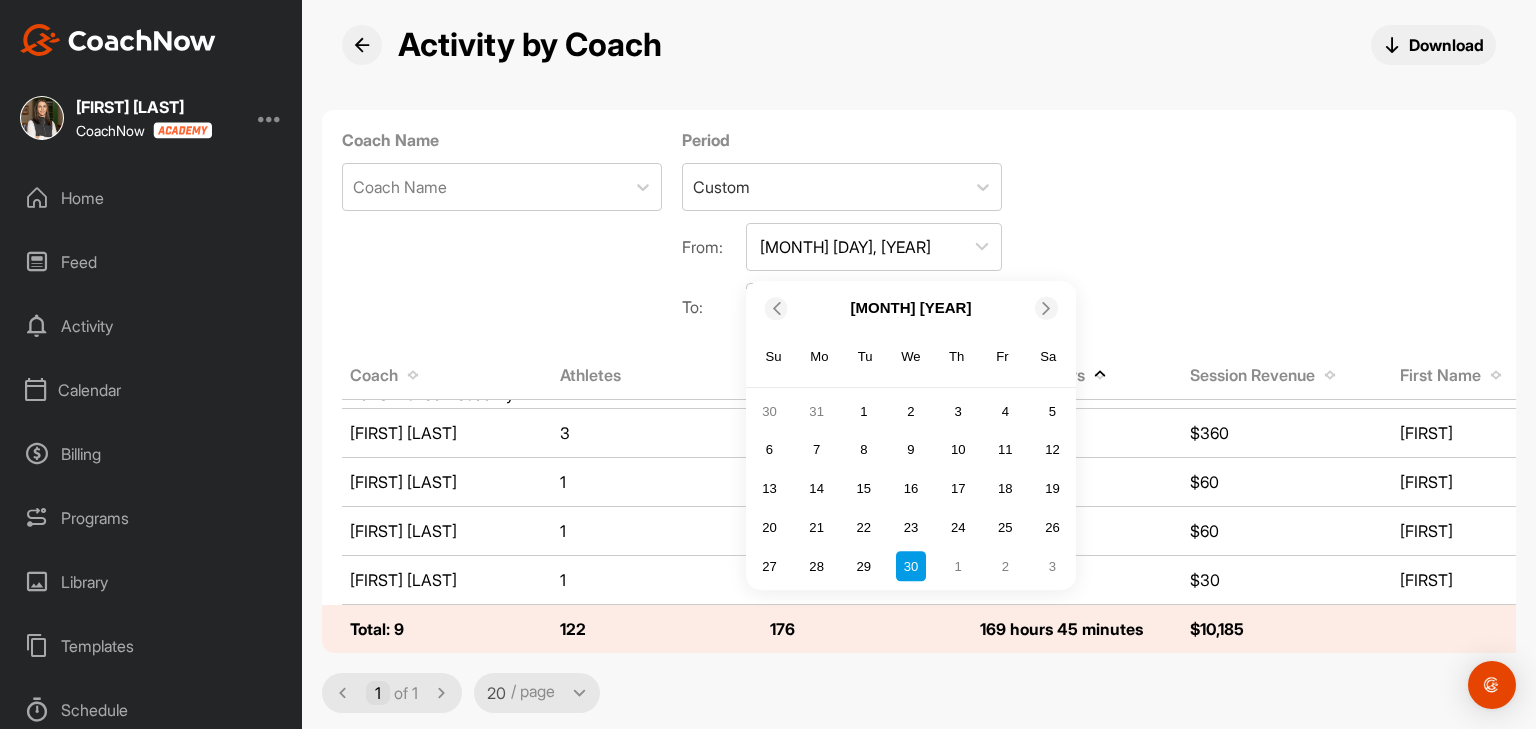 click at bounding box center [1046, 307] 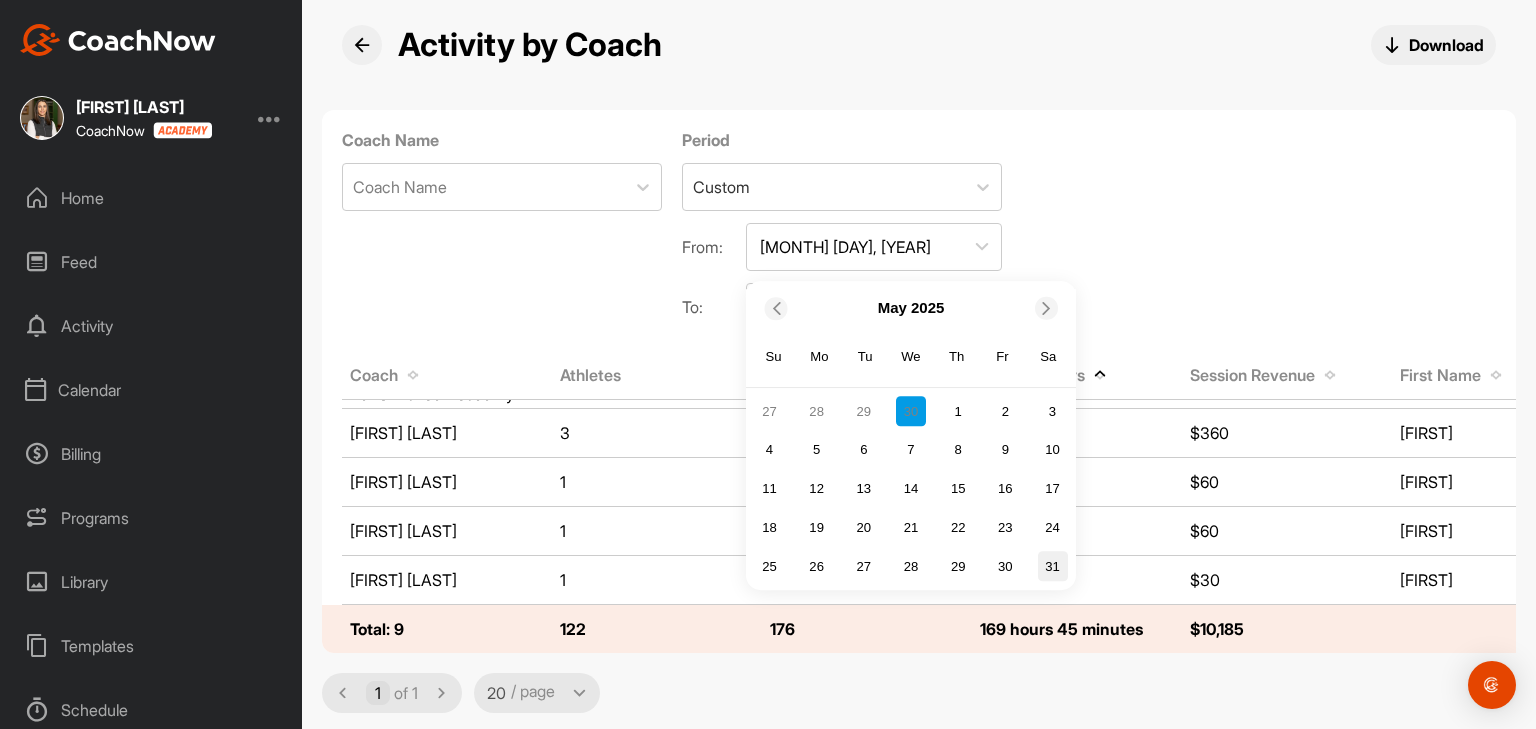 click on "31" at bounding box center (1053, 567) 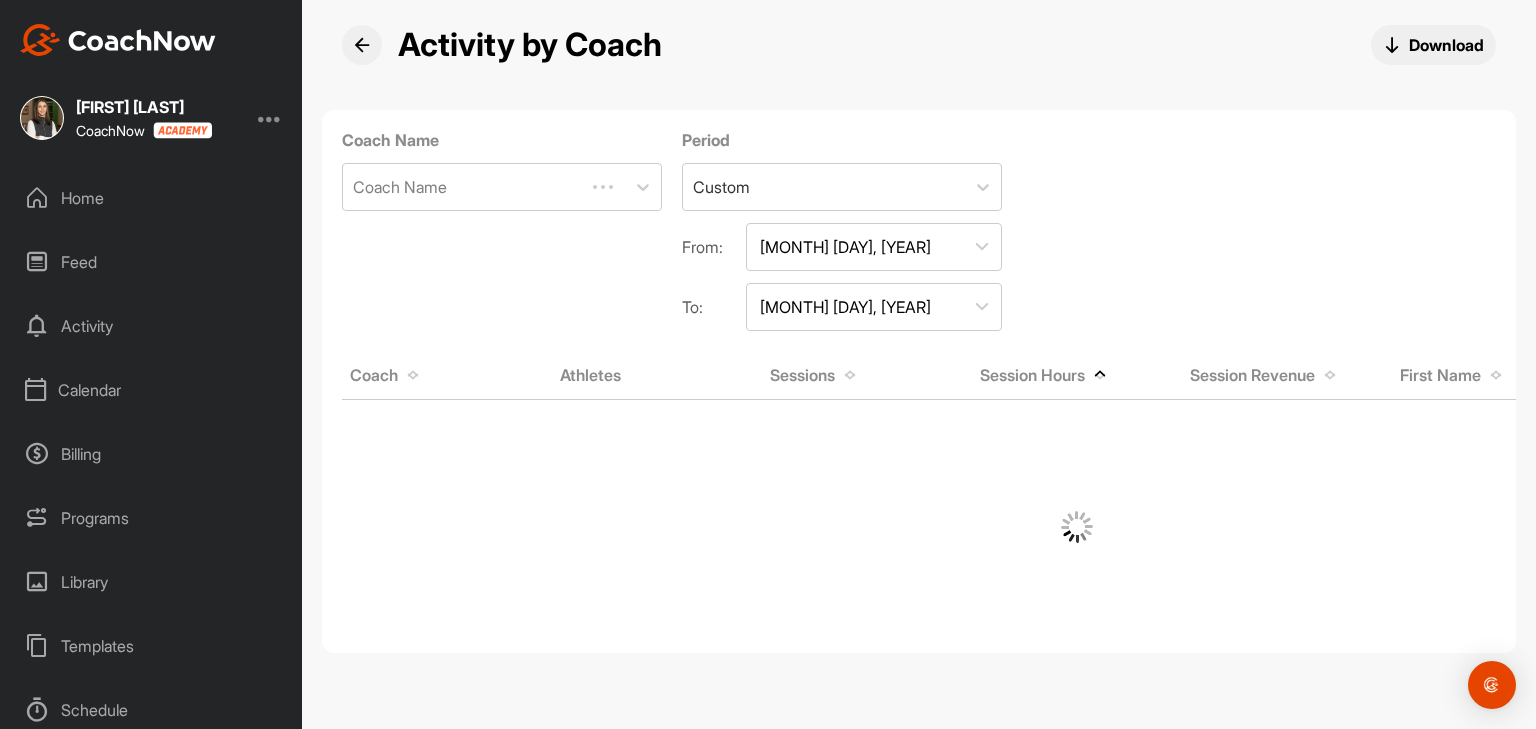 scroll, scrollTop: 0, scrollLeft: 0, axis: both 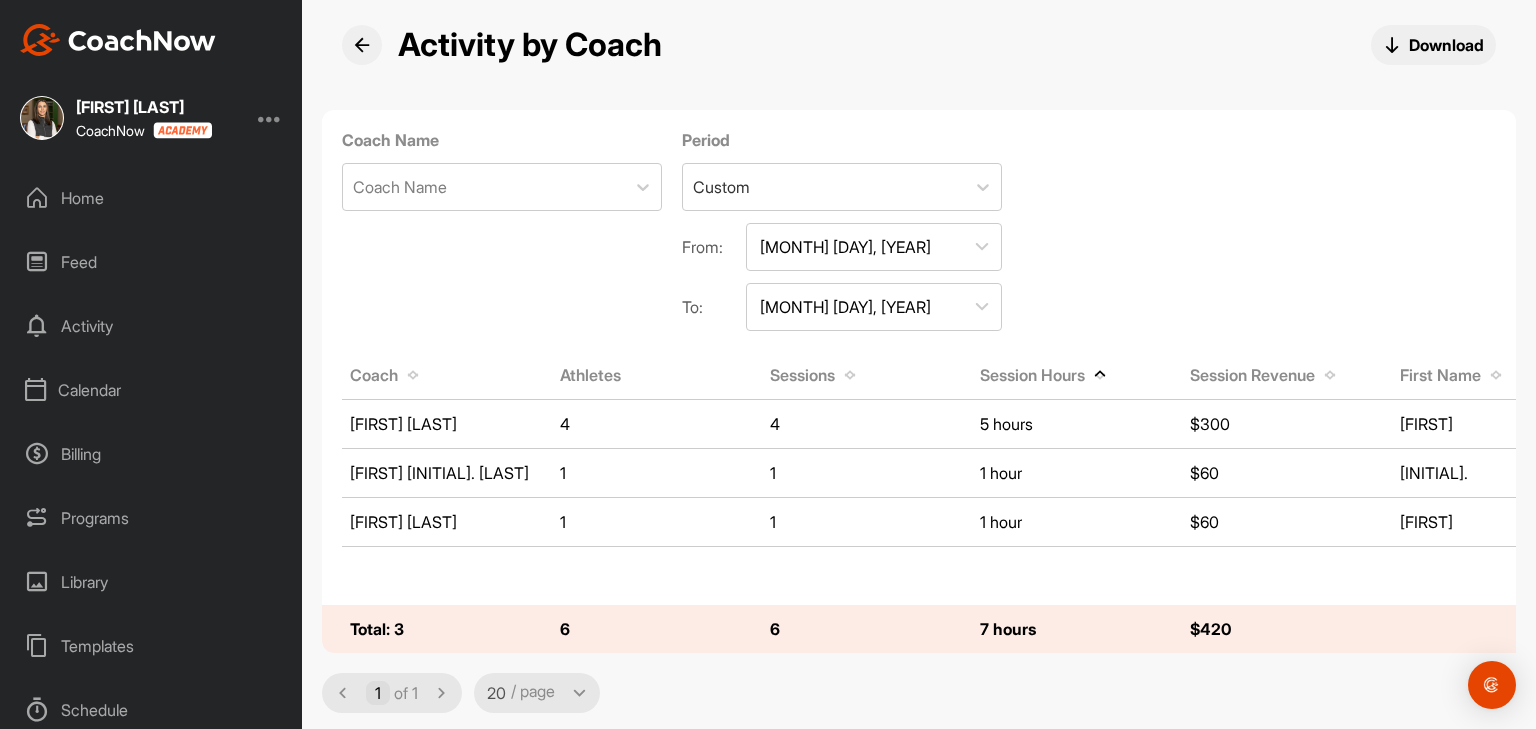 click on "[MONTH] [DAY], [YEAR]" at bounding box center (874, 247) 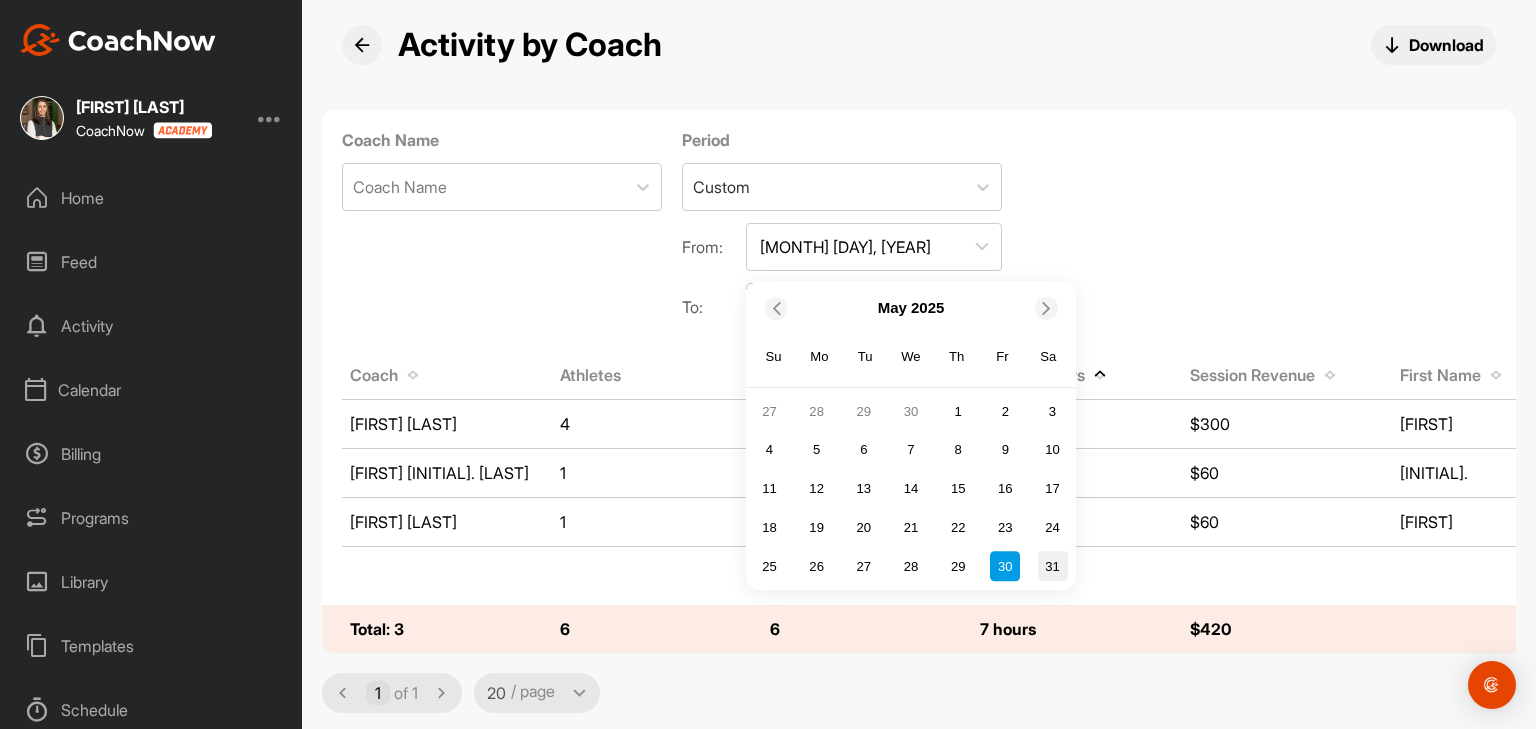 click on "31" at bounding box center (1053, 567) 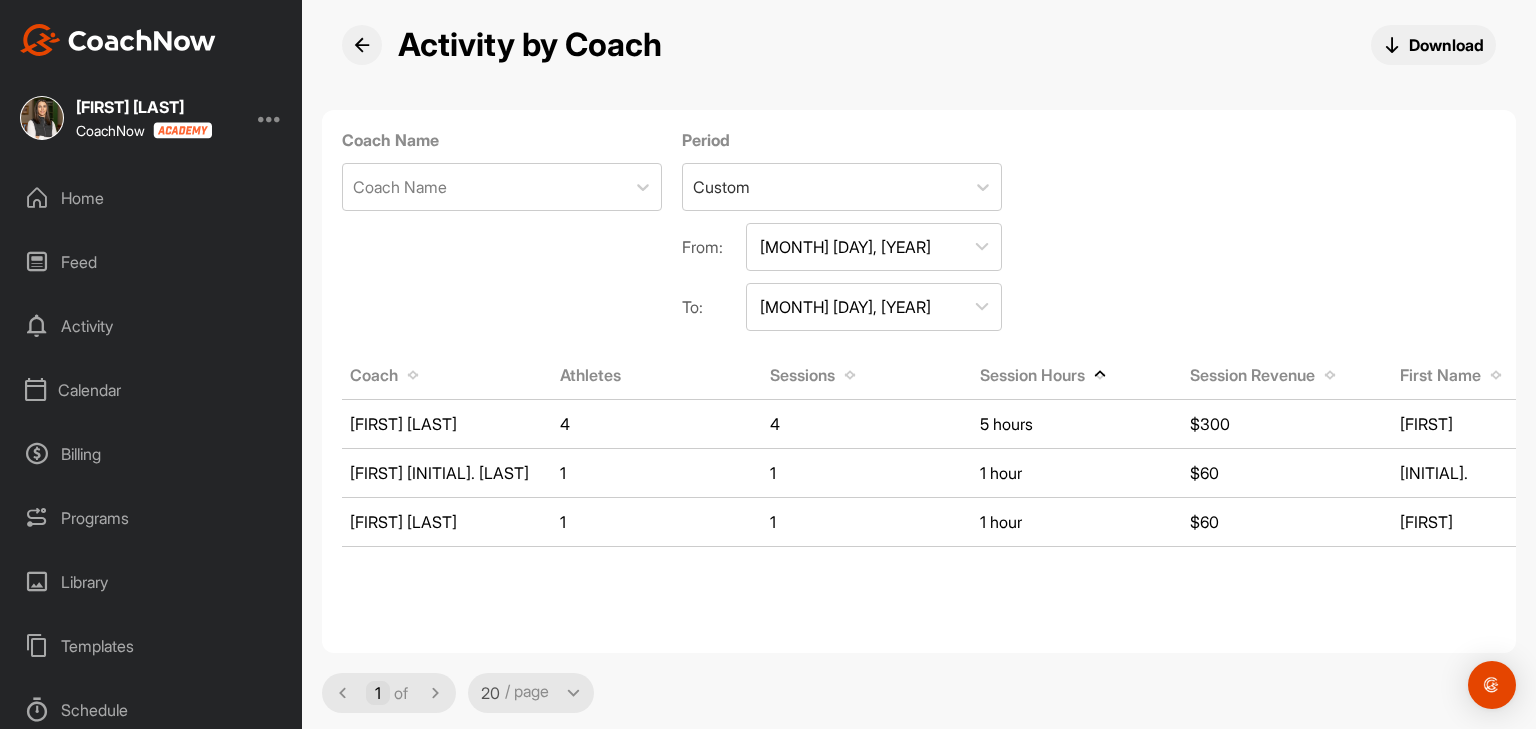 click on "[MONTH] [DAY], [YEAR]" at bounding box center (874, 307) 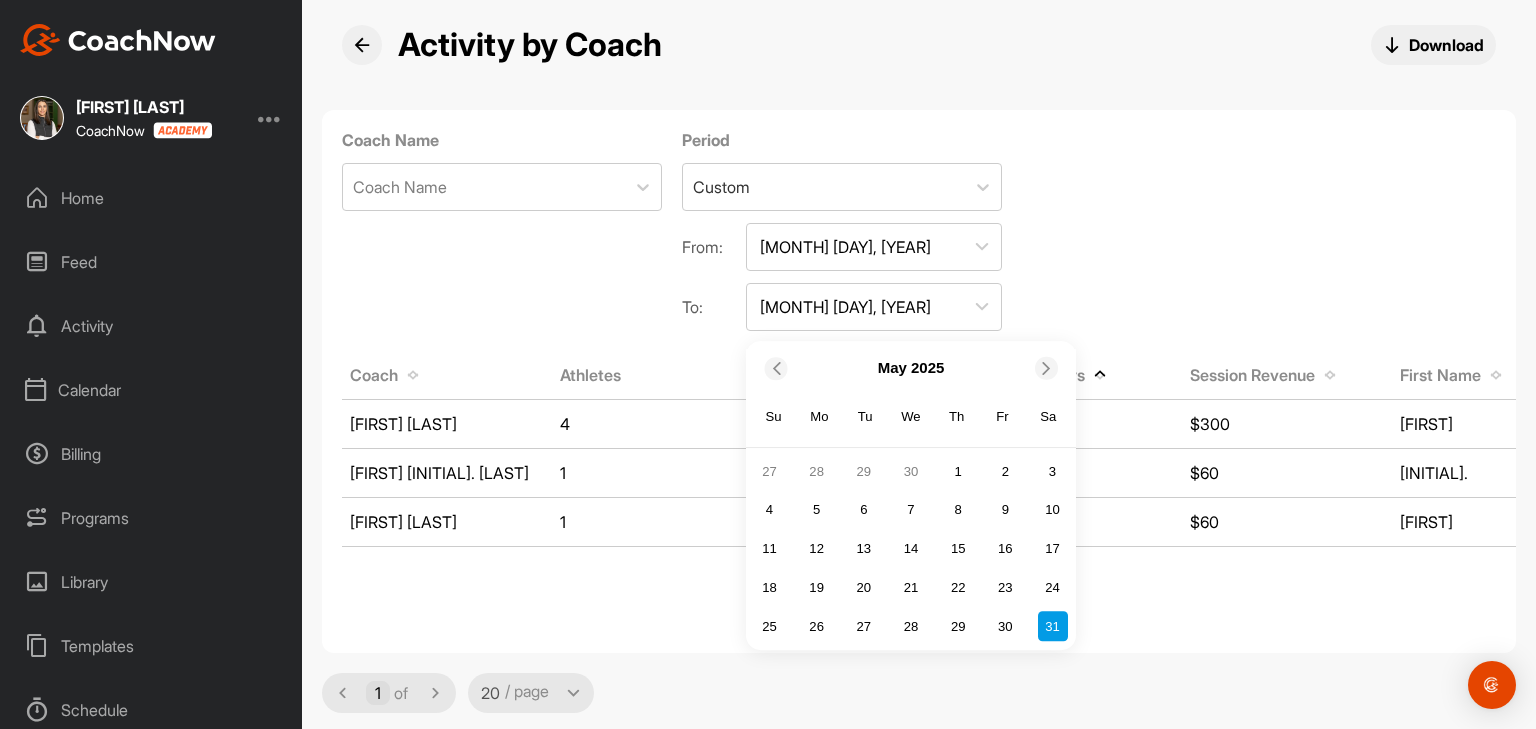 click at bounding box center [1046, 367] 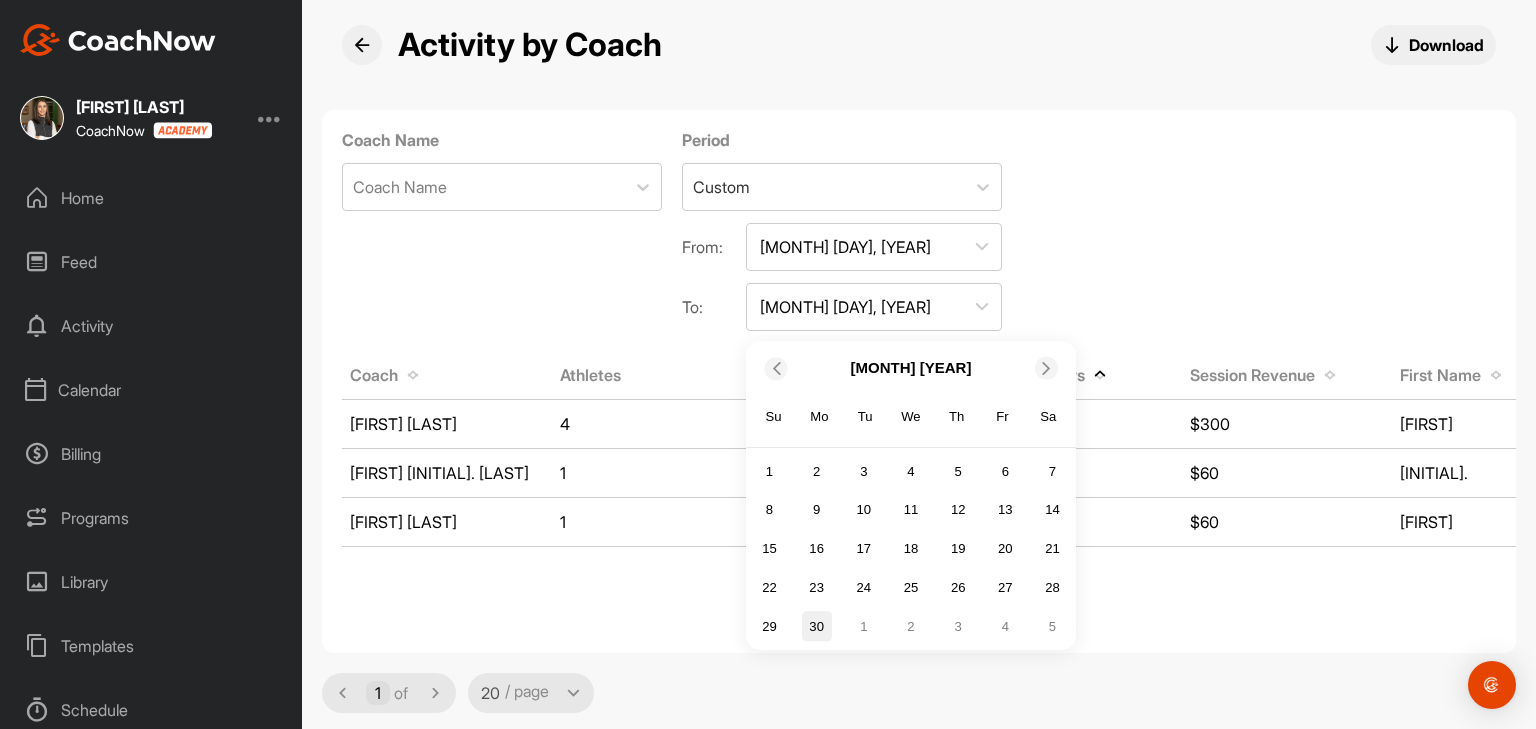 click on "30" at bounding box center [817, 627] 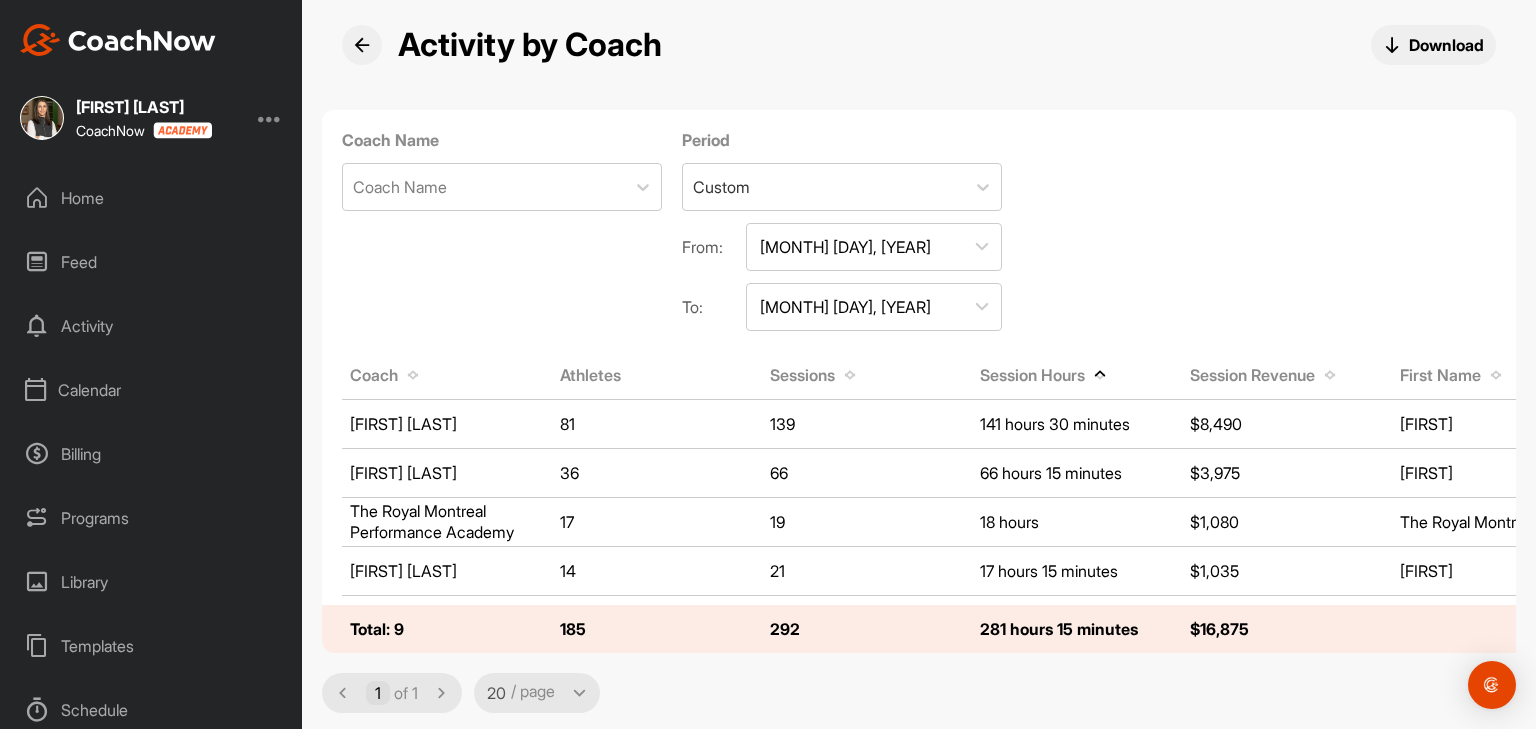 click on "[MONTH] [DAY], [YEAR]" at bounding box center (874, 247) 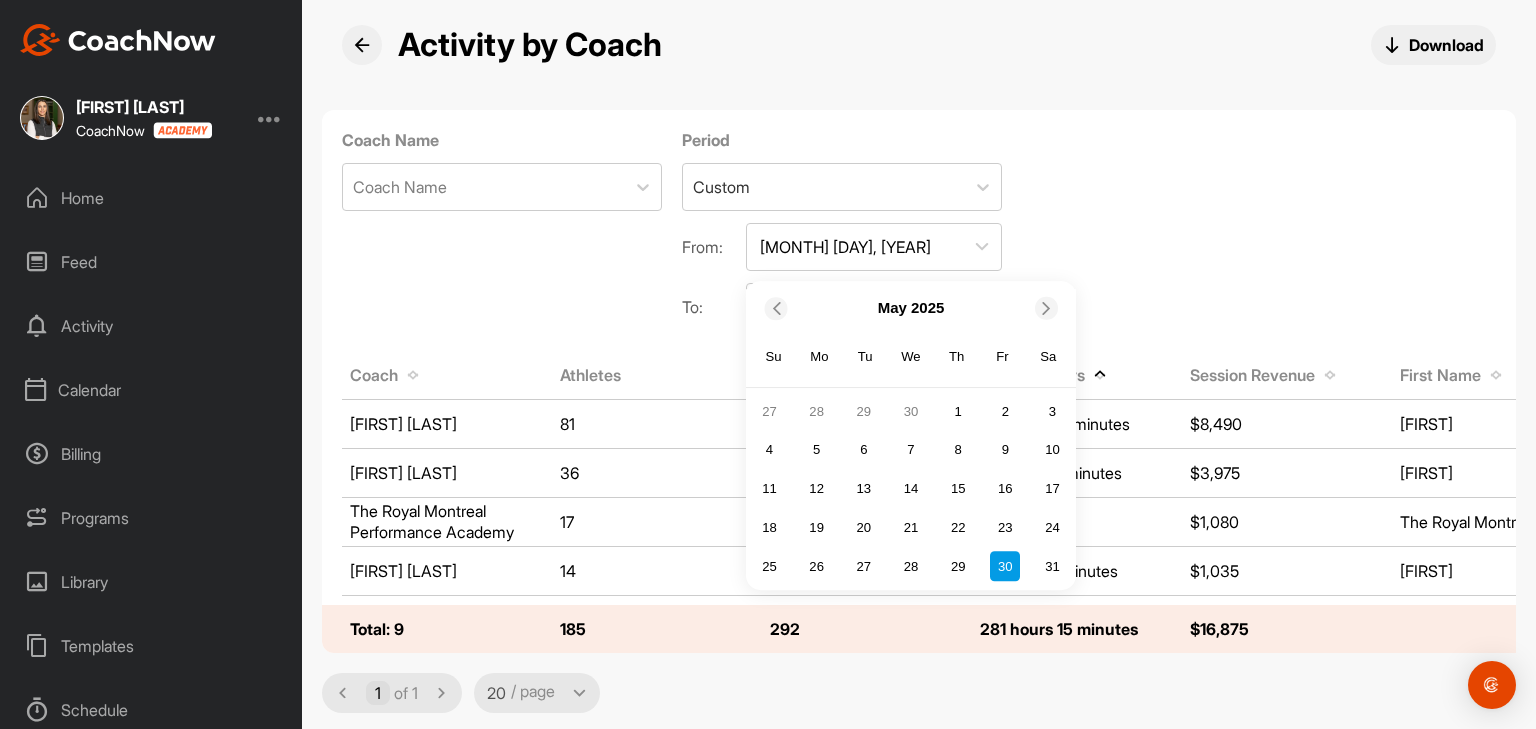 click at bounding box center [1048, 307] 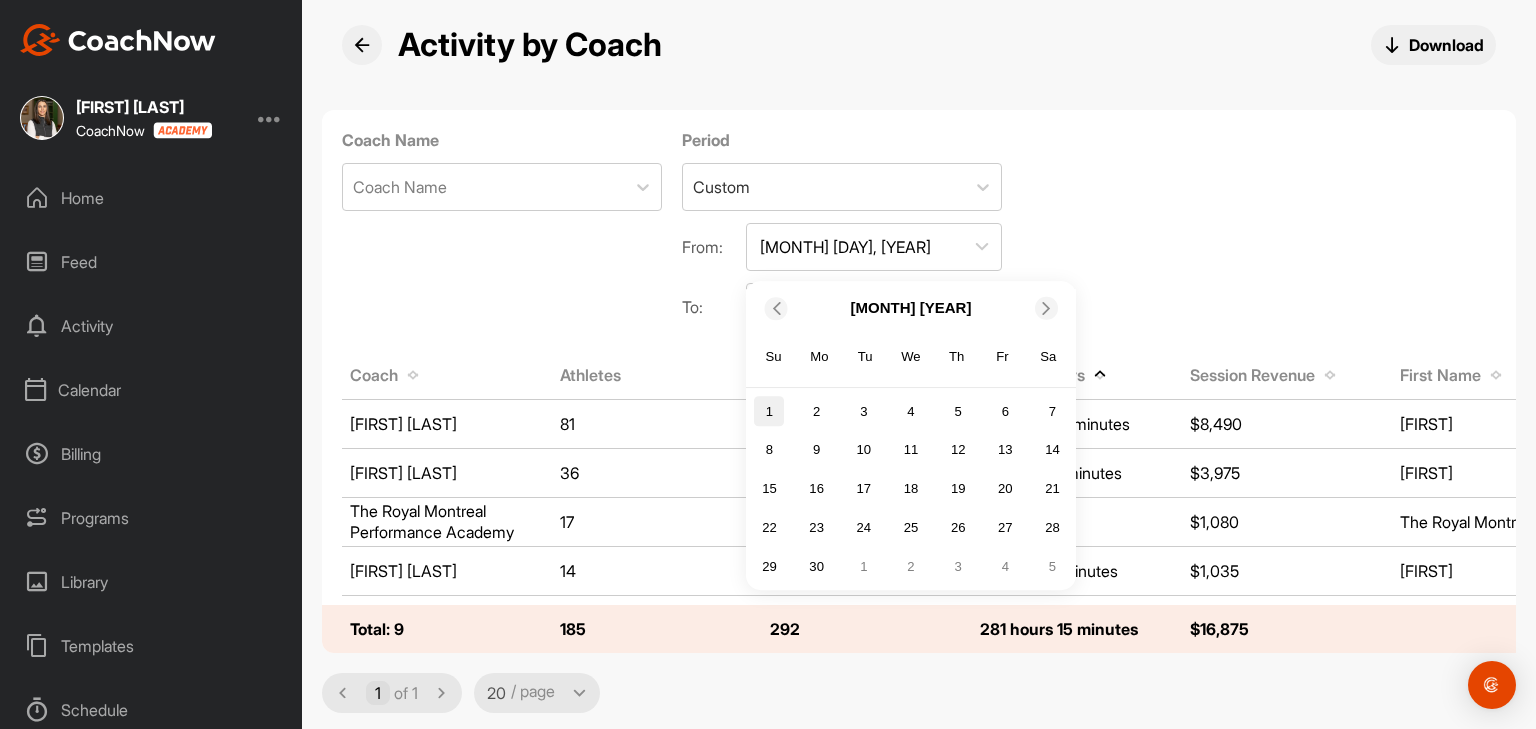 click on "1" at bounding box center [769, 412] 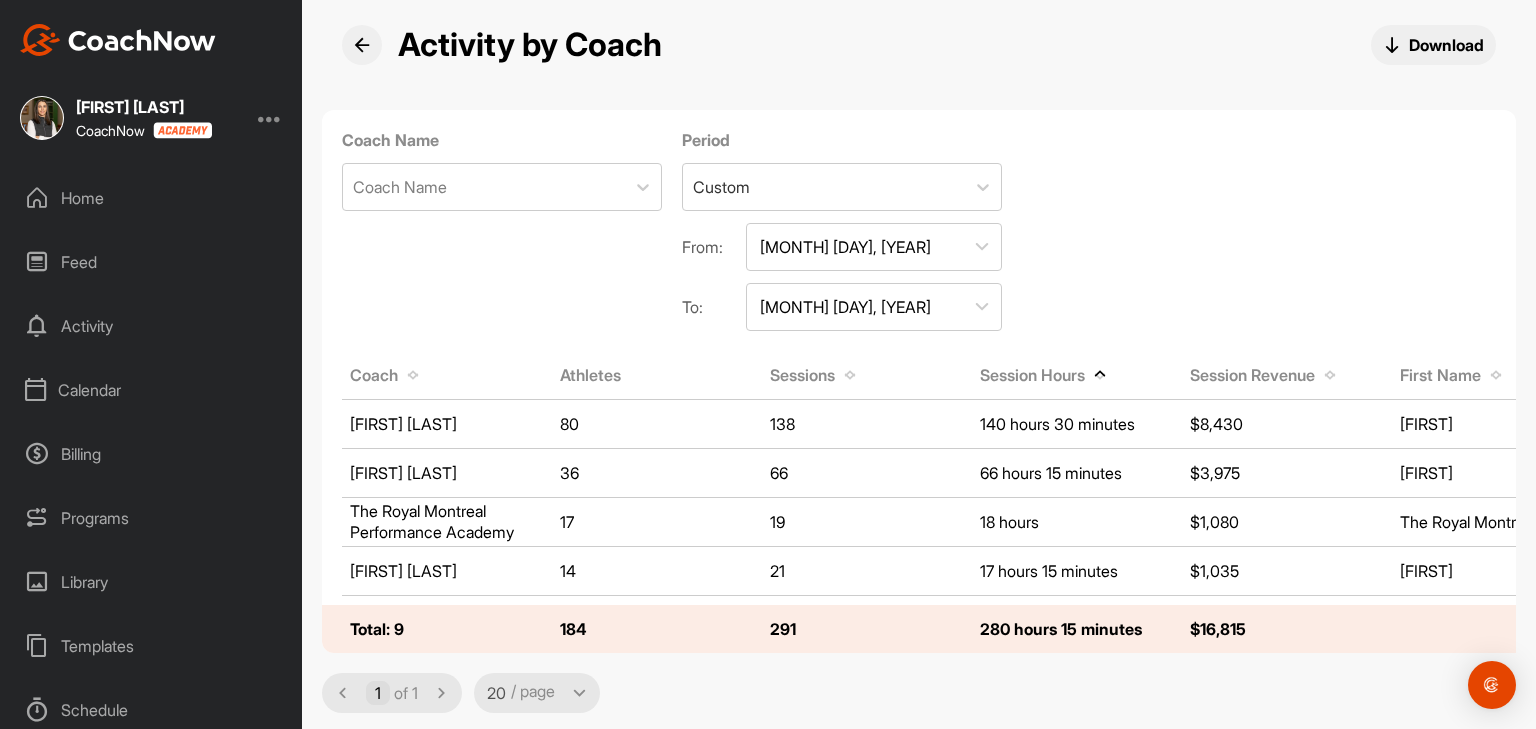 click on "[MONTH] [DAY], [YEAR]" at bounding box center (874, 307) 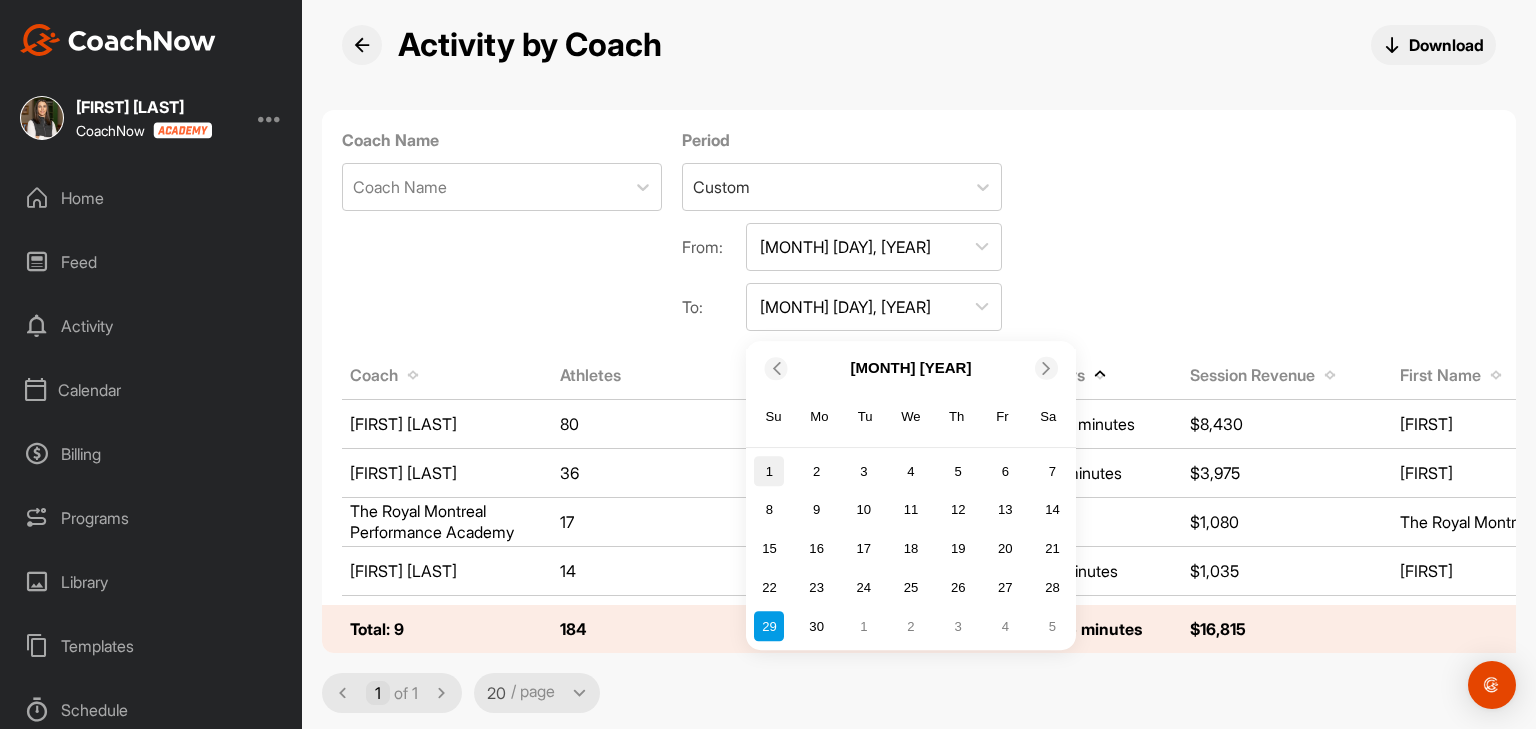 click on "1" at bounding box center (769, 472) 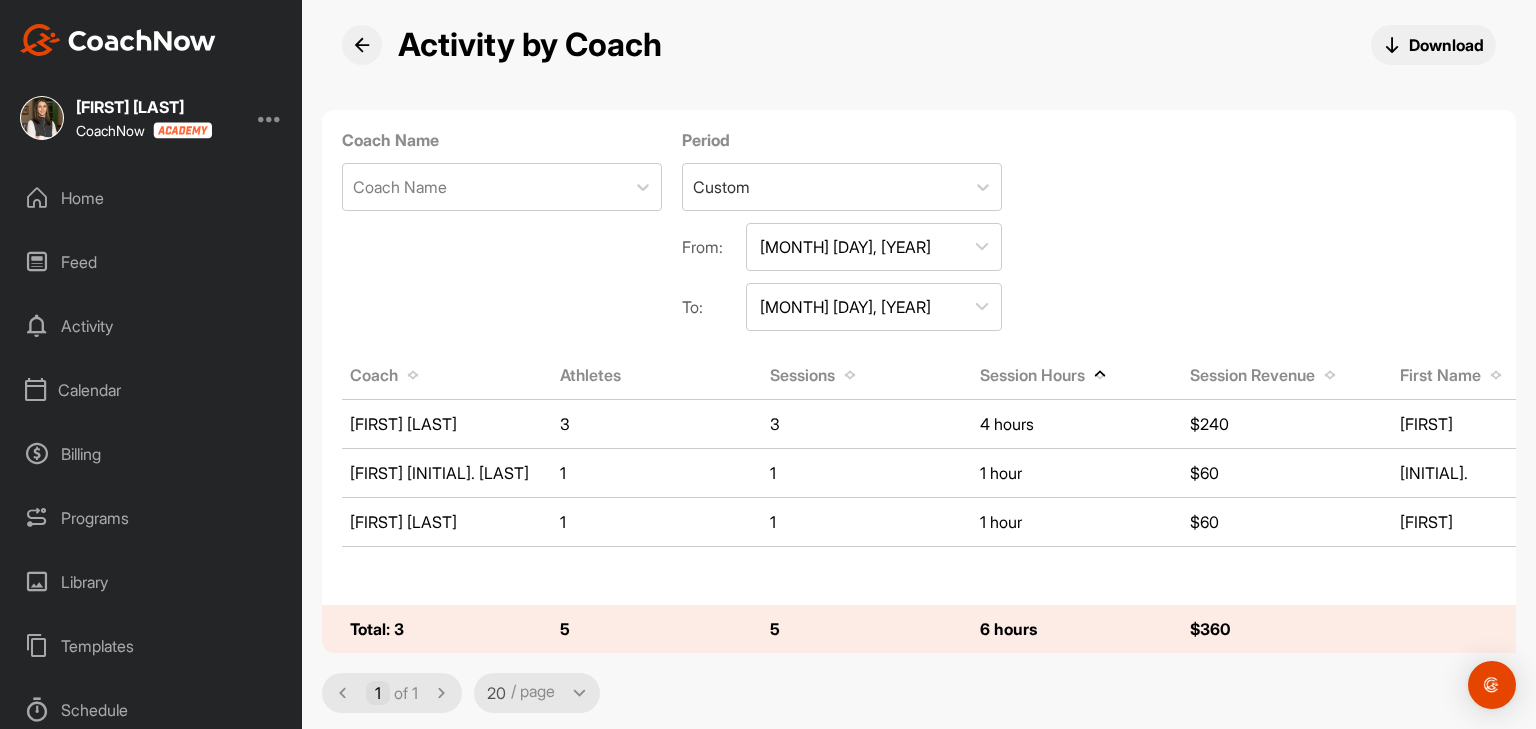 click on "[MONTH] [DAY], [YEAR]" at bounding box center [874, 247] 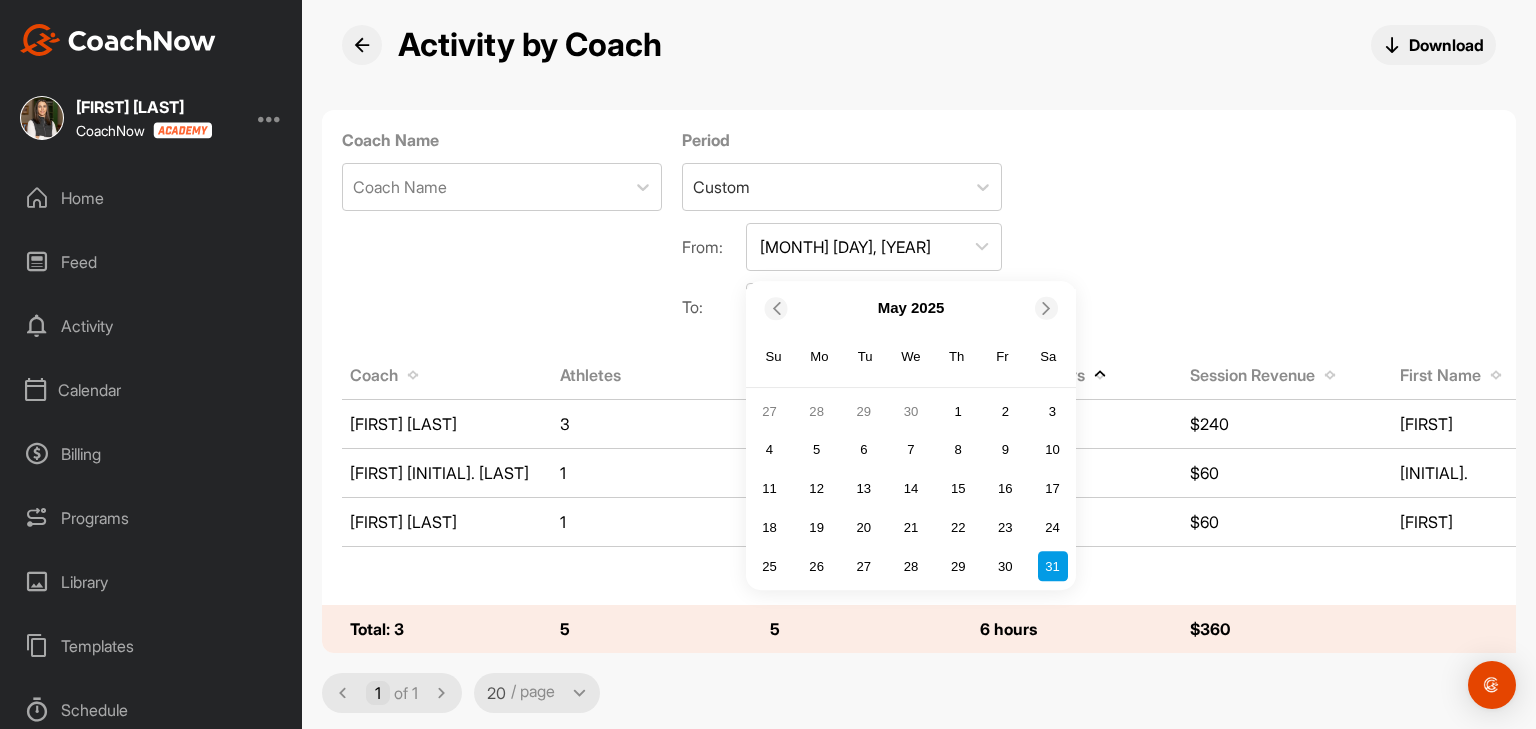 click at bounding box center [1046, 307] 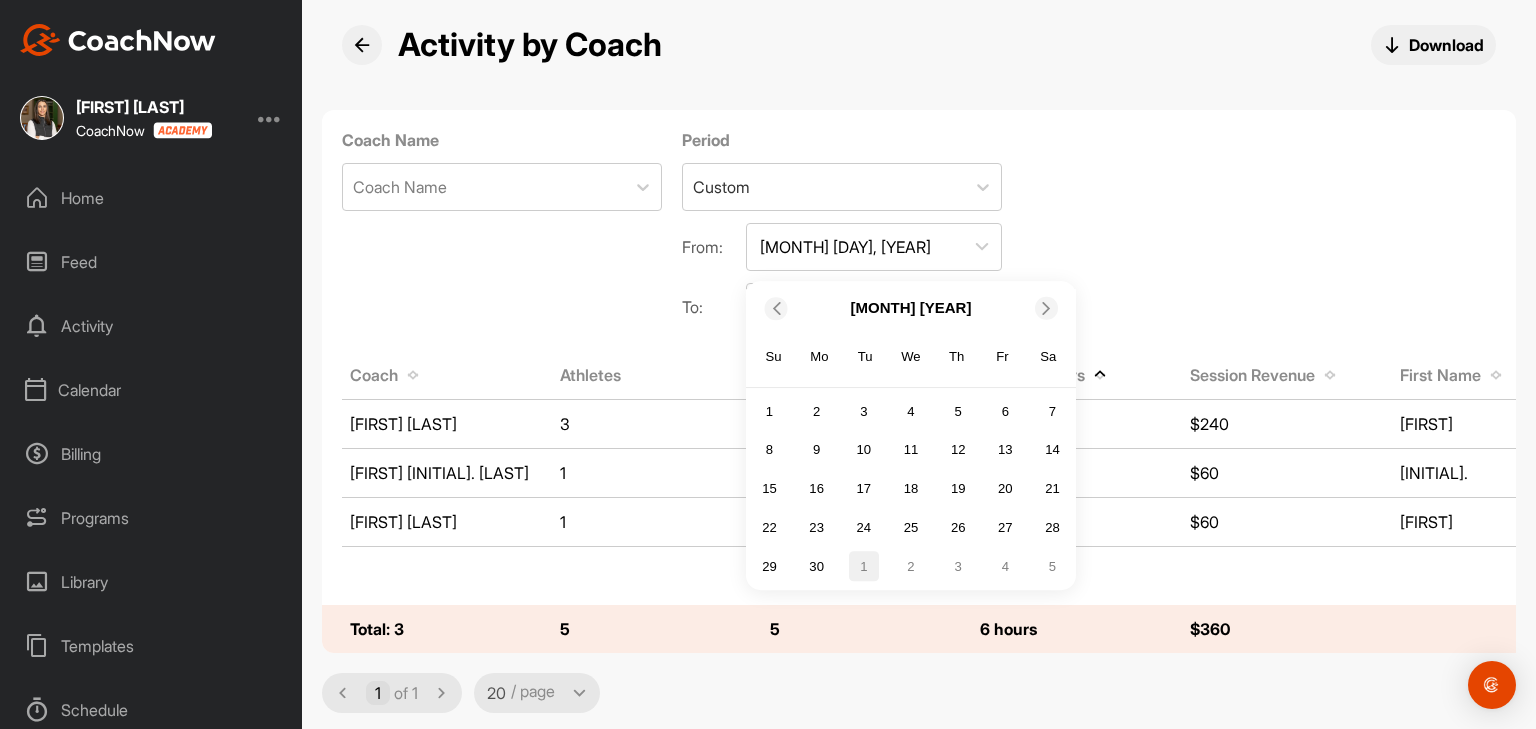click on "1" at bounding box center [864, 567] 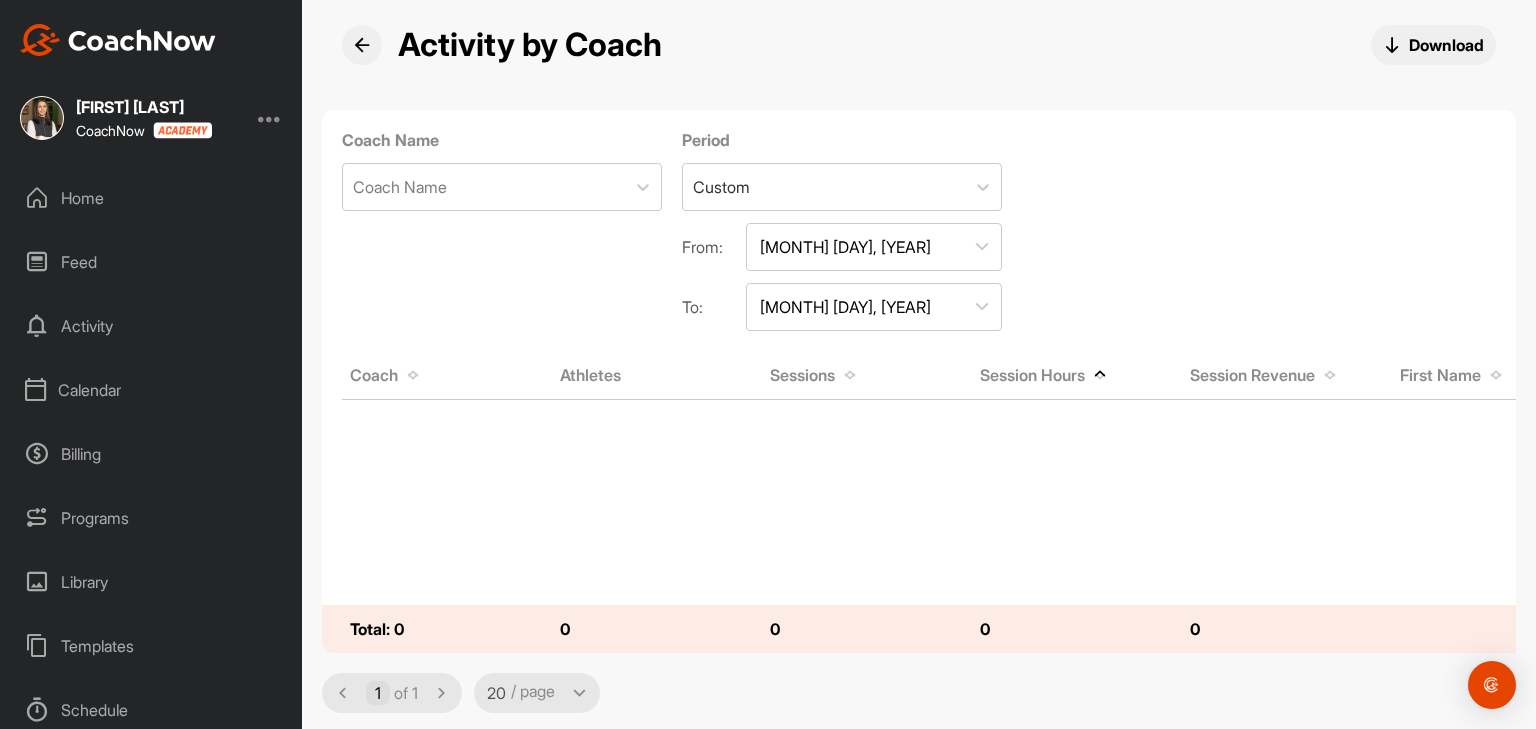 click on "[MONTH] [DAY], [YEAR]" at bounding box center [874, 247] 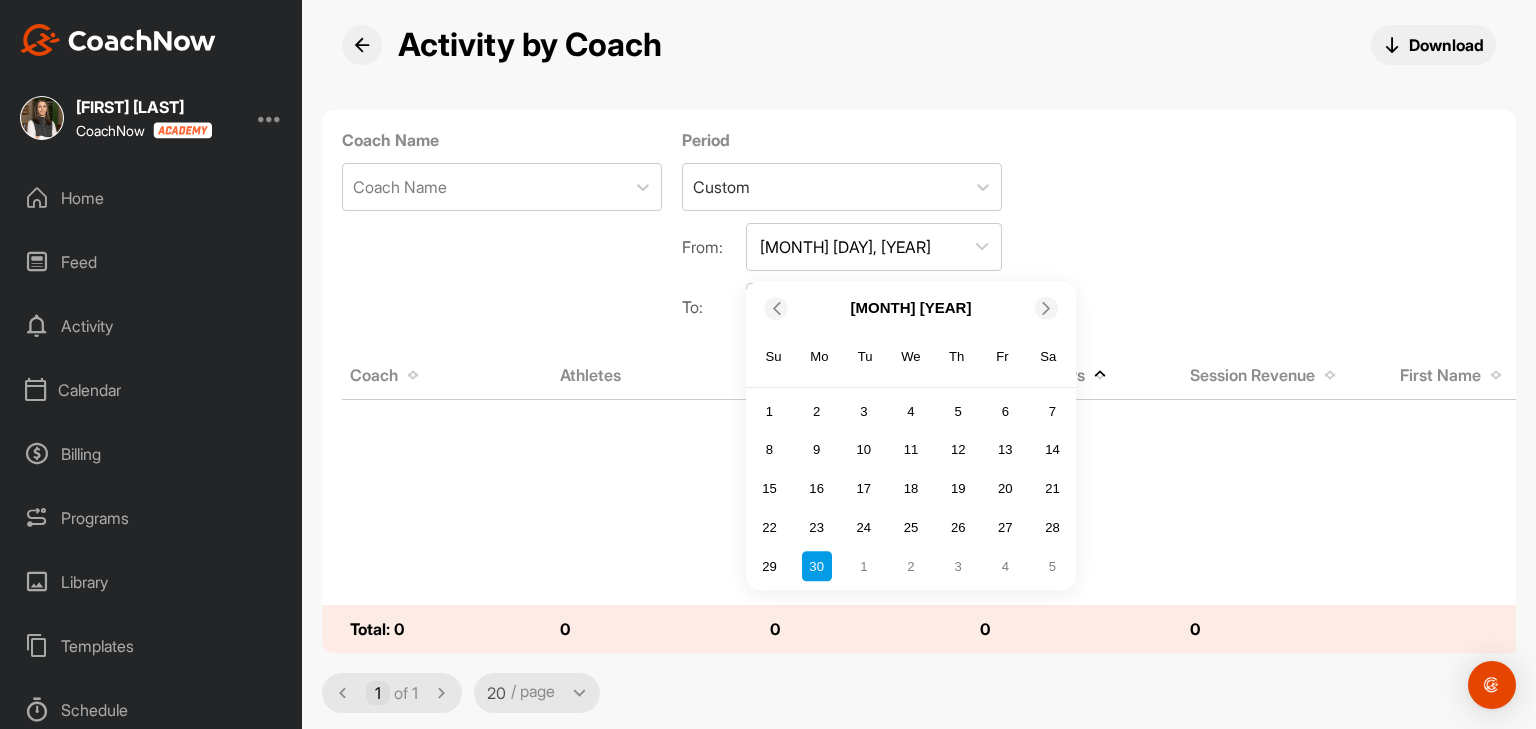 click at bounding box center [775, 307] 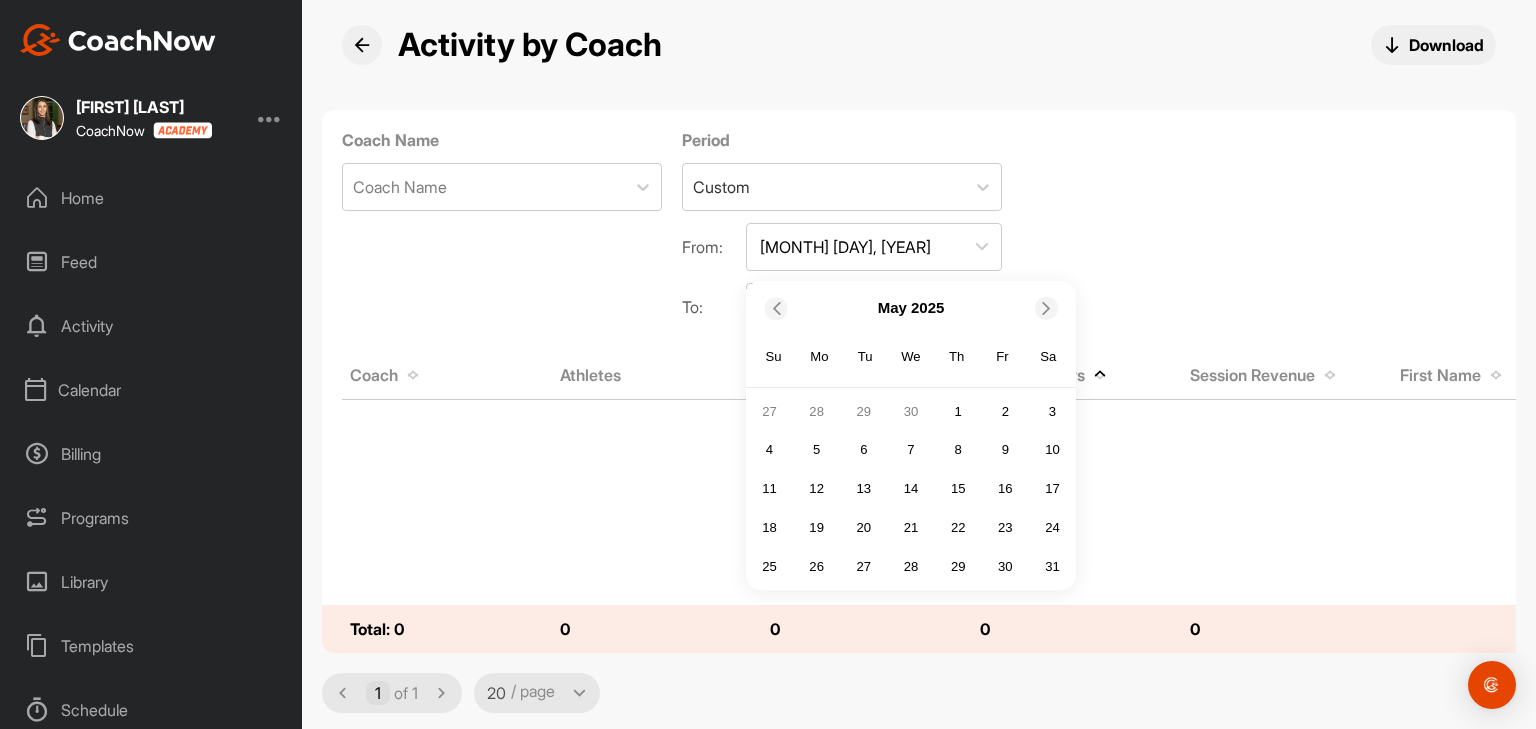 click at bounding box center (1046, 307) 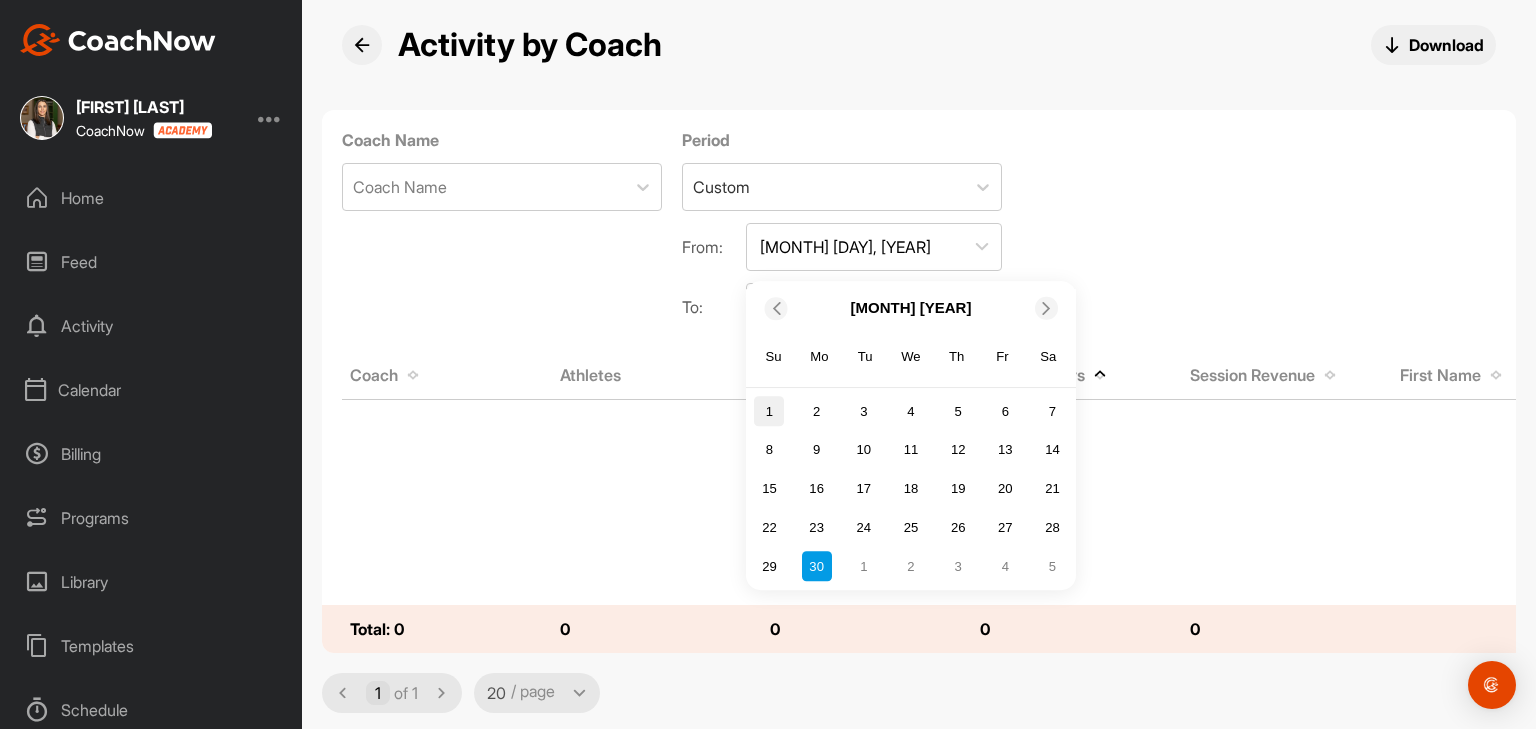 click on "1" at bounding box center [769, 412] 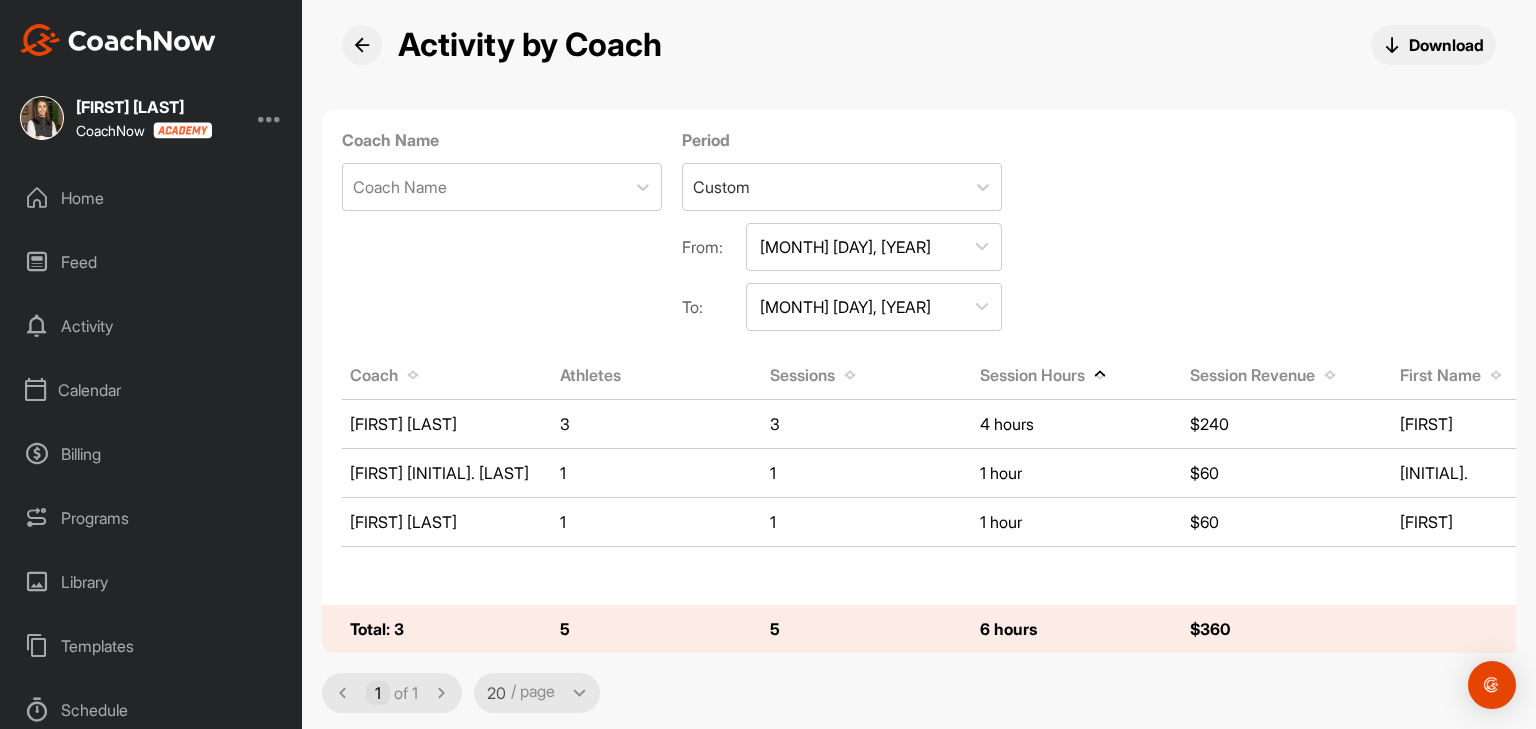 click on "[MONTH] [DAY], [YEAR]" at bounding box center [874, 307] 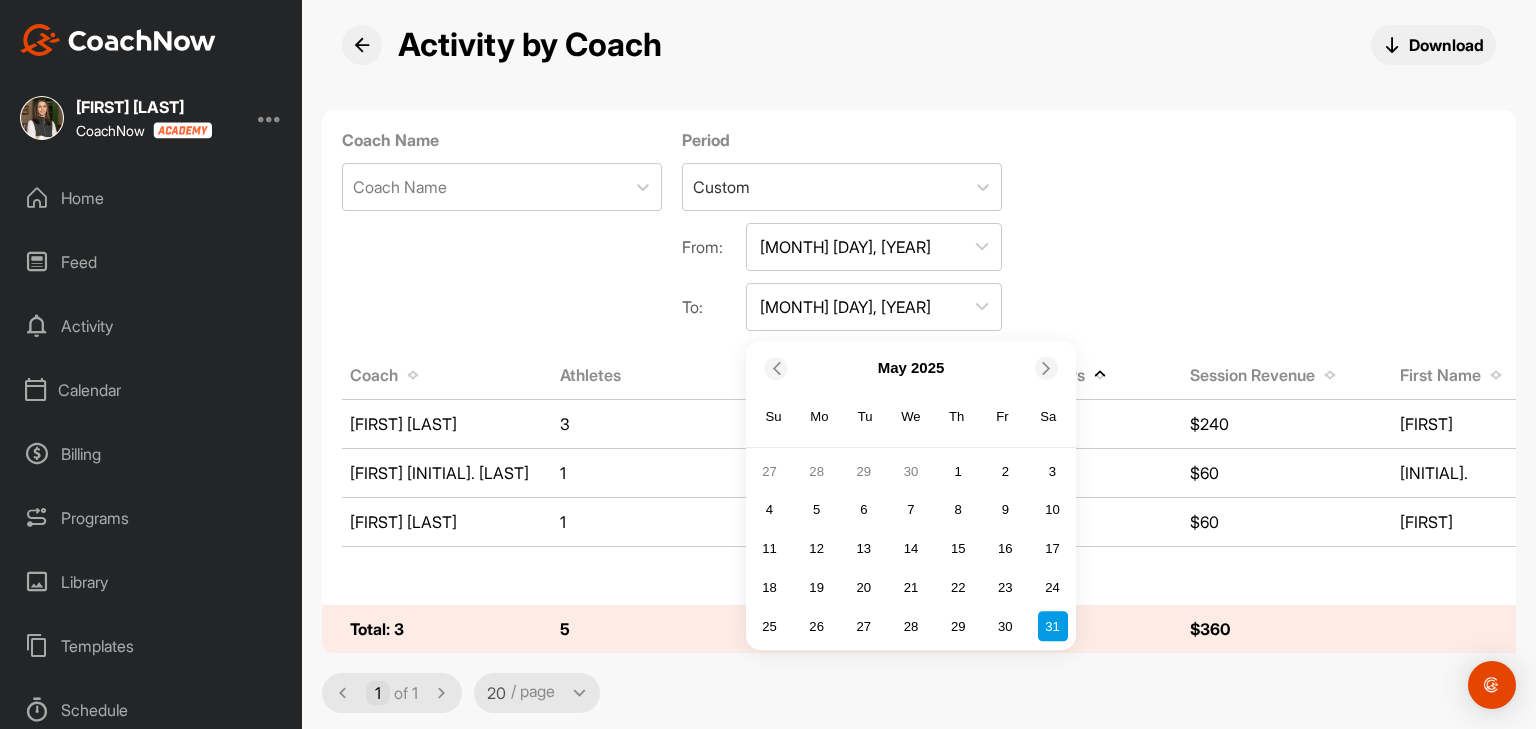 click at bounding box center [1048, 367] 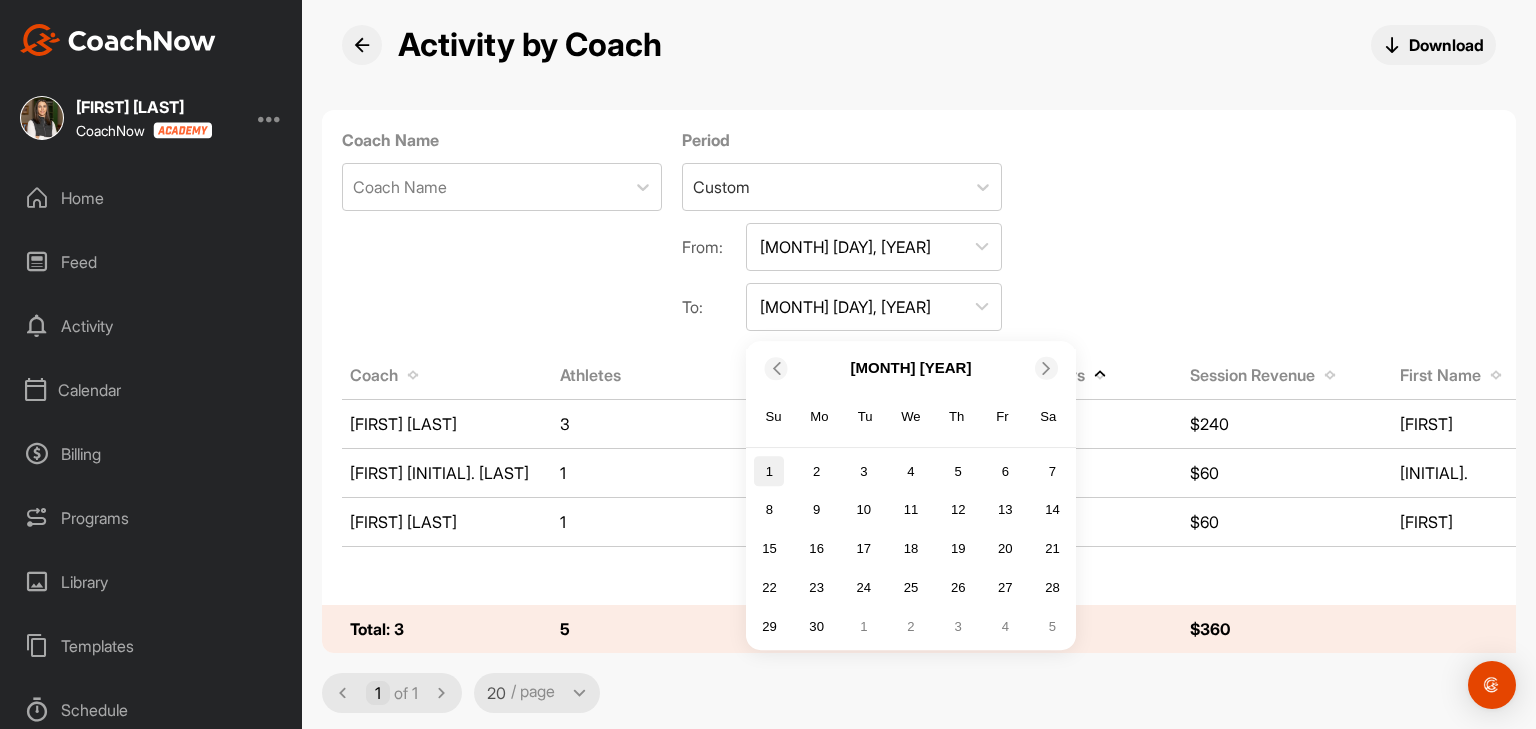 click on "1" at bounding box center [769, 472] 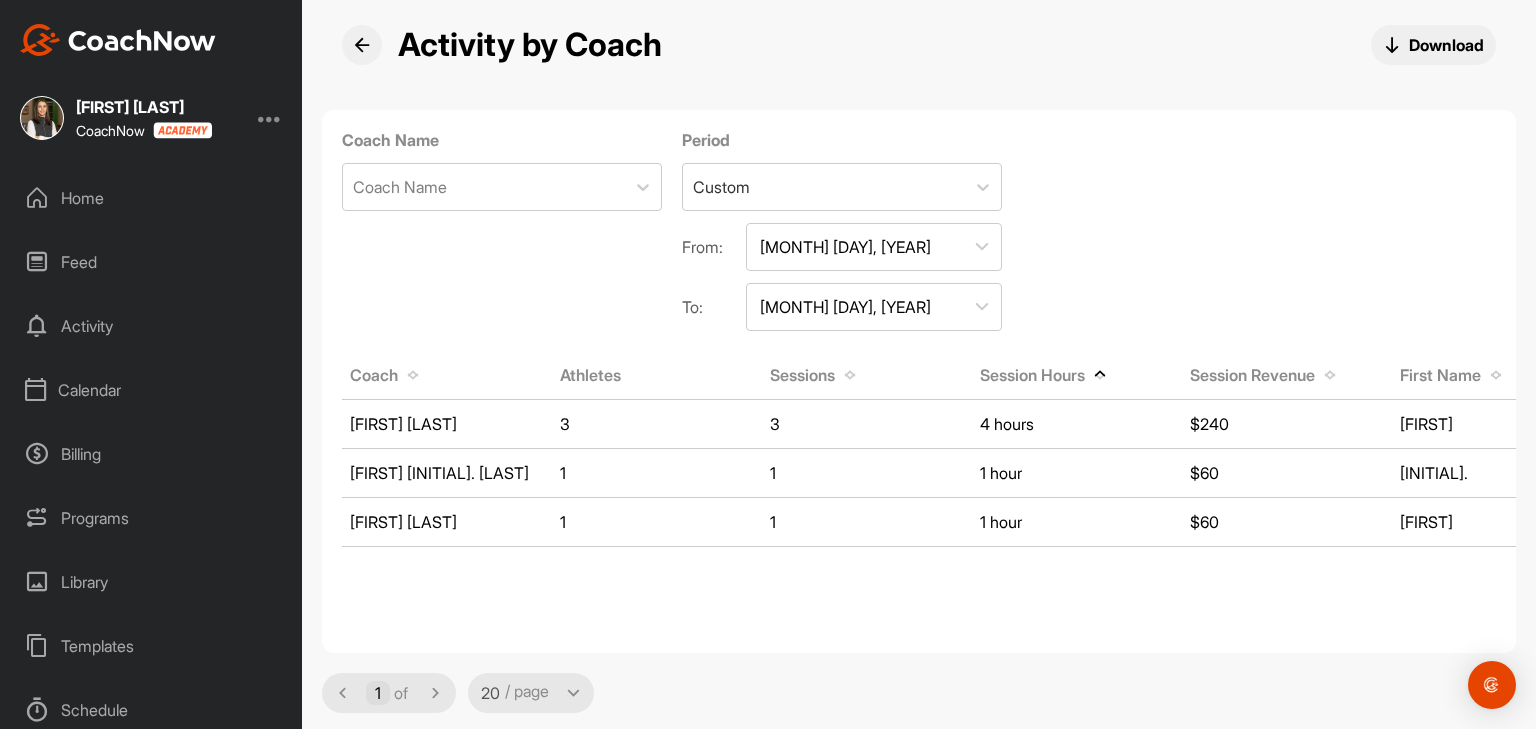 click on "[MONTH] [DAY], [YEAR]" at bounding box center (874, 307) 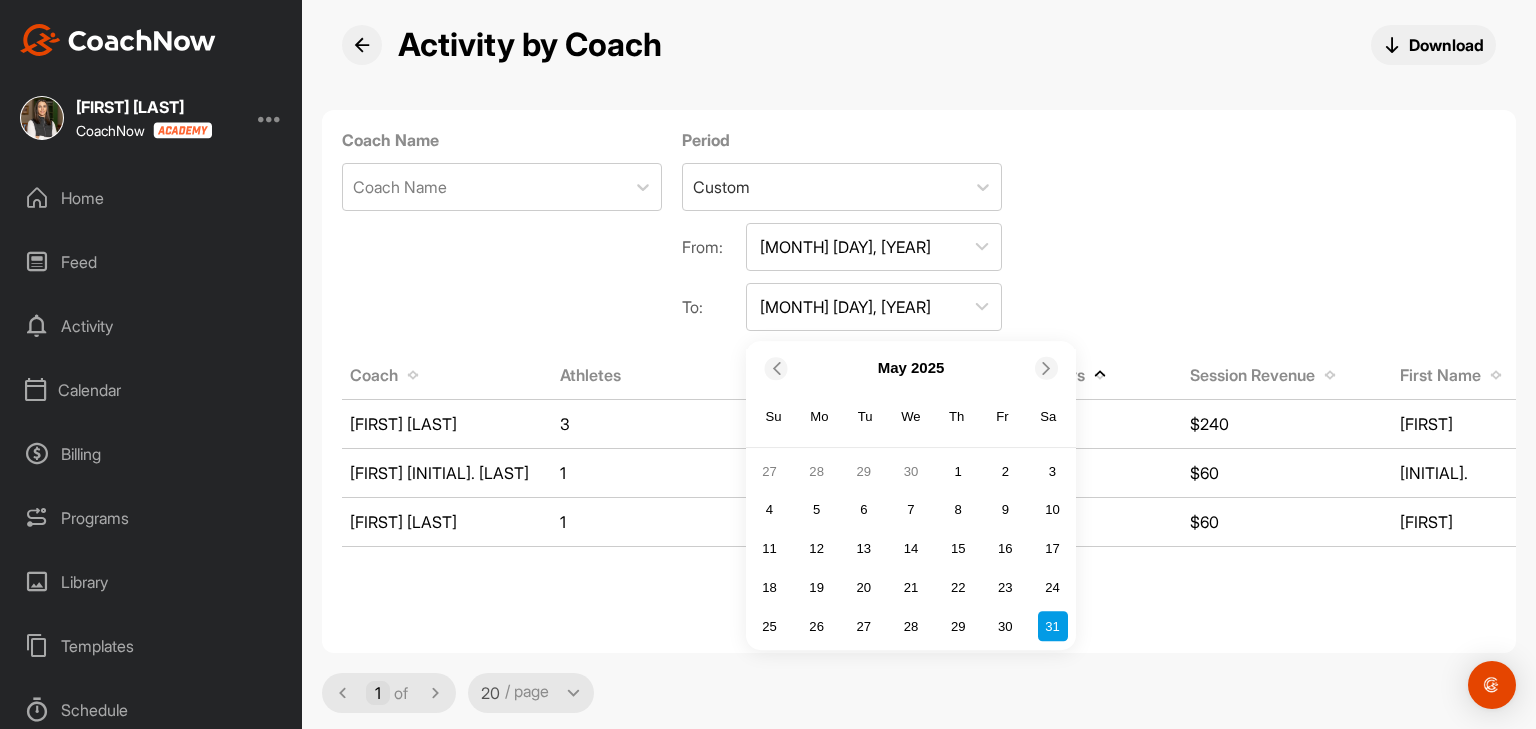 click at bounding box center (1046, 367) 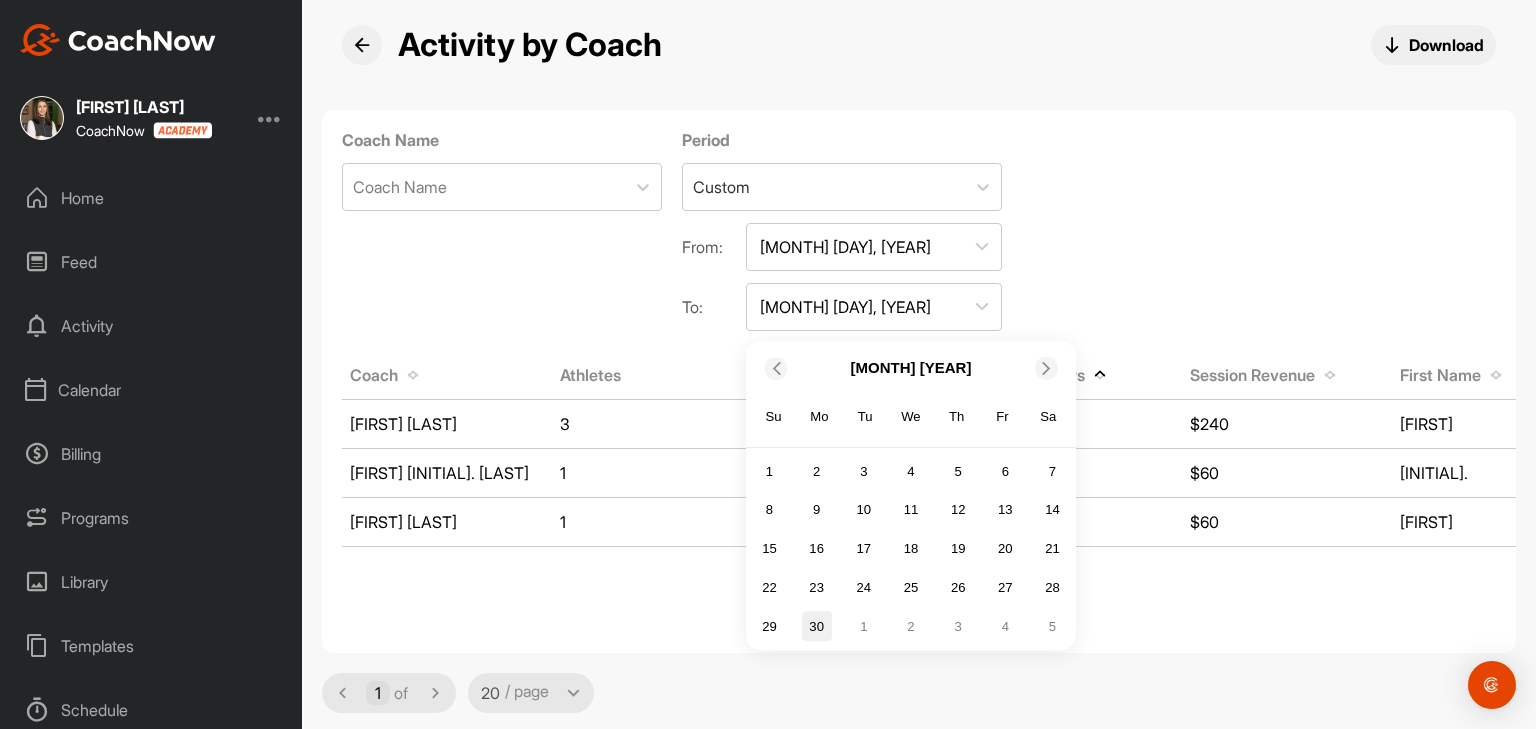 click on "30" at bounding box center (817, 627) 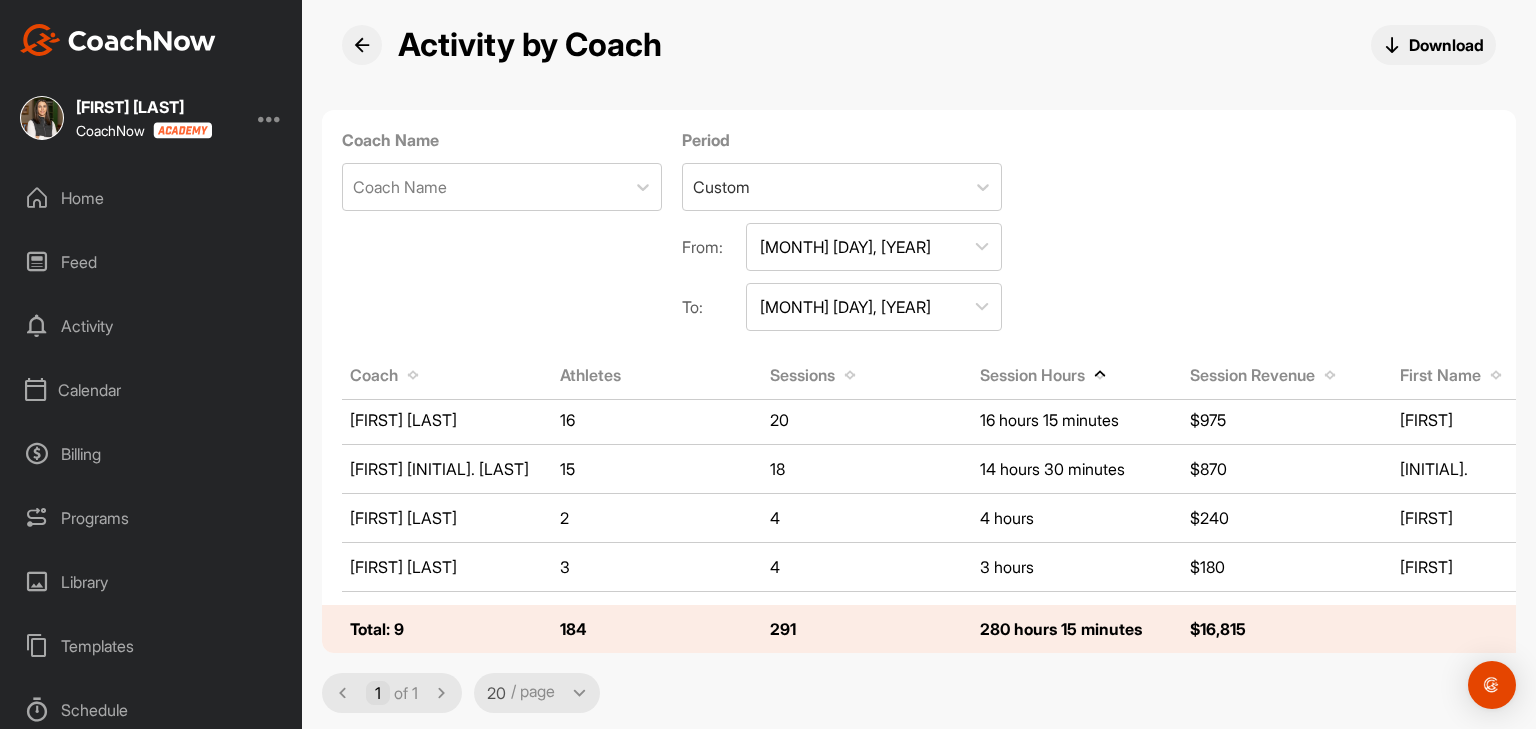 scroll, scrollTop: 248, scrollLeft: 0, axis: vertical 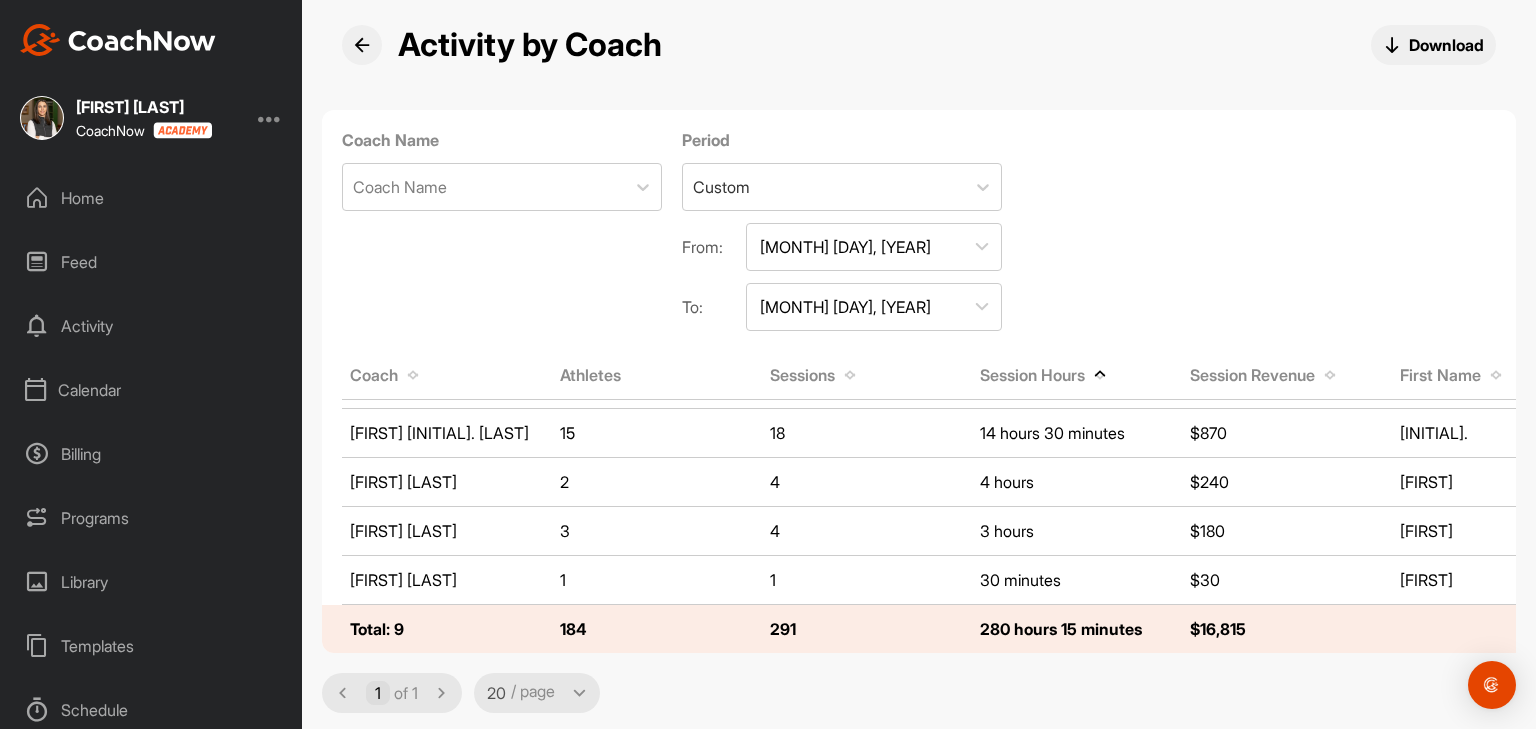 click on "[MONTH] [DAY], [YEAR]" at bounding box center [874, 247] 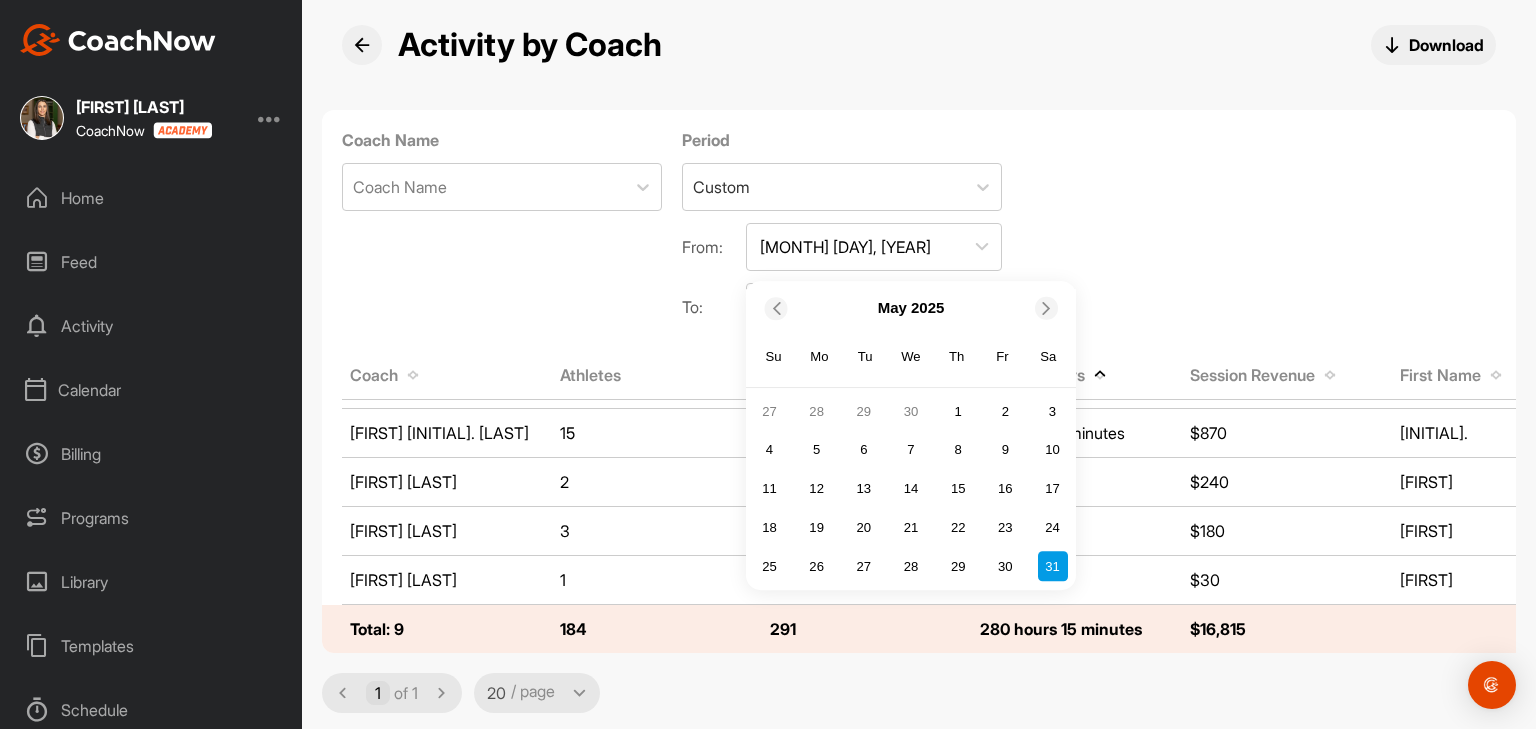 click at bounding box center [1048, 307] 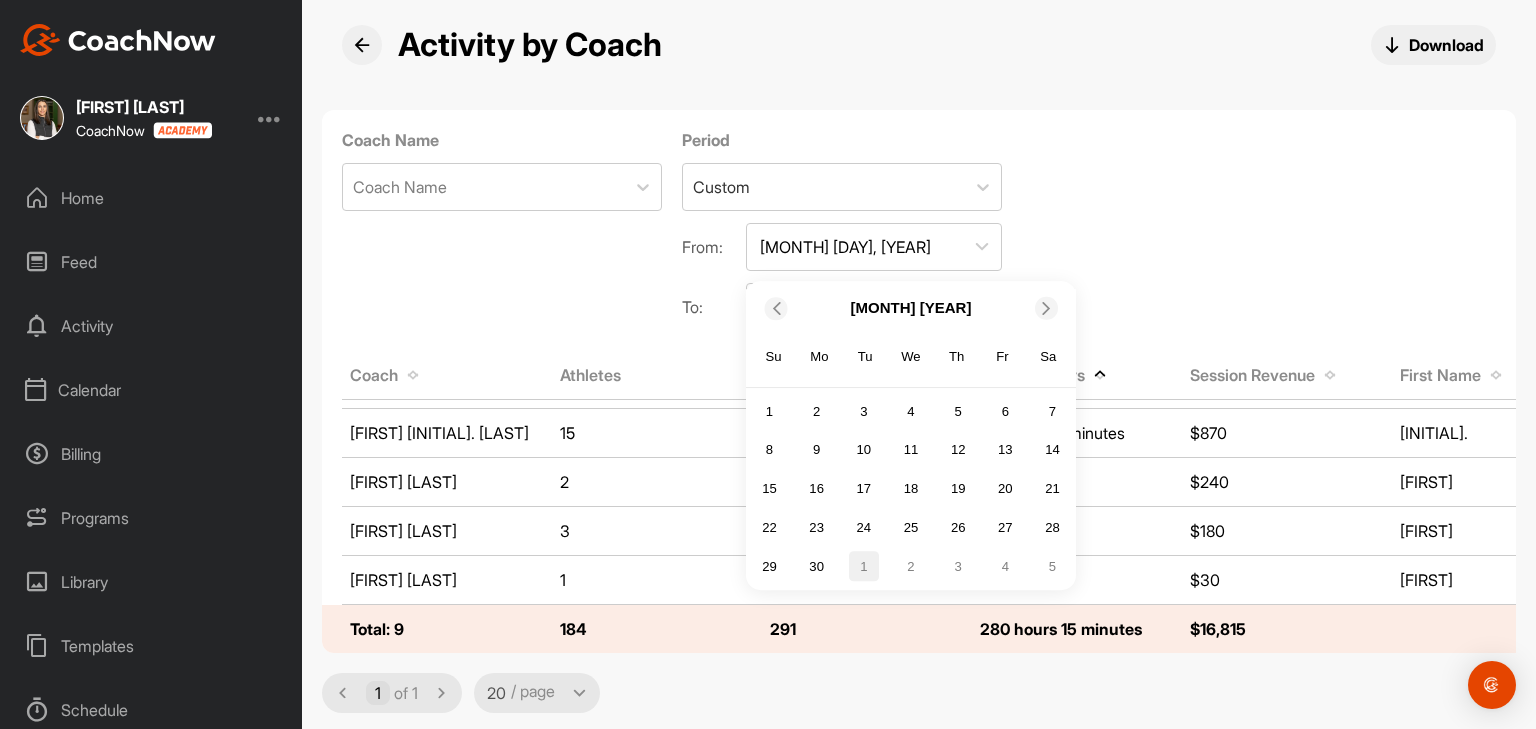 click on "1" at bounding box center [864, 567] 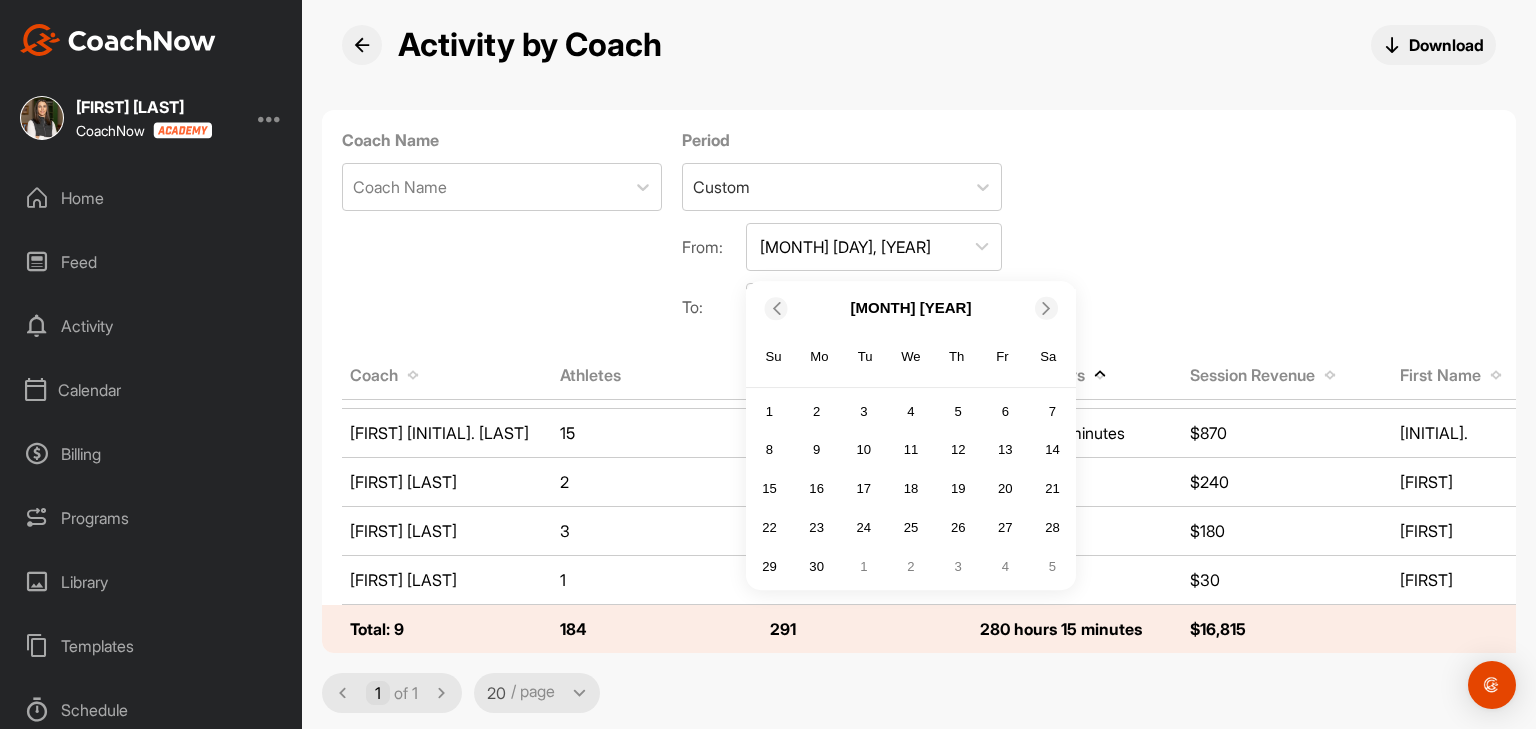 scroll, scrollTop: 0, scrollLeft: 0, axis: both 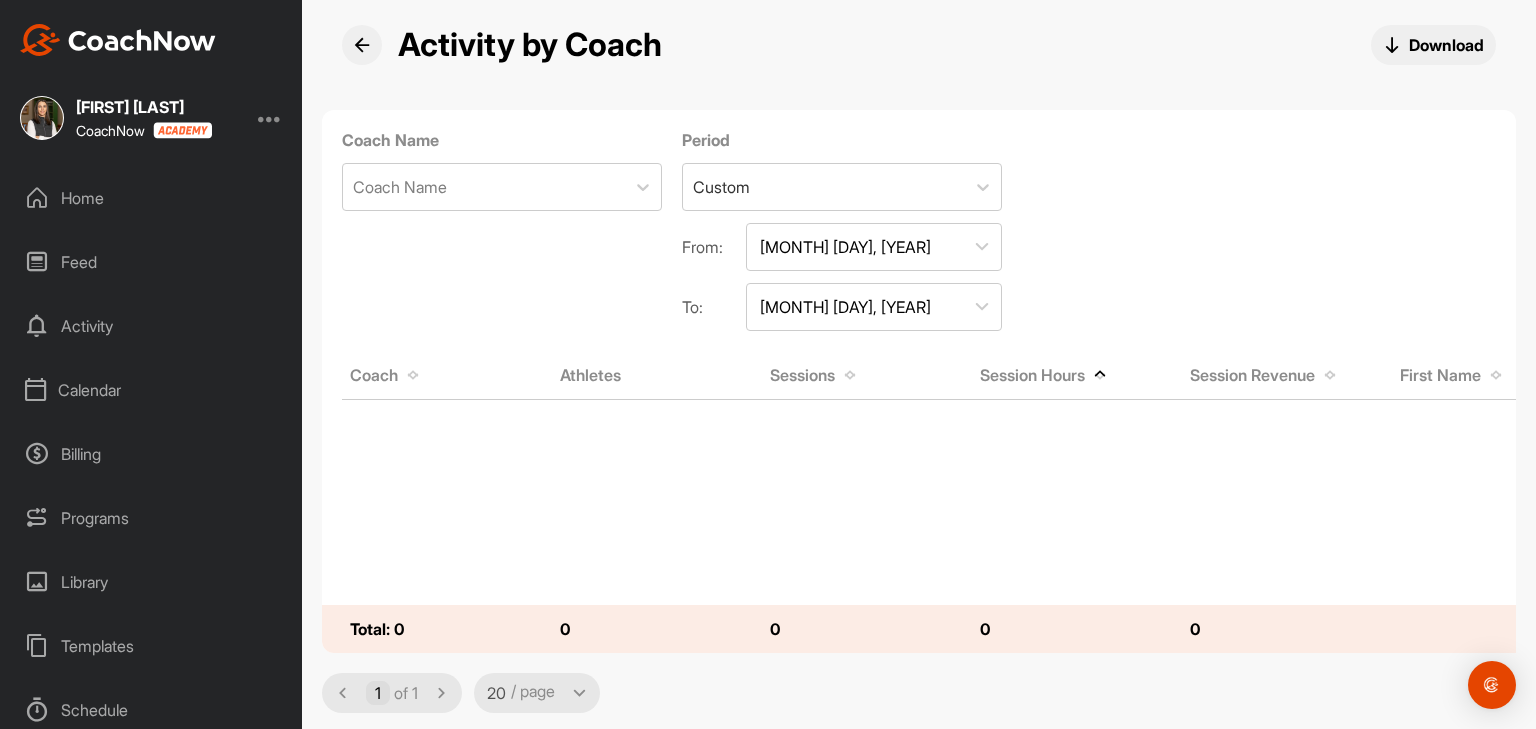 click on "[MONTH] [DAY], [YEAR]" at bounding box center [874, 307] 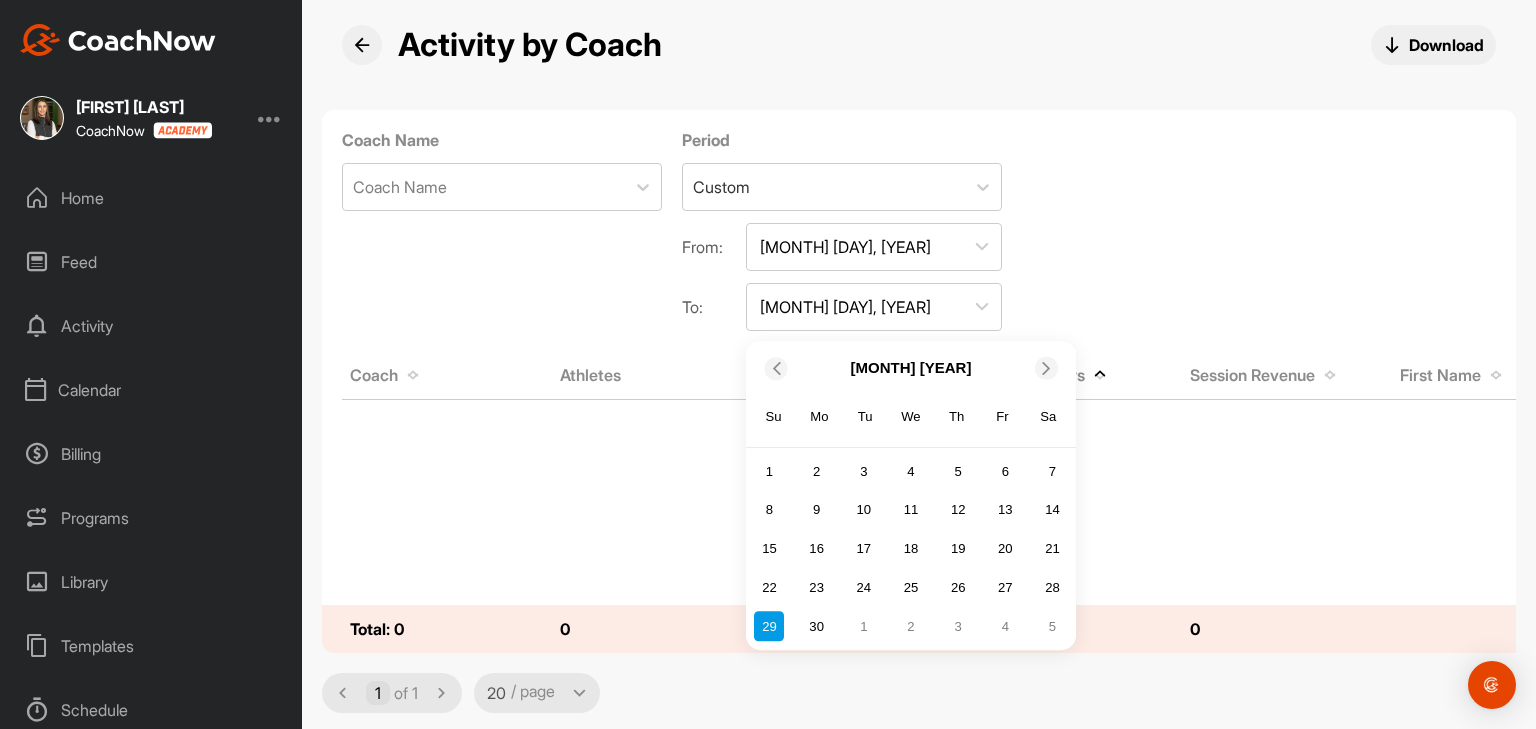 click at bounding box center [1046, 367] 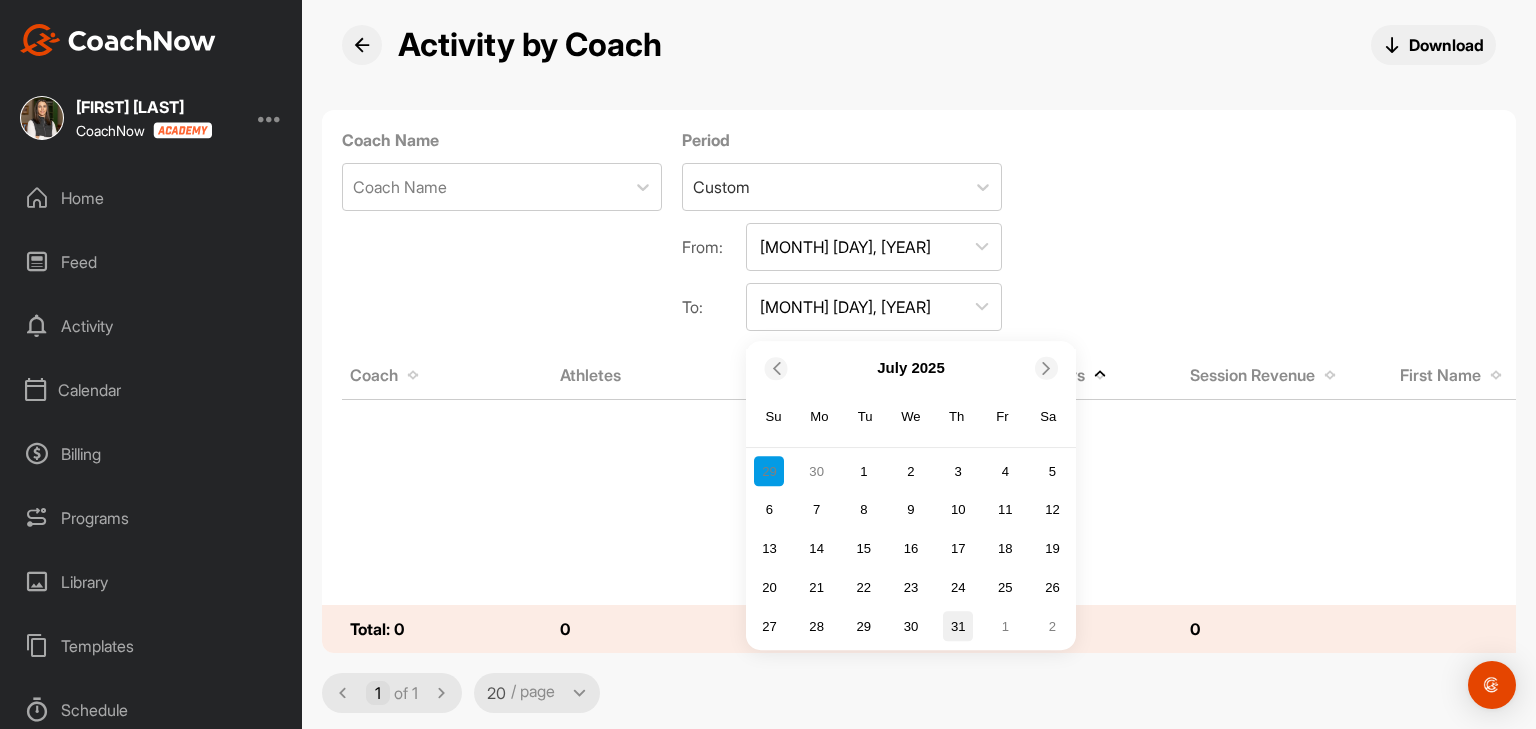 click on "31" at bounding box center [958, 627] 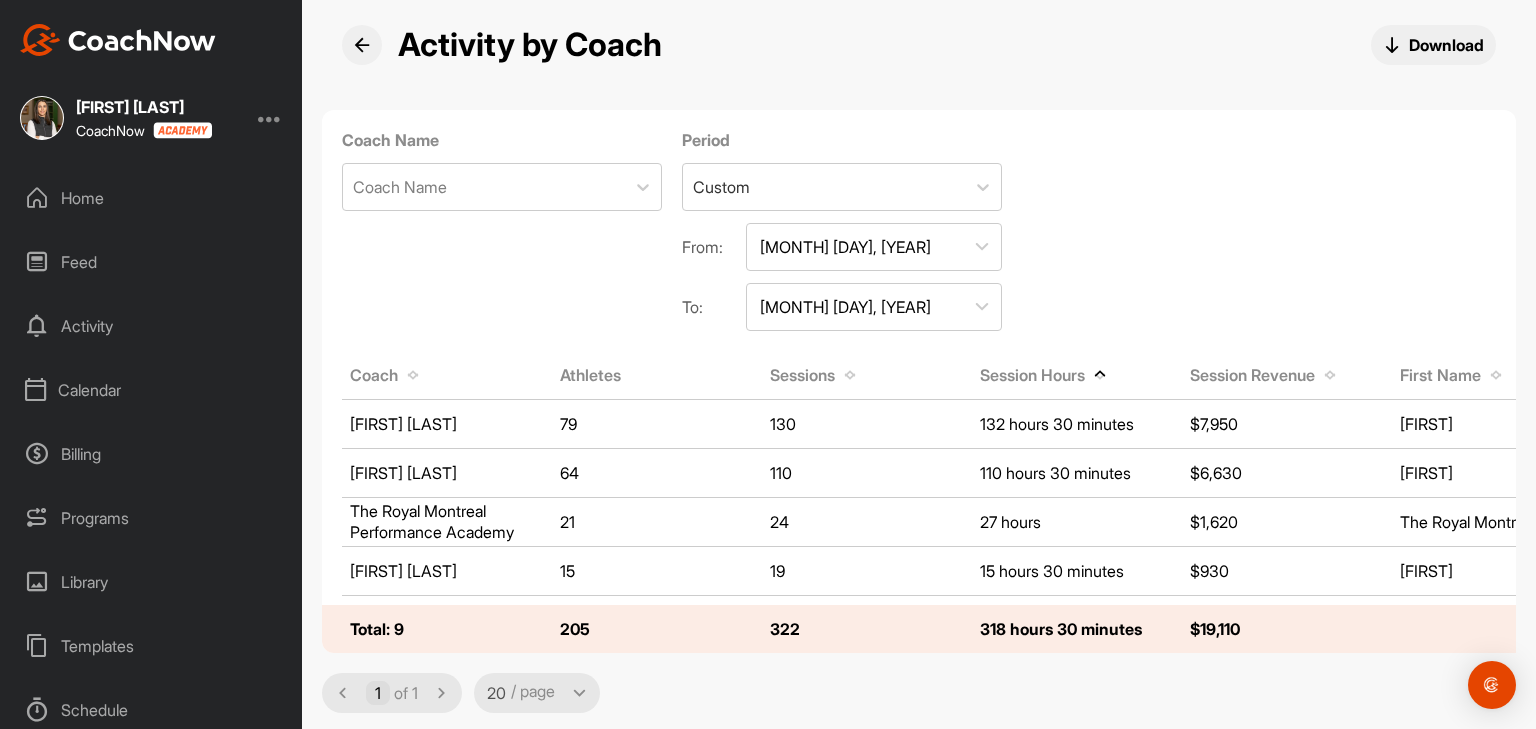 click on "[MONTH] [DAY], [YEAR]" at bounding box center (874, 307) 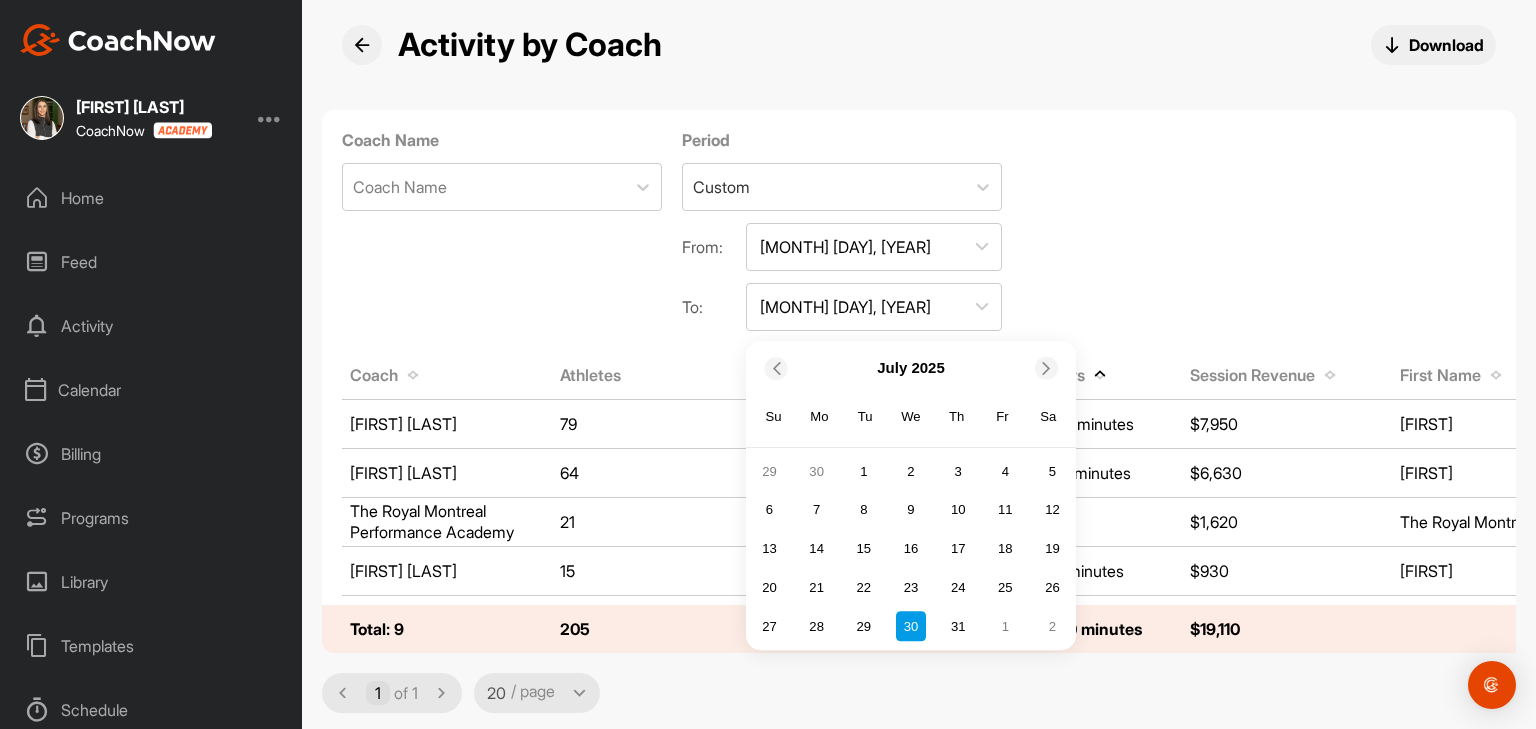 click at bounding box center [1046, 367] 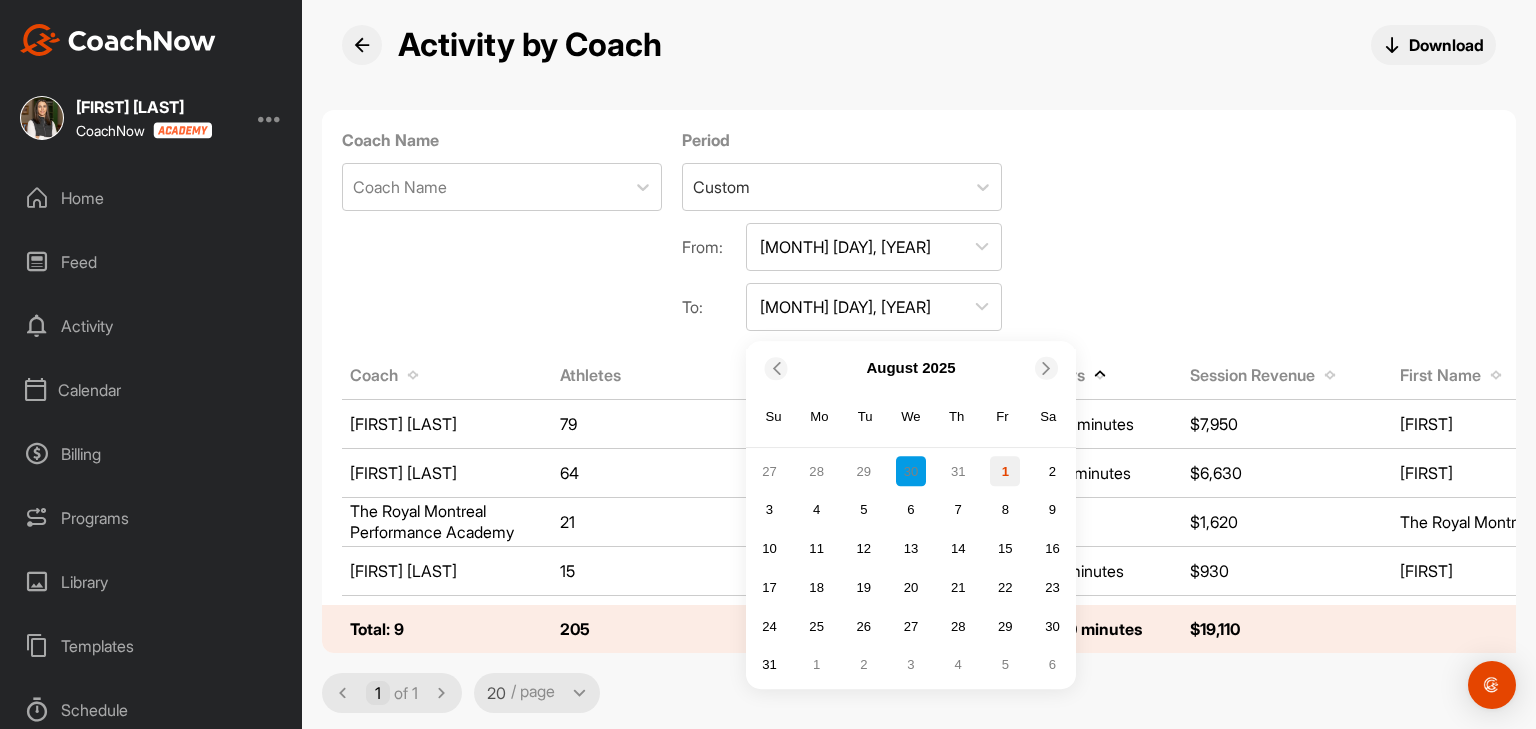 click on "1" at bounding box center (1005, 472) 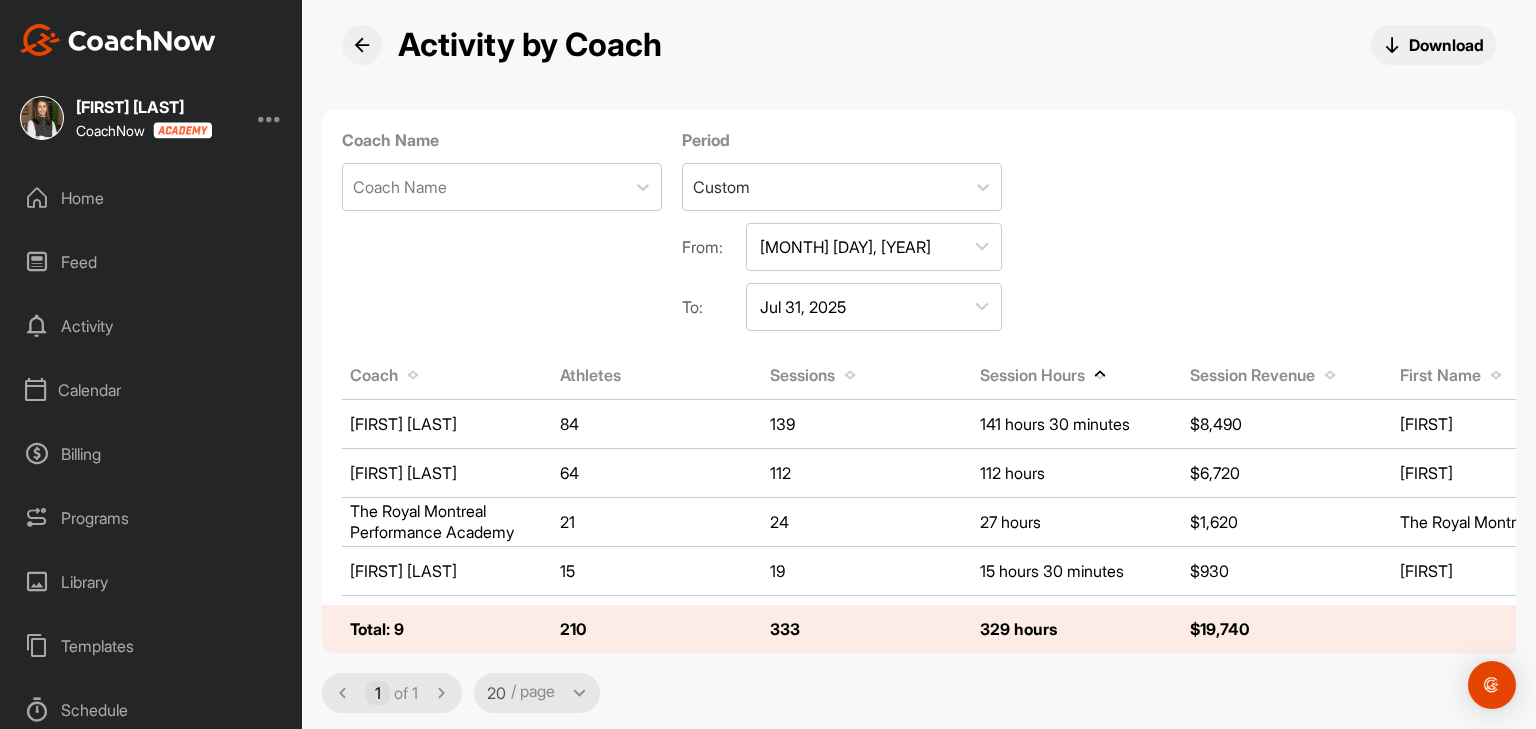 scroll, scrollTop: 100, scrollLeft: 0, axis: vertical 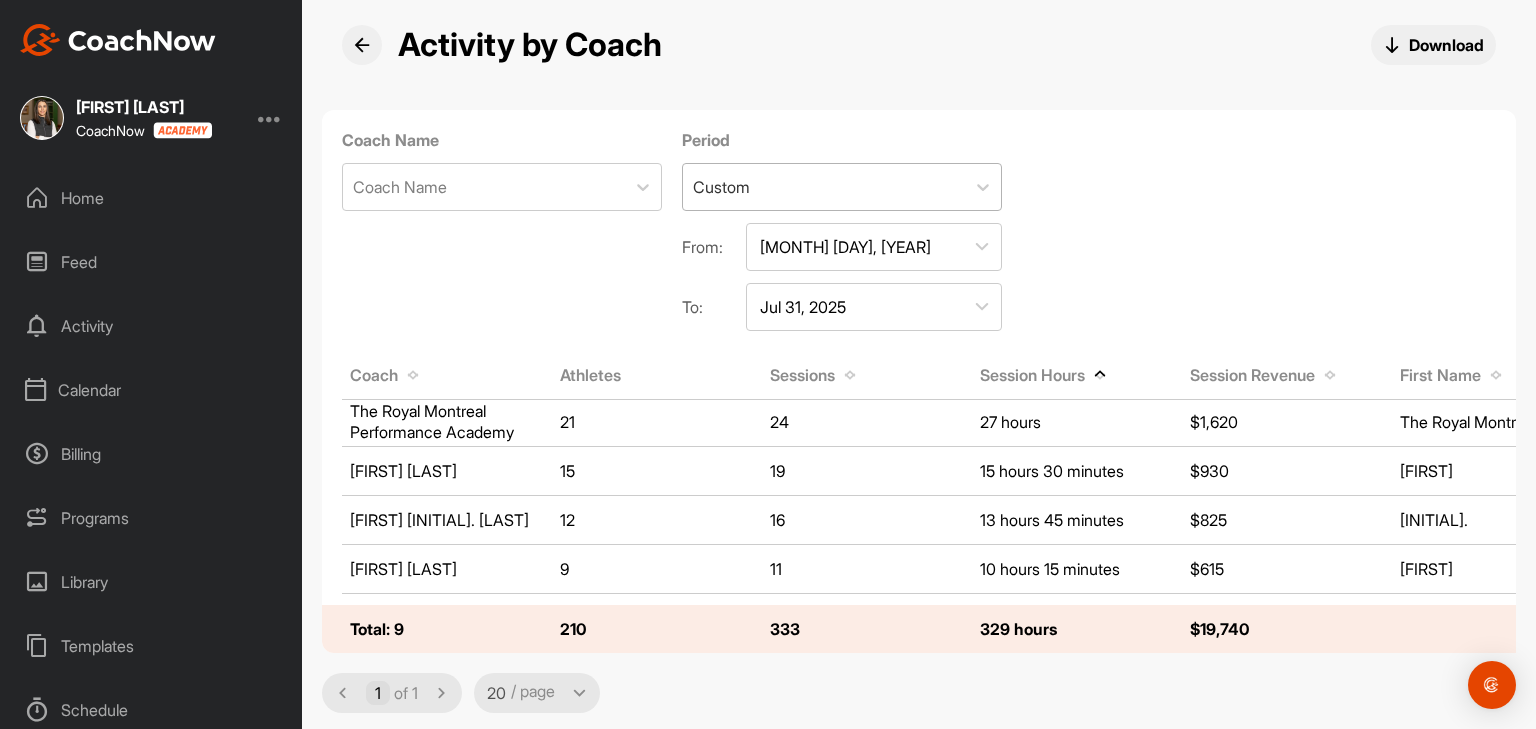 click on "Custom" at bounding box center (824, 187) 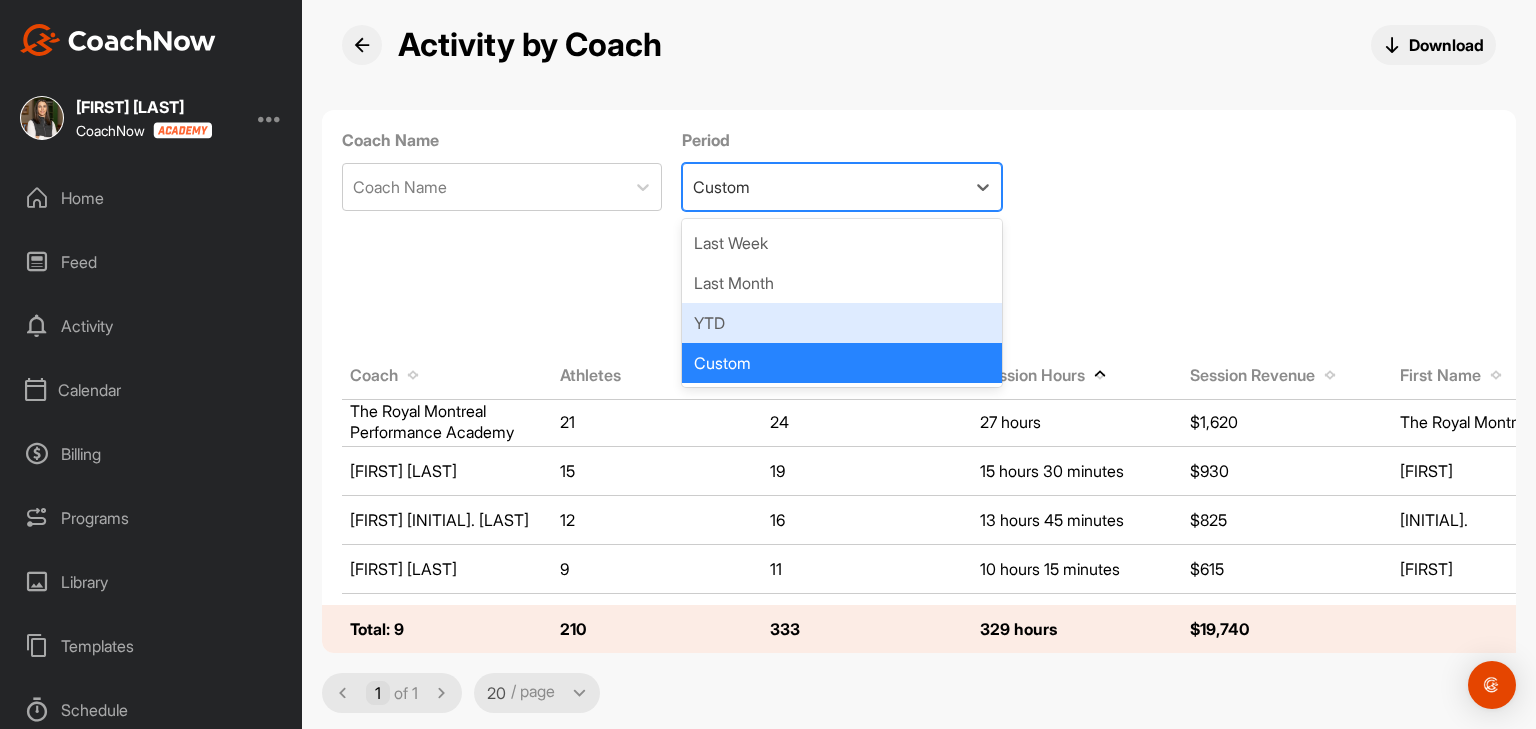 click on "YTD" at bounding box center (842, 323) 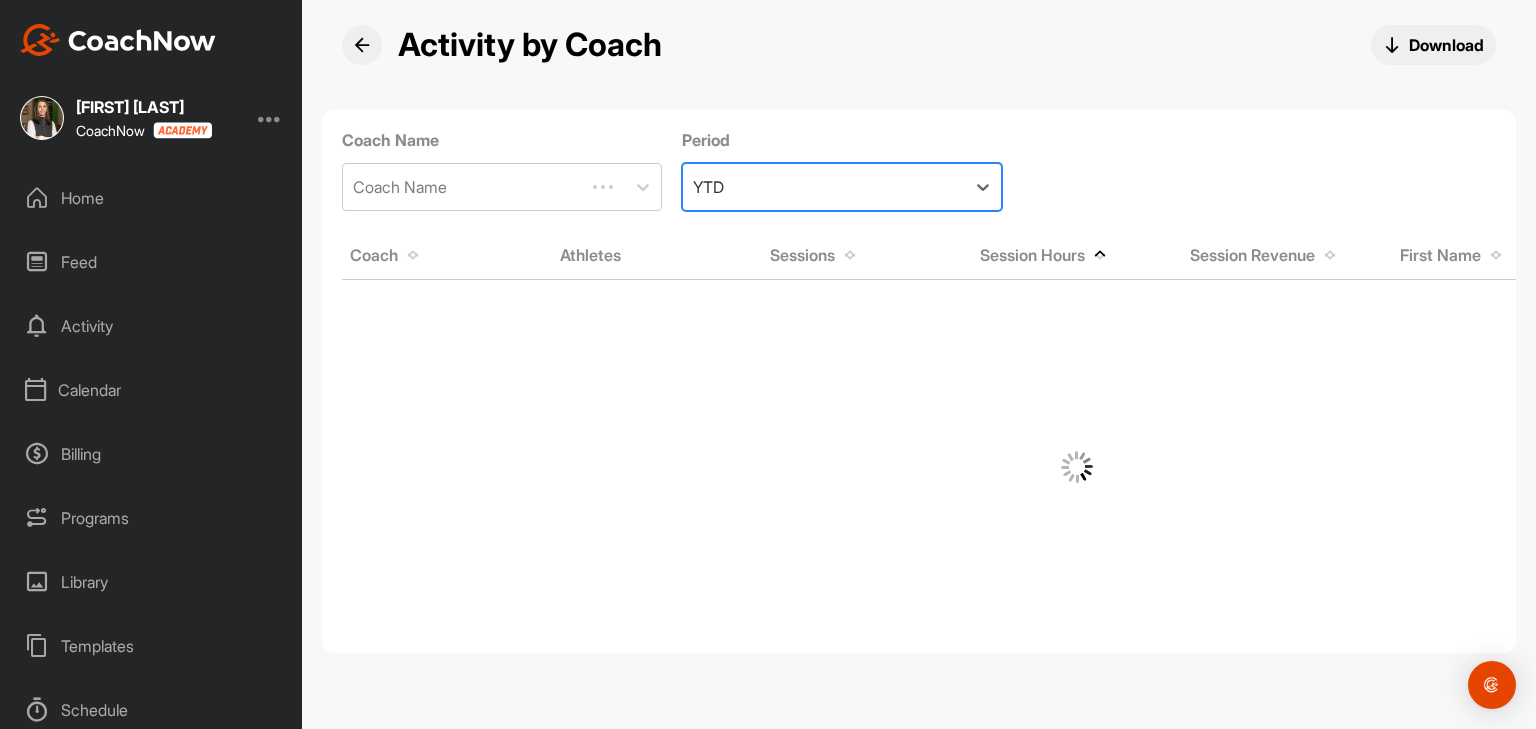 scroll, scrollTop: 0, scrollLeft: 0, axis: both 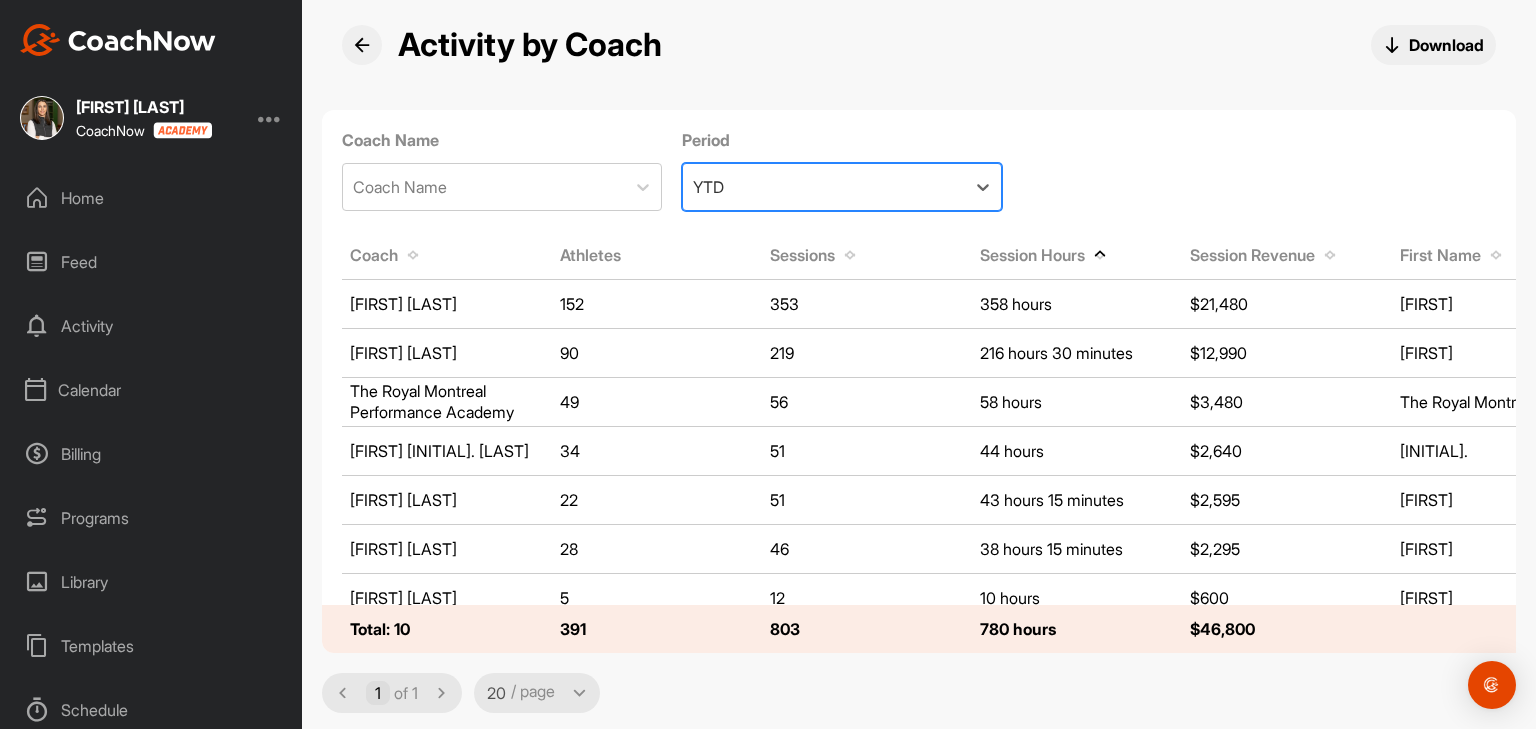 click on "Calendar" at bounding box center (152, 390) 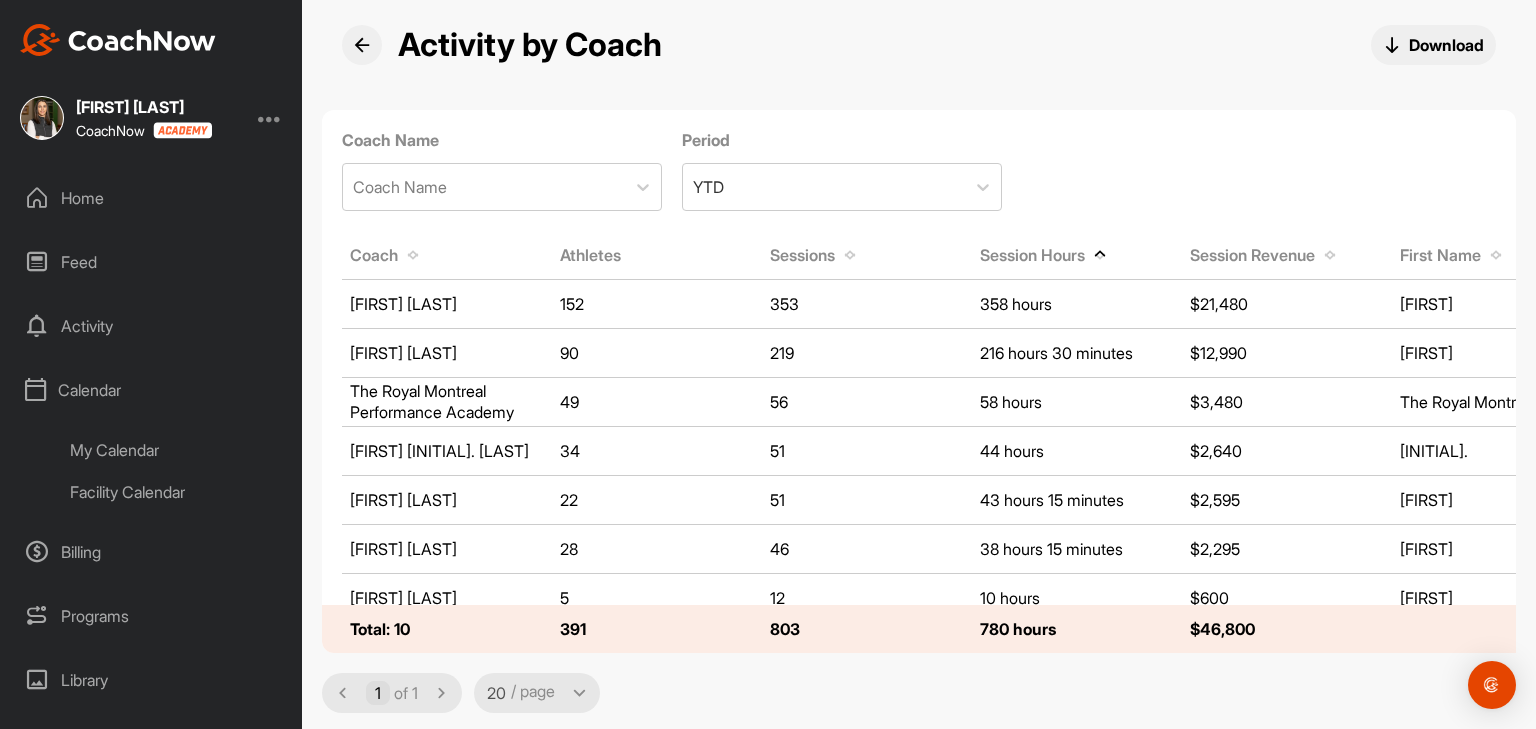click on "My Calendar" at bounding box center [174, 450] 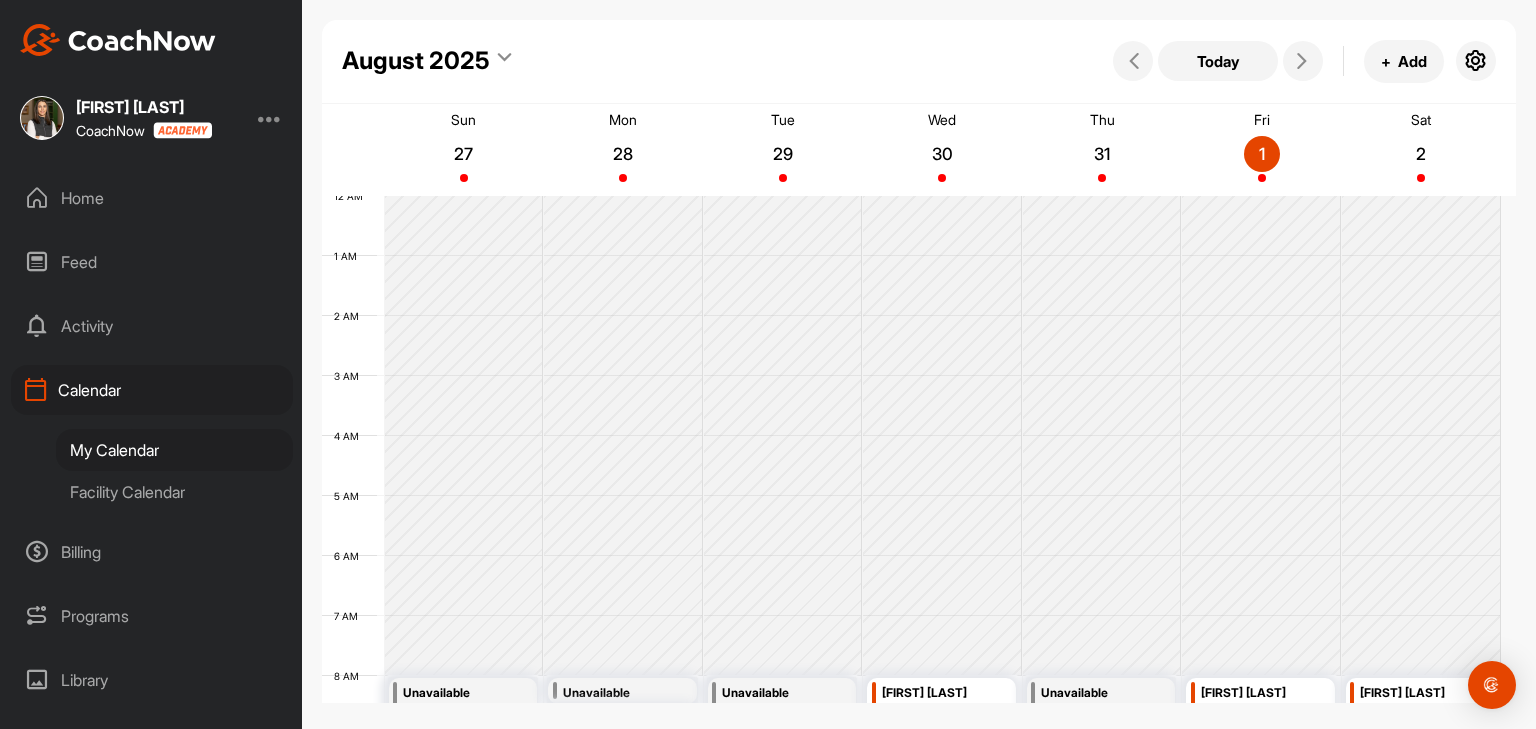 scroll, scrollTop: 347, scrollLeft: 0, axis: vertical 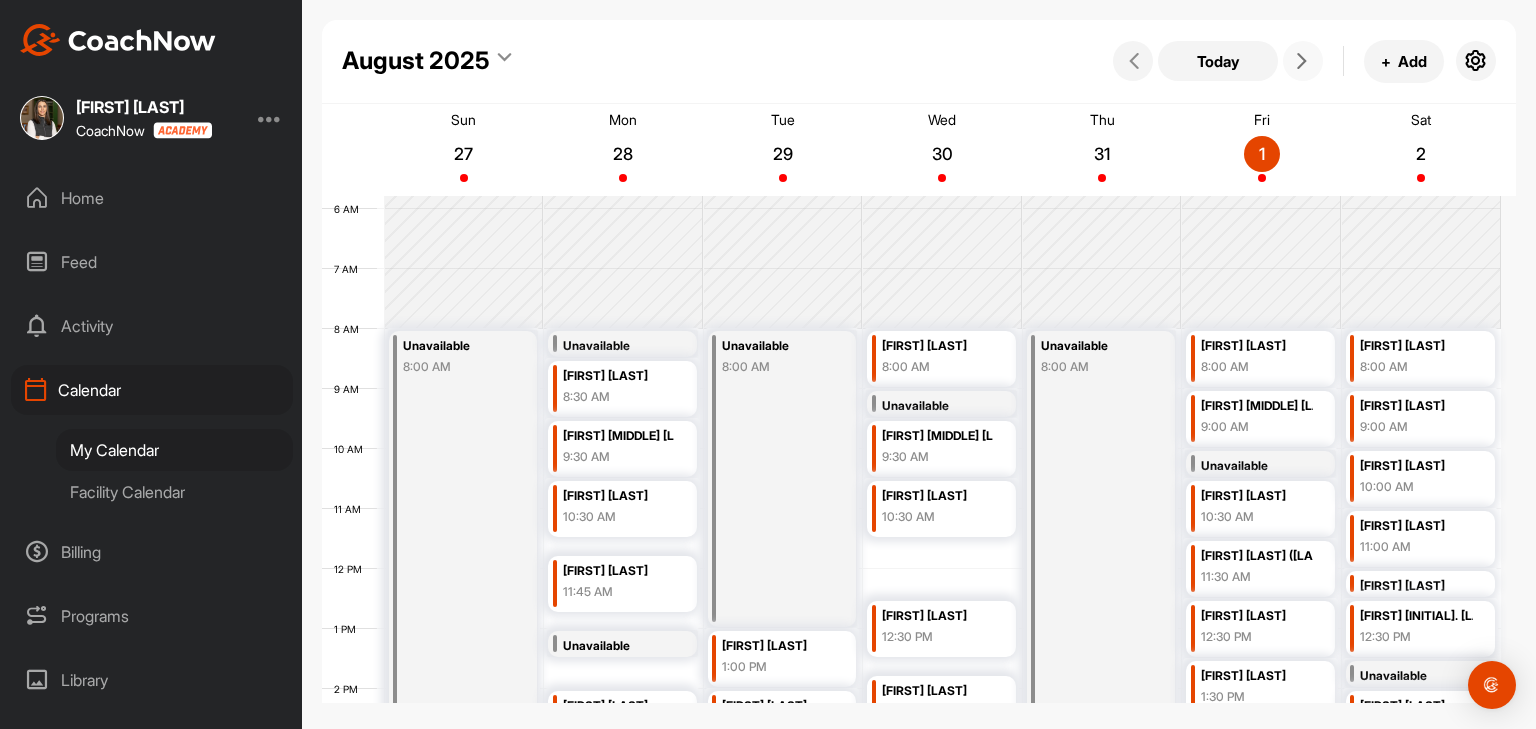 click at bounding box center [1302, 61] 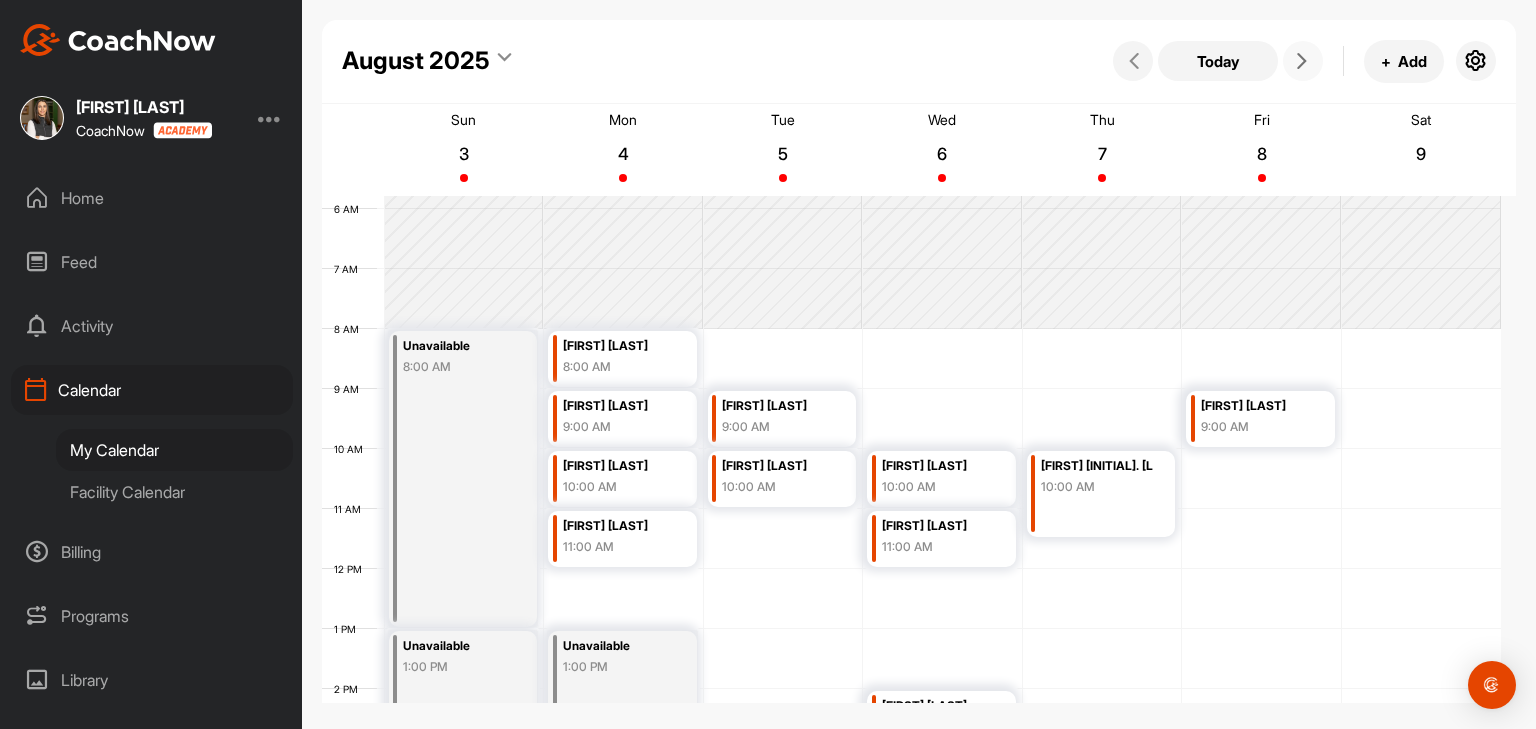click on "Unavailable [TIME] Unavailable [TIME] [FIRST] [LAST] [TIME] [FIRST] [LAST] [TIME] [FIRST] [LAST] [TIME] [FIRST] [LAST] [TIME] Unavailable [TIME] [FIRST] [LAST] [TIME] Unavailable [TIME] [FIRST] [LAST] [TIME] [FIRST] [LAST] [TIME] [FIRST] [LAST] [TIME] [FIRST] [LAST] [TIME] [FIRST] [LAST] [TIME] [FIRST] [LAST] [TIME] Unavailable [TIME] [FIRST] [LAST] [TIME] Unavailable [TIME] [FIRST] [LAST] [TIME] [FIRST] [LAST] [TIME] Unavailable [TIME] [FIRST] [LAST]" at bounding box center [911, 569] 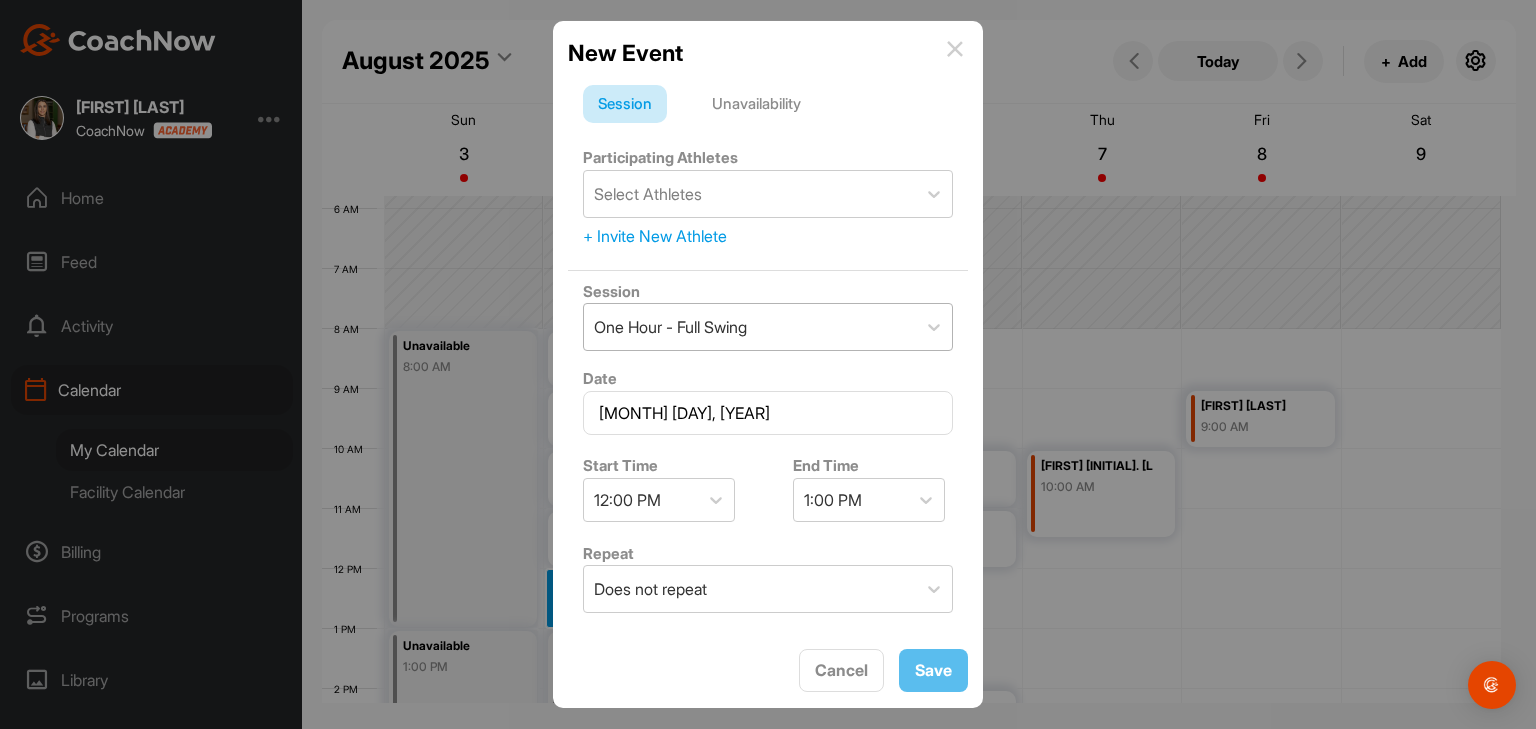 click on "One Hour - Full Swing" at bounding box center (670, 327) 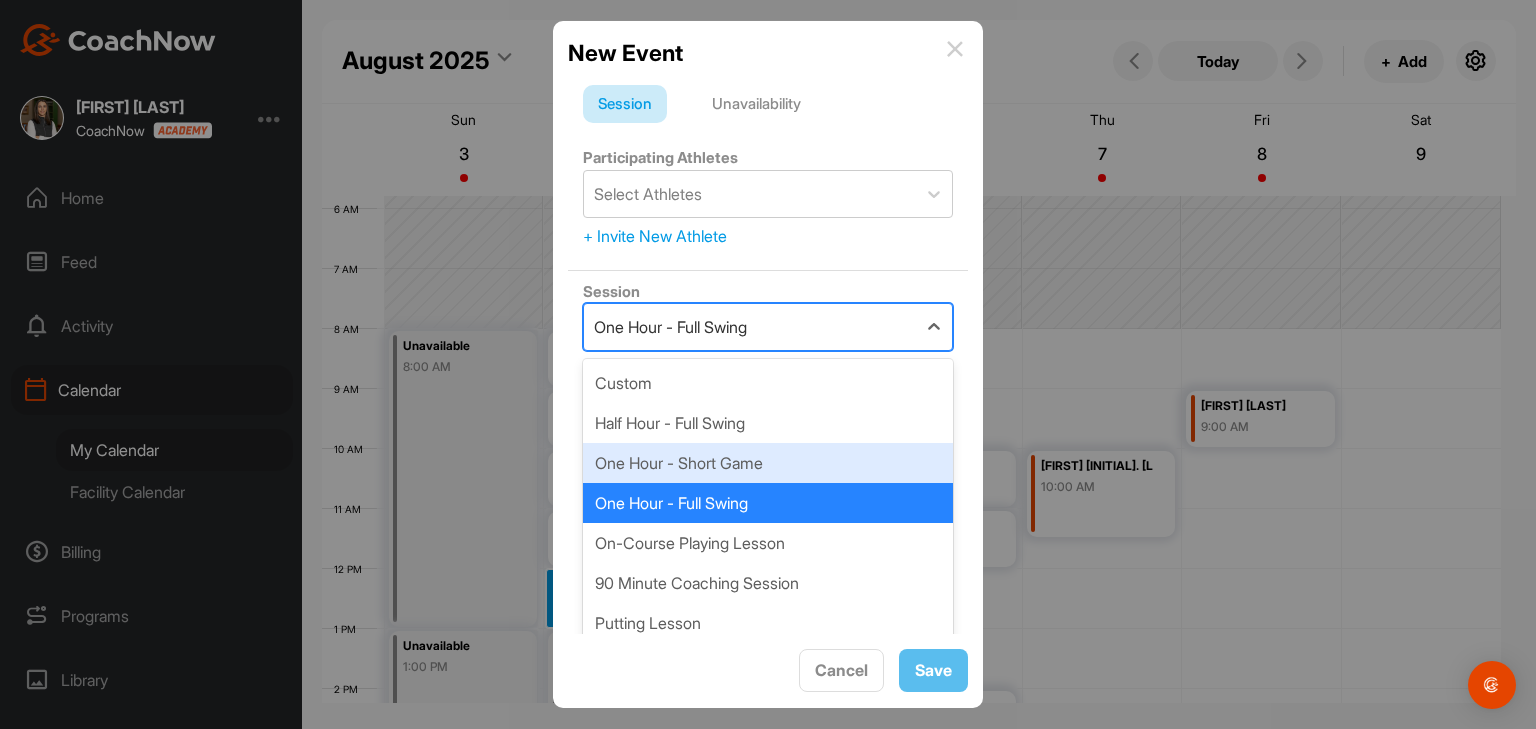 click on "One Hour - Short Game" at bounding box center [768, 463] 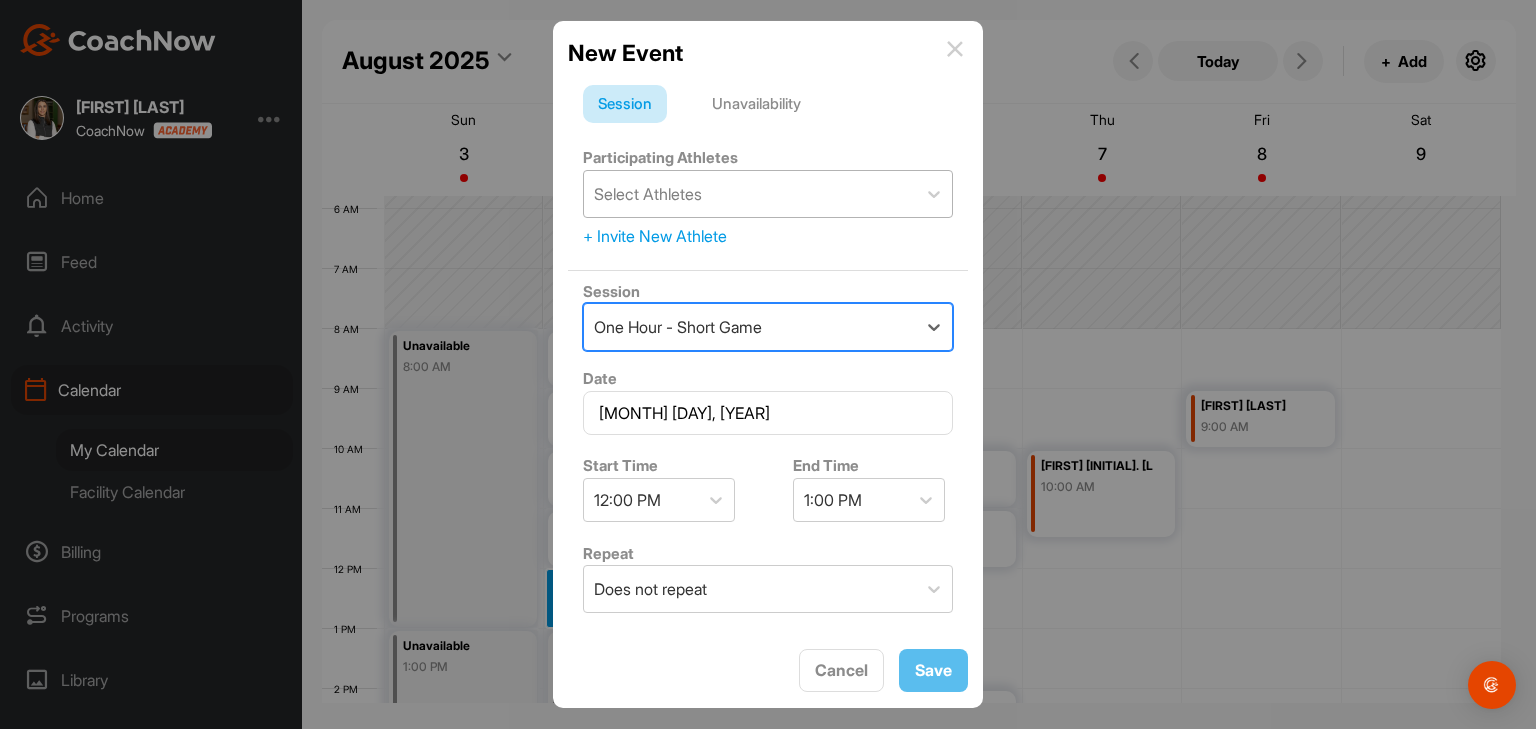 click on "Select Athletes" at bounding box center (750, 194) 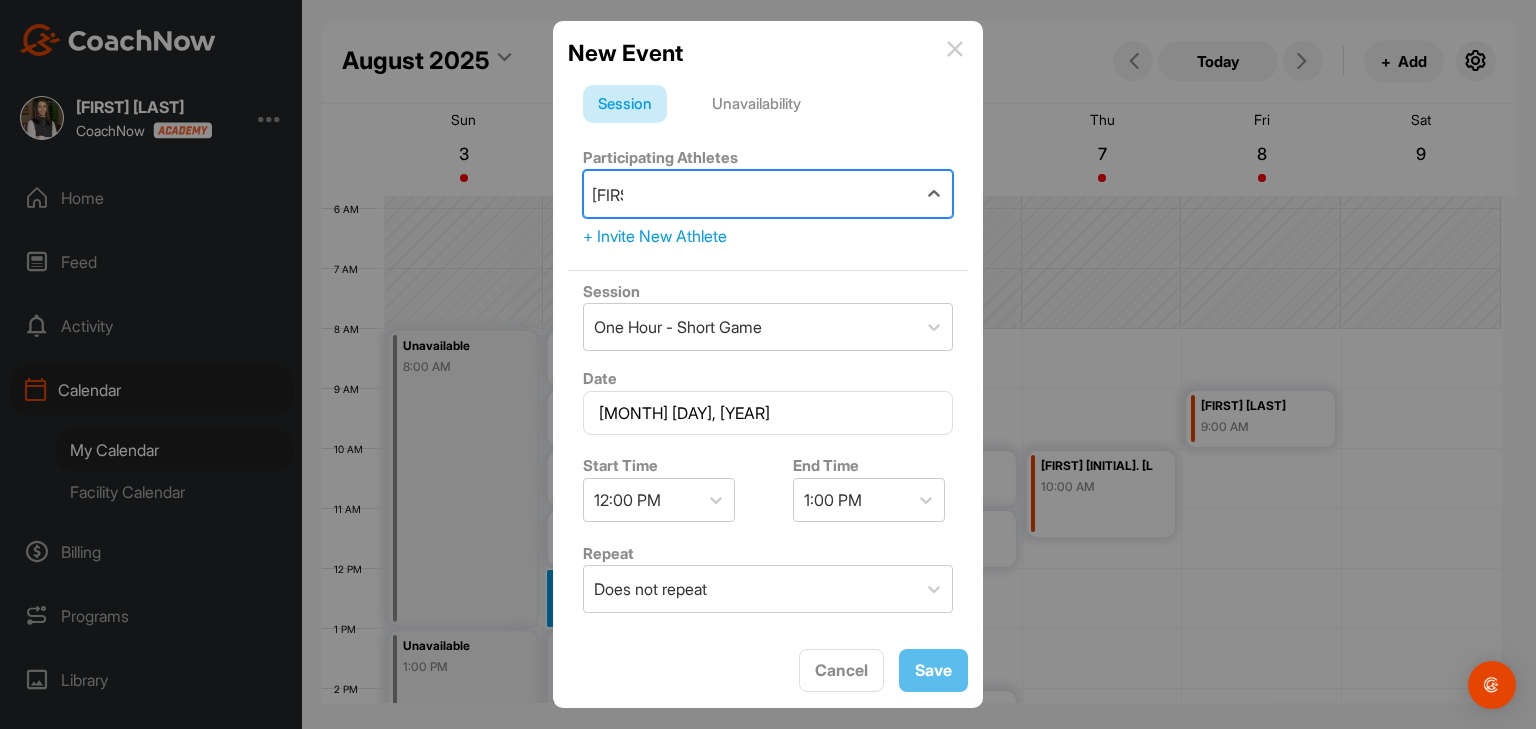 type on "[FIRST]" 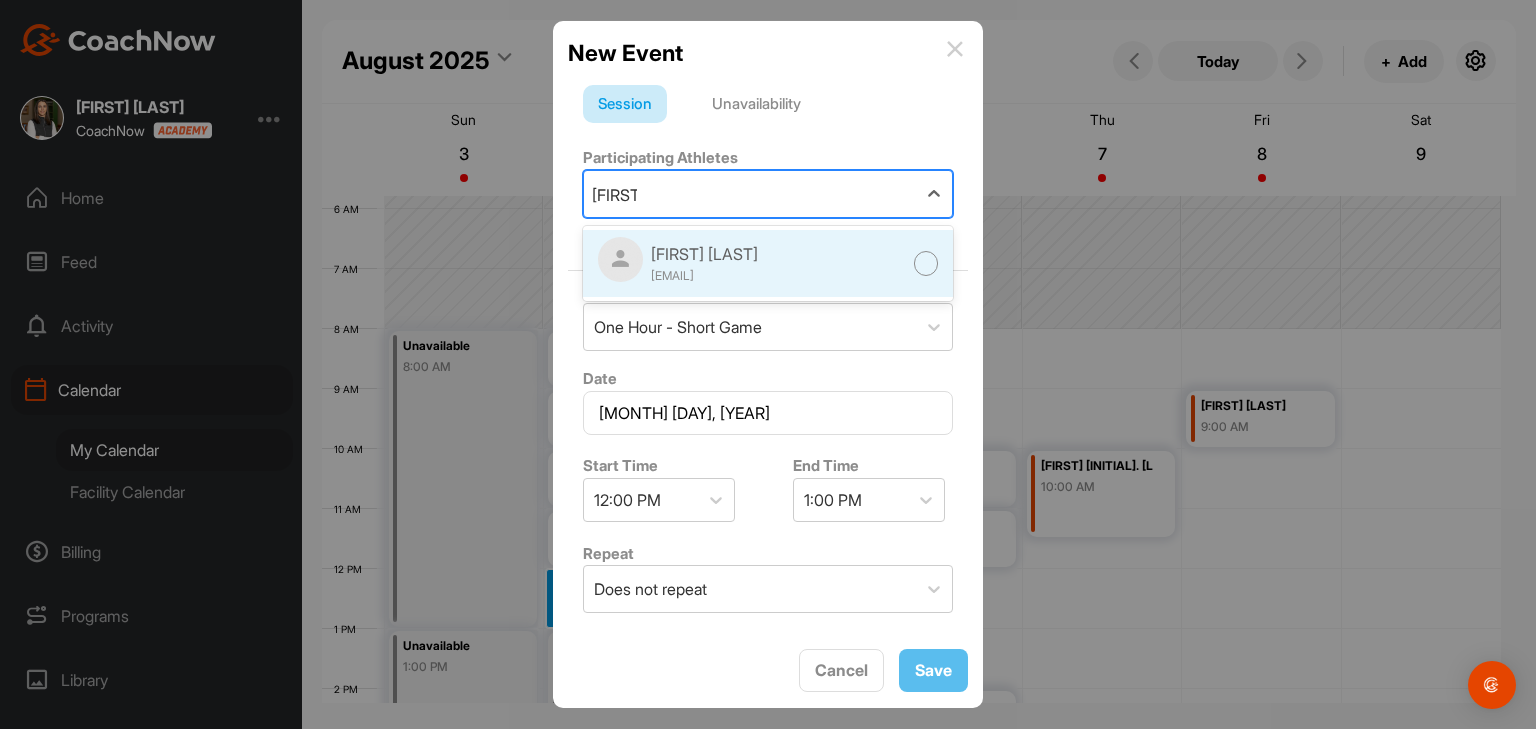 click at bounding box center [926, 263] 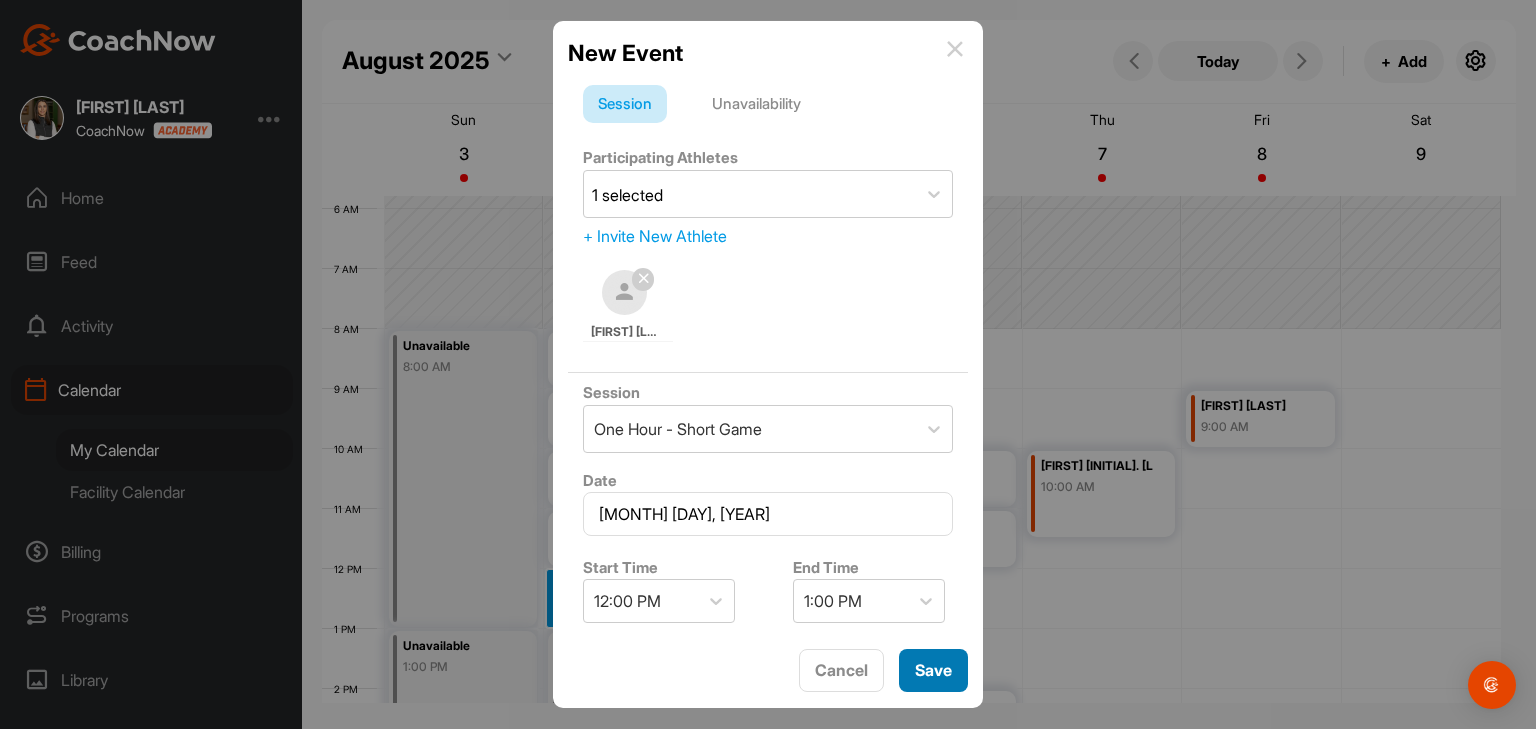 click on "Save" at bounding box center [933, 670] 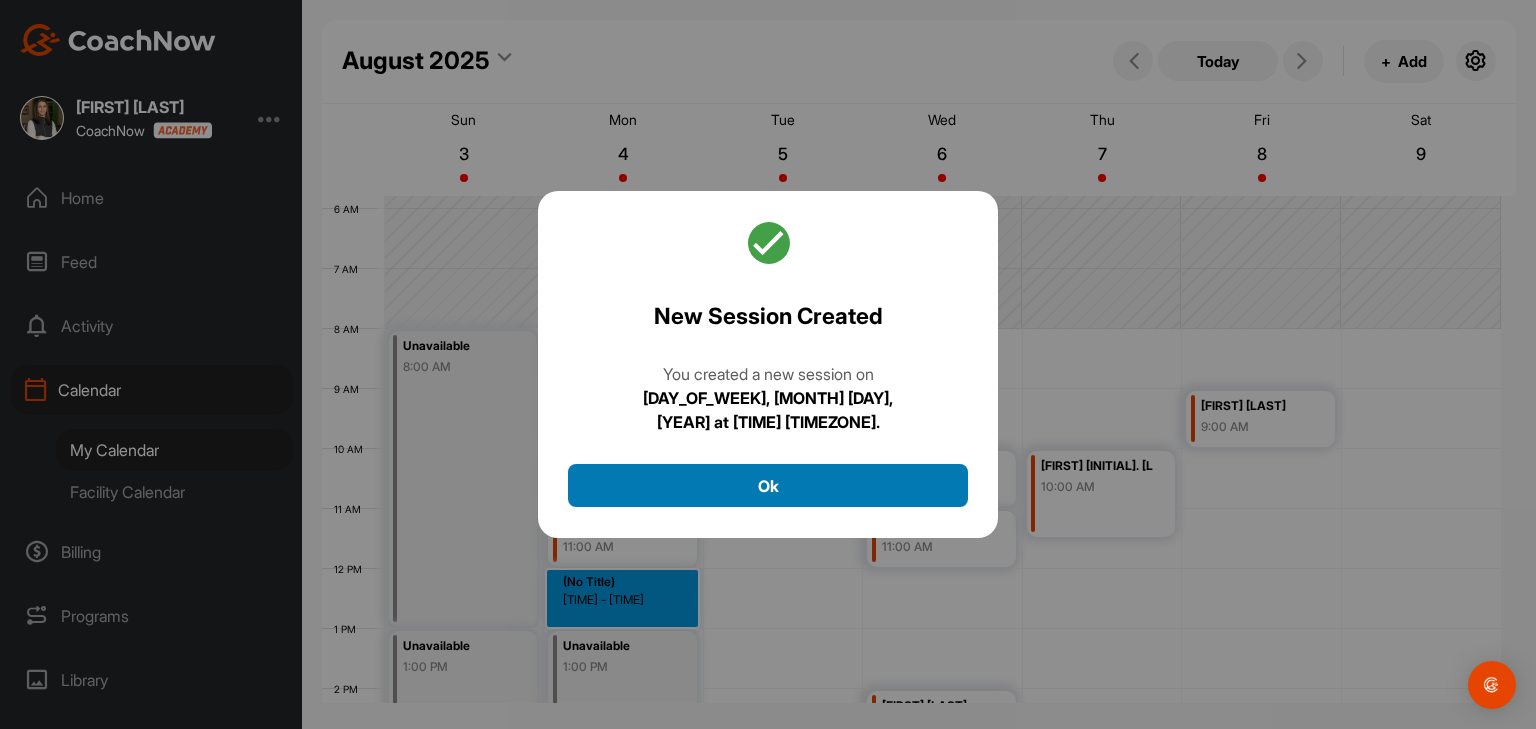 click on "Ok" at bounding box center [768, 485] 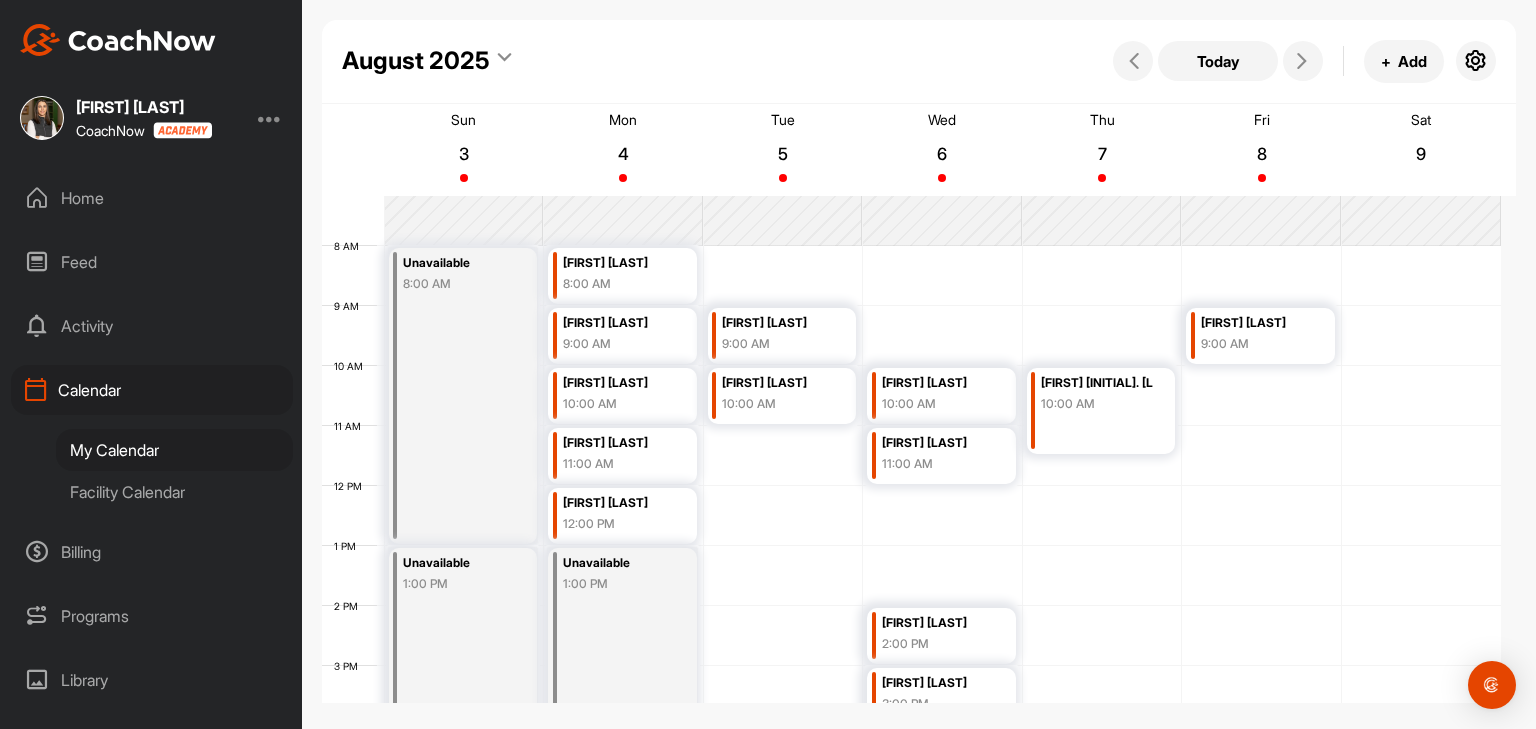 scroll, scrollTop: 447, scrollLeft: 0, axis: vertical 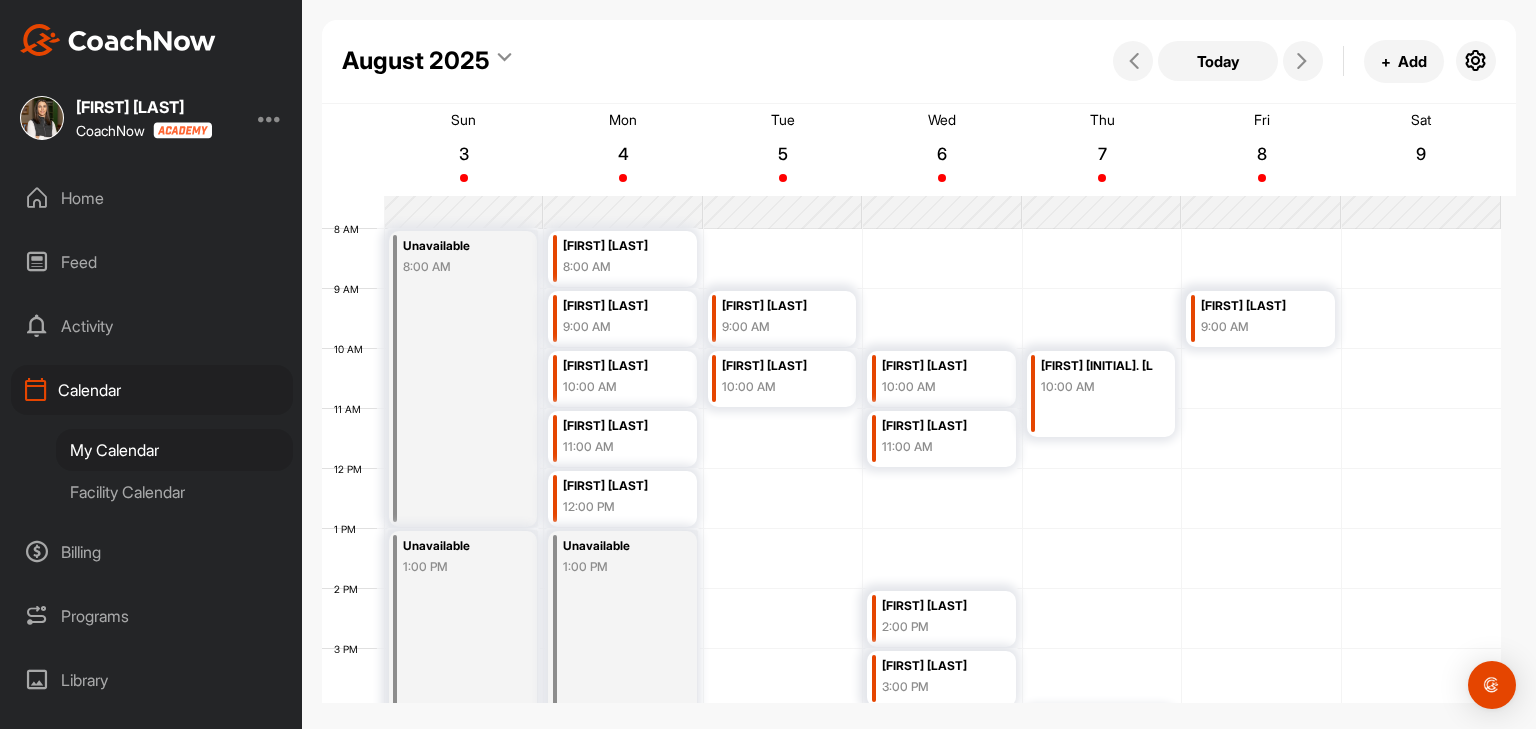 click on "12 AM 1 AM 2 AM 3 AM 4 AM 5 AM 6 AM 7 AM 8 AM 9 AM 10 AM 11 AM 12 PM 1 PM 2 PM 3 PM 4 PM 5 PM 6 PM 7 PM 8 PM 9 PM 10 PM 11 PM Unavailable 8:00 AM Unavailable 1:00 PM [FIRST] [LAST] 8:00 AM [FIRST] [LAST] 9:00 AM [FIRST] [LAST] 10:00 AM [FIRST] [LAST] 11:00 AM [FIRST] [LAST] 12:00 PM Unavailable 1:00 PM [FIRST] [LAST] 9:00 AM [FIRST] [LAST] 10:00 AM [FIRST] [LAST] 5:00 PM [FIRST] [LAST] 10:00 AM [FIRST] [LAST] [FIRST] [LAST] 11:00 AM [FIRST] [LAST] 2:00 PM [FIRST] [LAST] 3:00 PM Unavailable 5:00 PM [FIRST] [LAST] 10:00 AM Unavailable 4:00 PM [FIRST] [LAST] 9:00 AM Unavailable 6:00 PM" at bounding box center (911, 469) 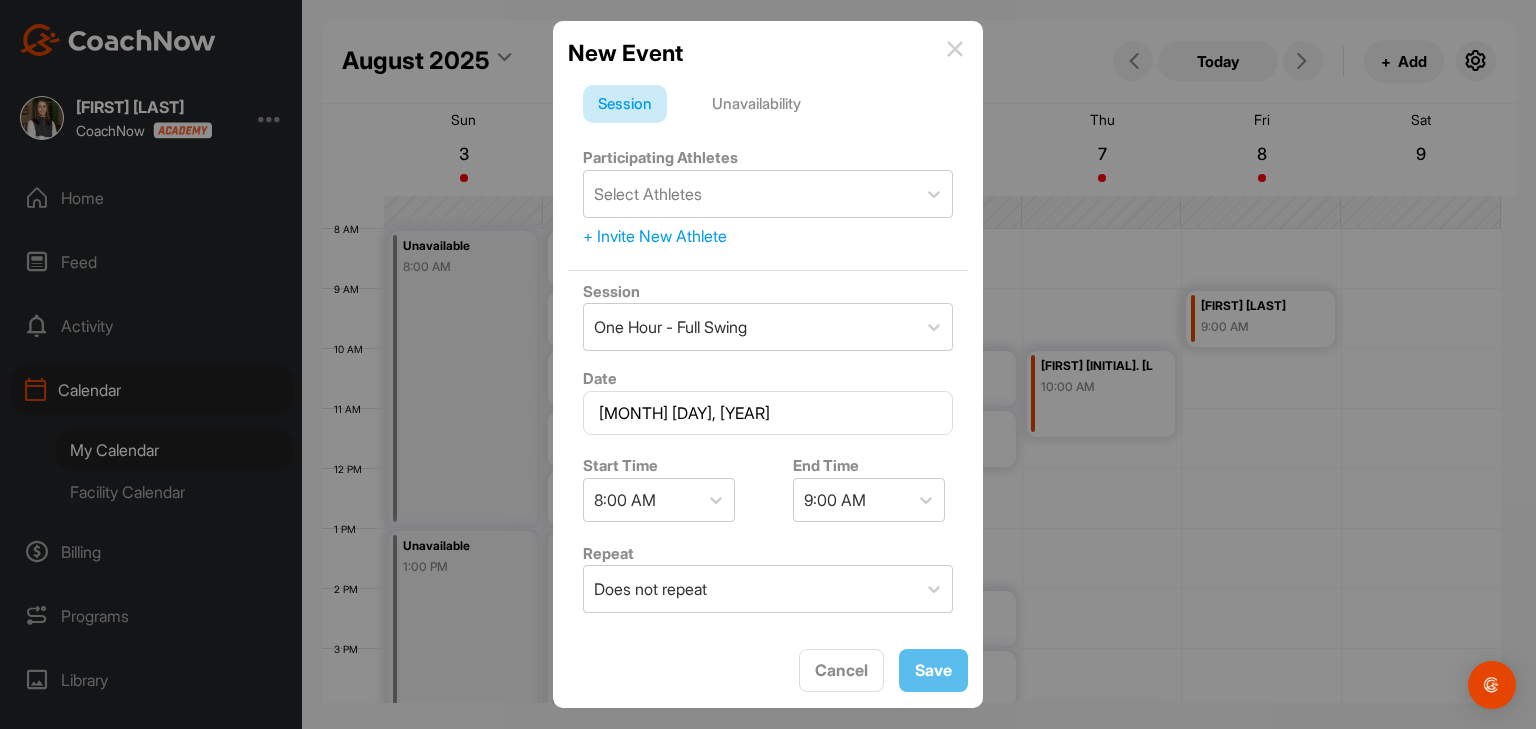 click on "Unavailability" at bounding box center (756, 104) 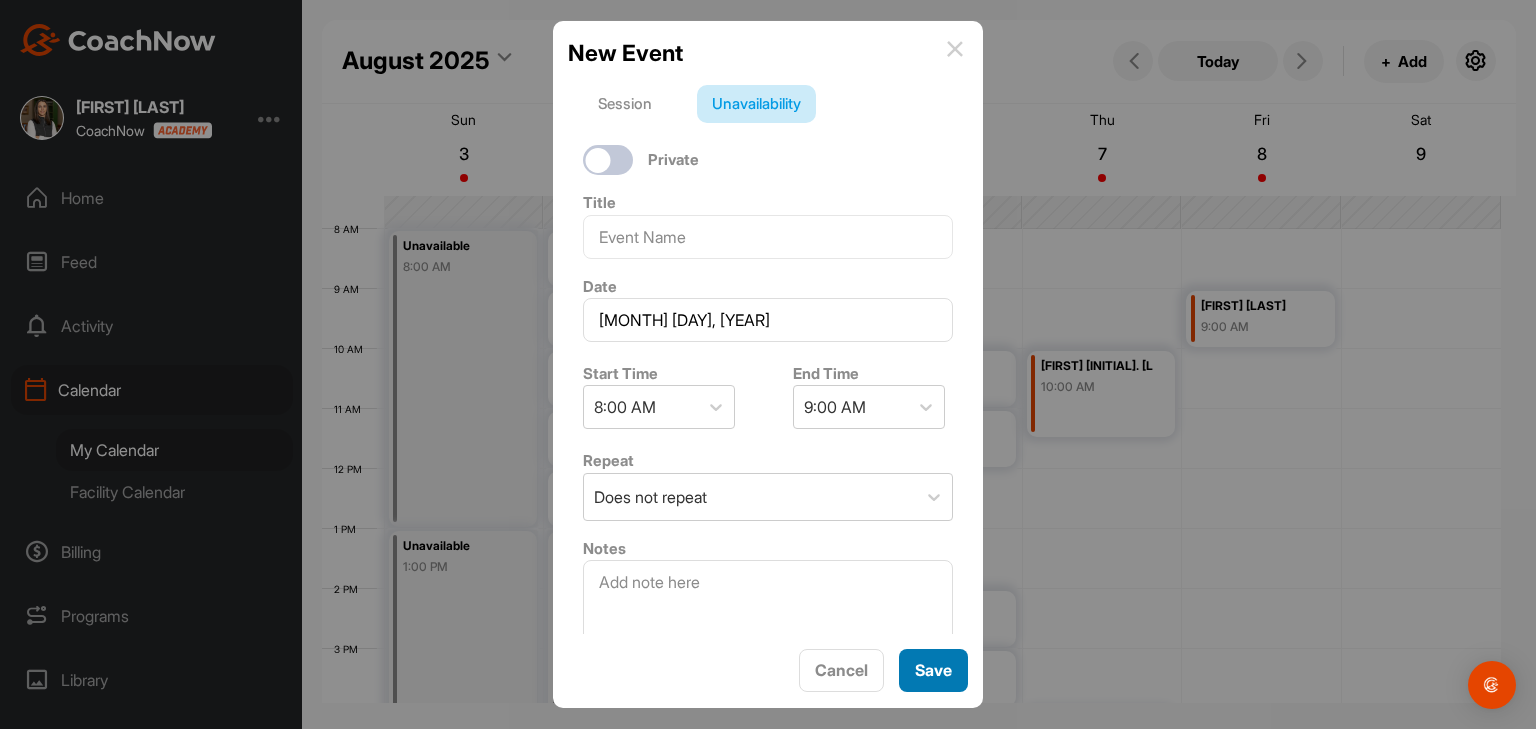 click on "Save" at bounding box center [933, 670] 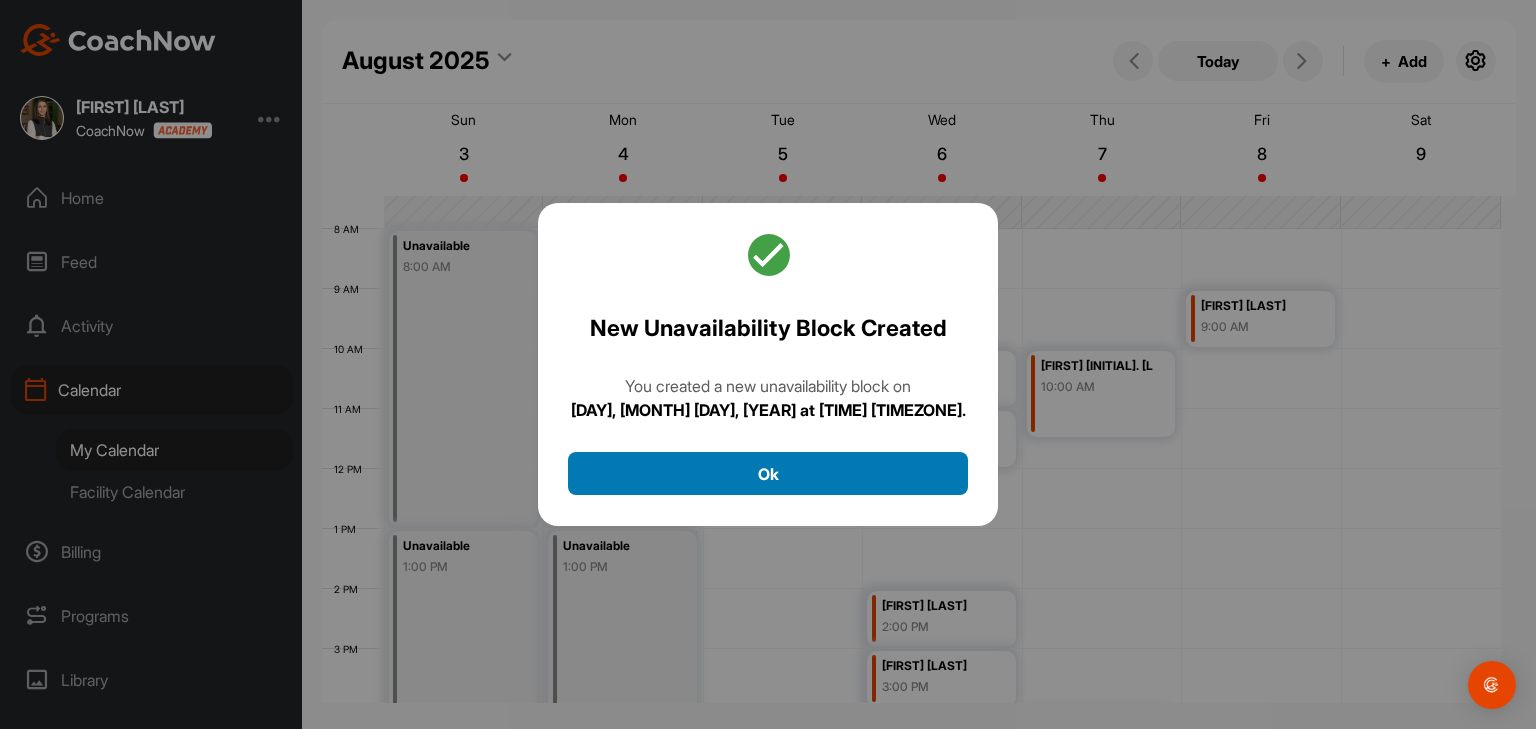 click on "Ok" at bounding box center (768, 473) 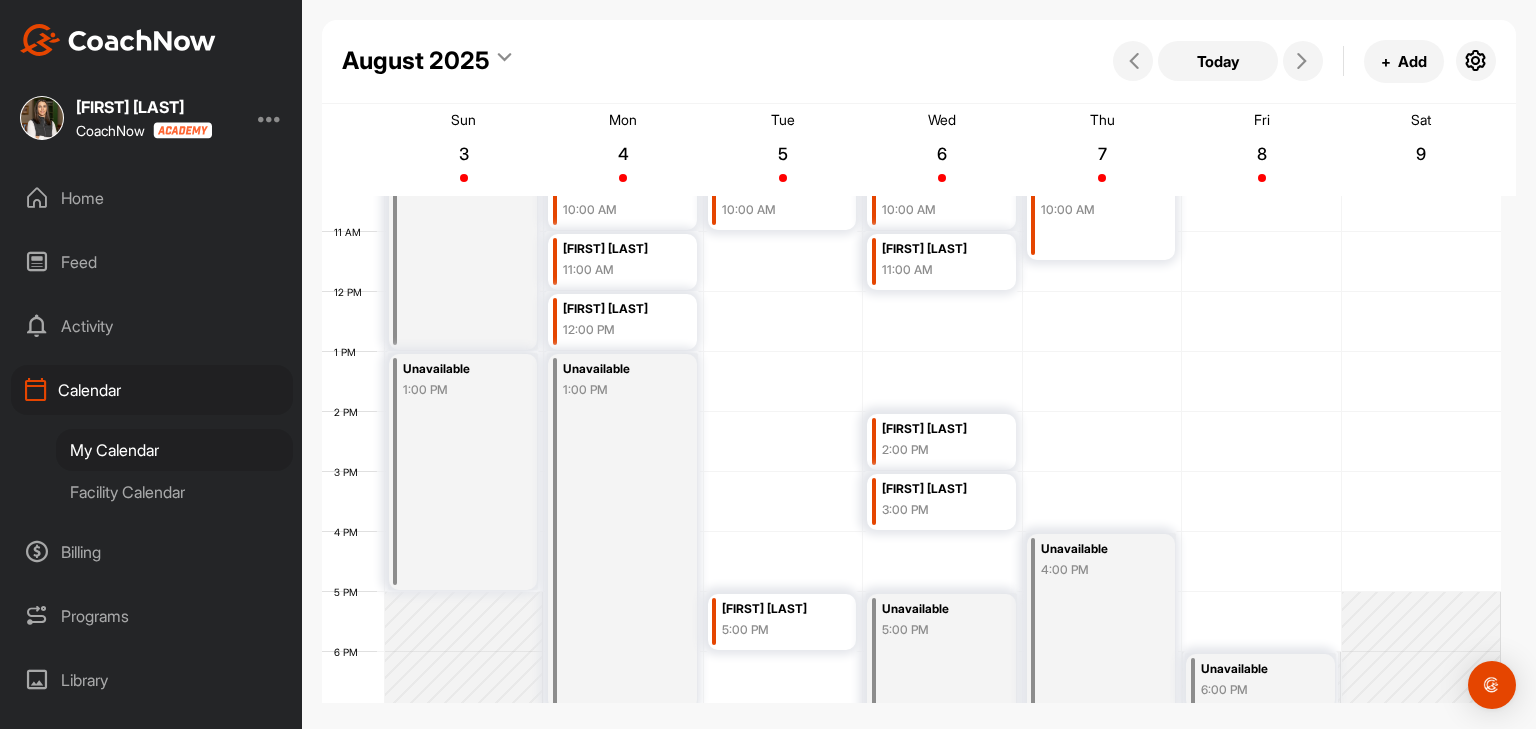 scroll, scrollTop: 647, scrollLeft: 0, axis: vertical 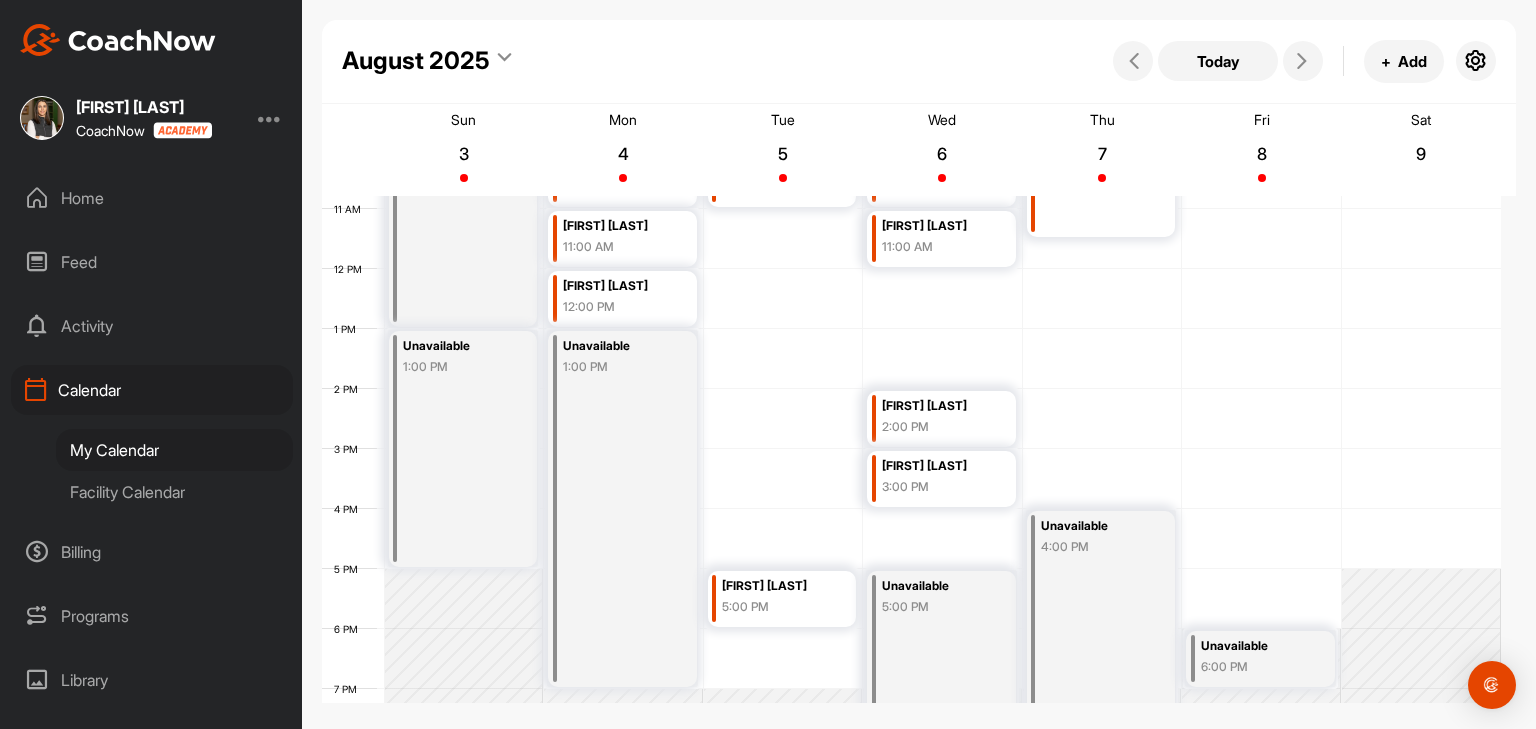 click on "Unavailable 4:00 PM" at bounding box center [1101, 629] 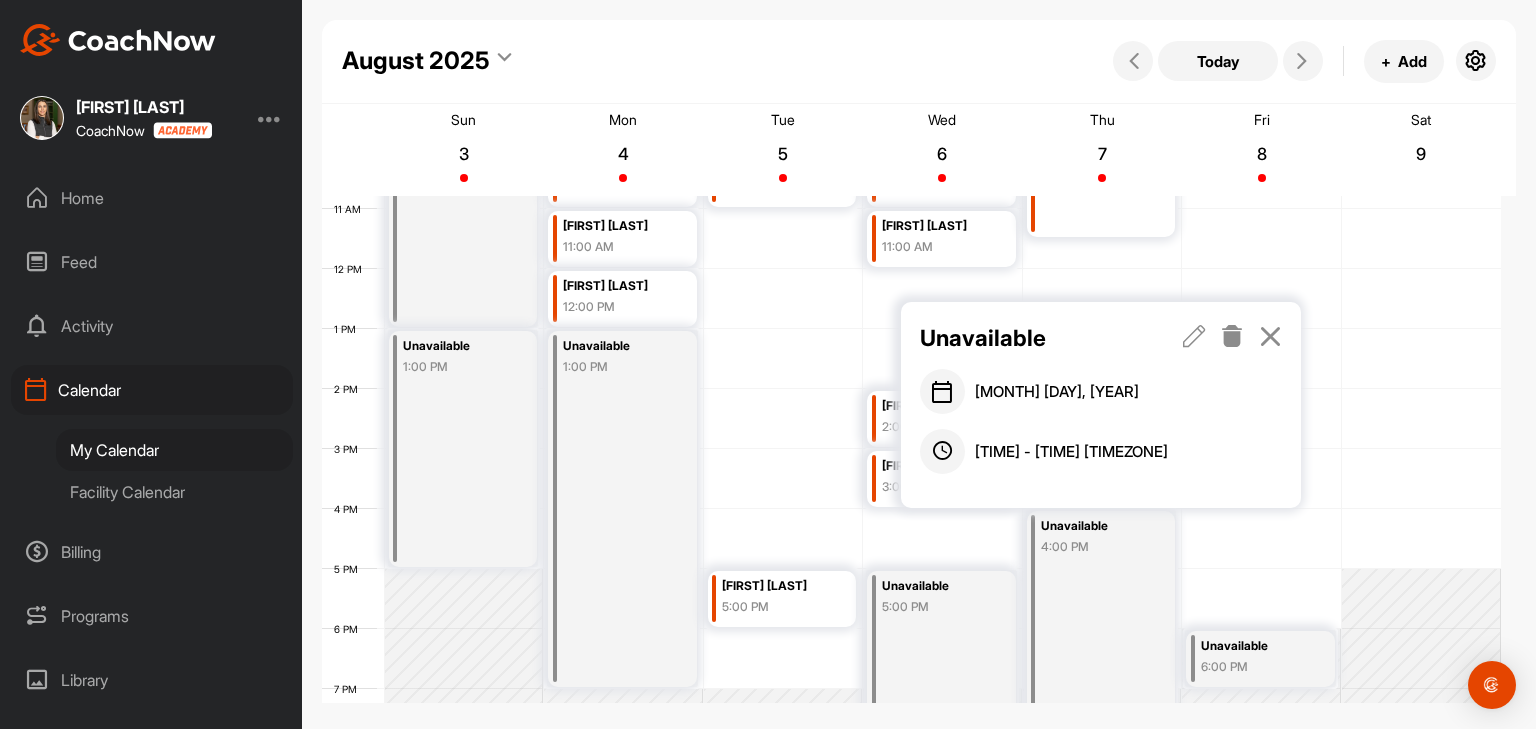 click at bounding box center [1194, 336] 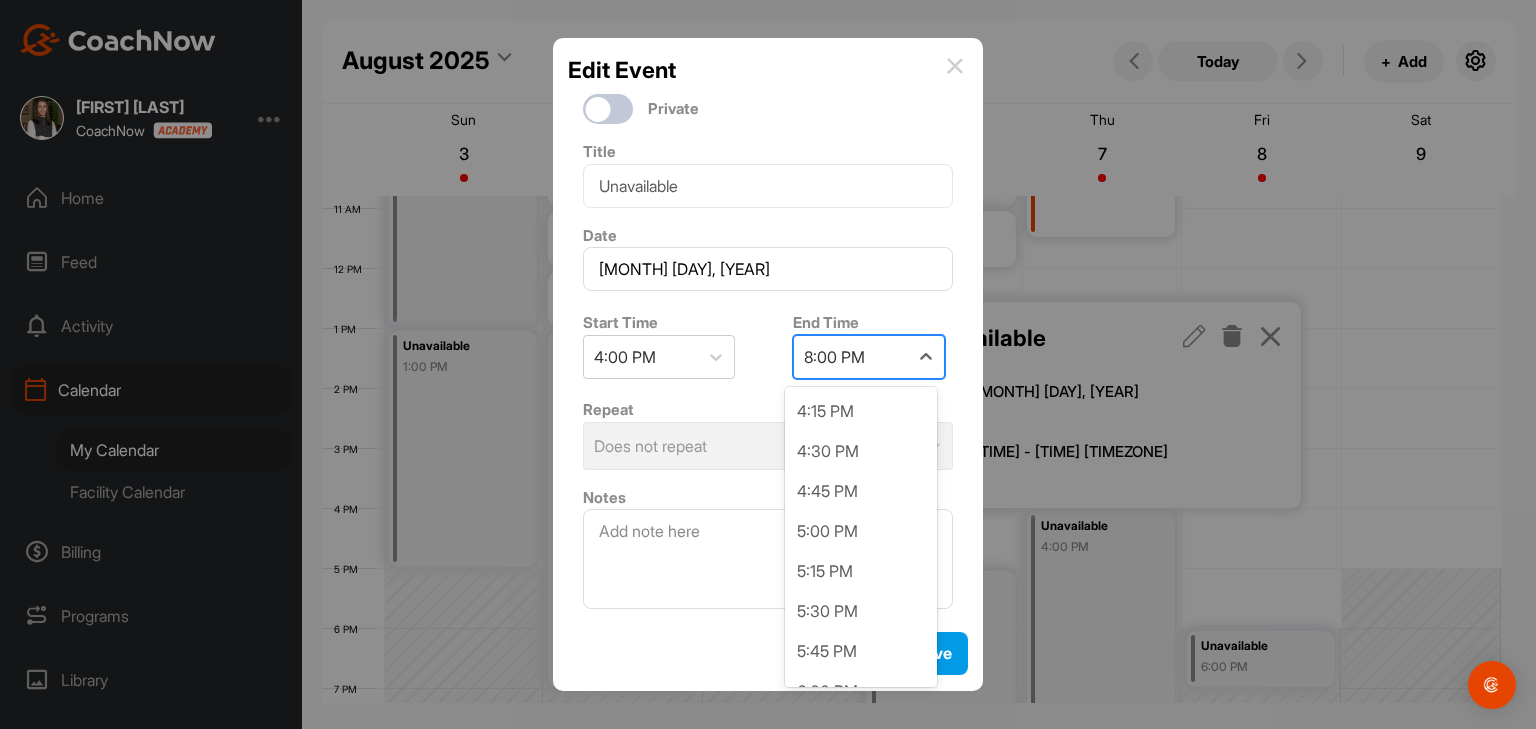 click on "8:00 PM" at bounding box center [834, 357] 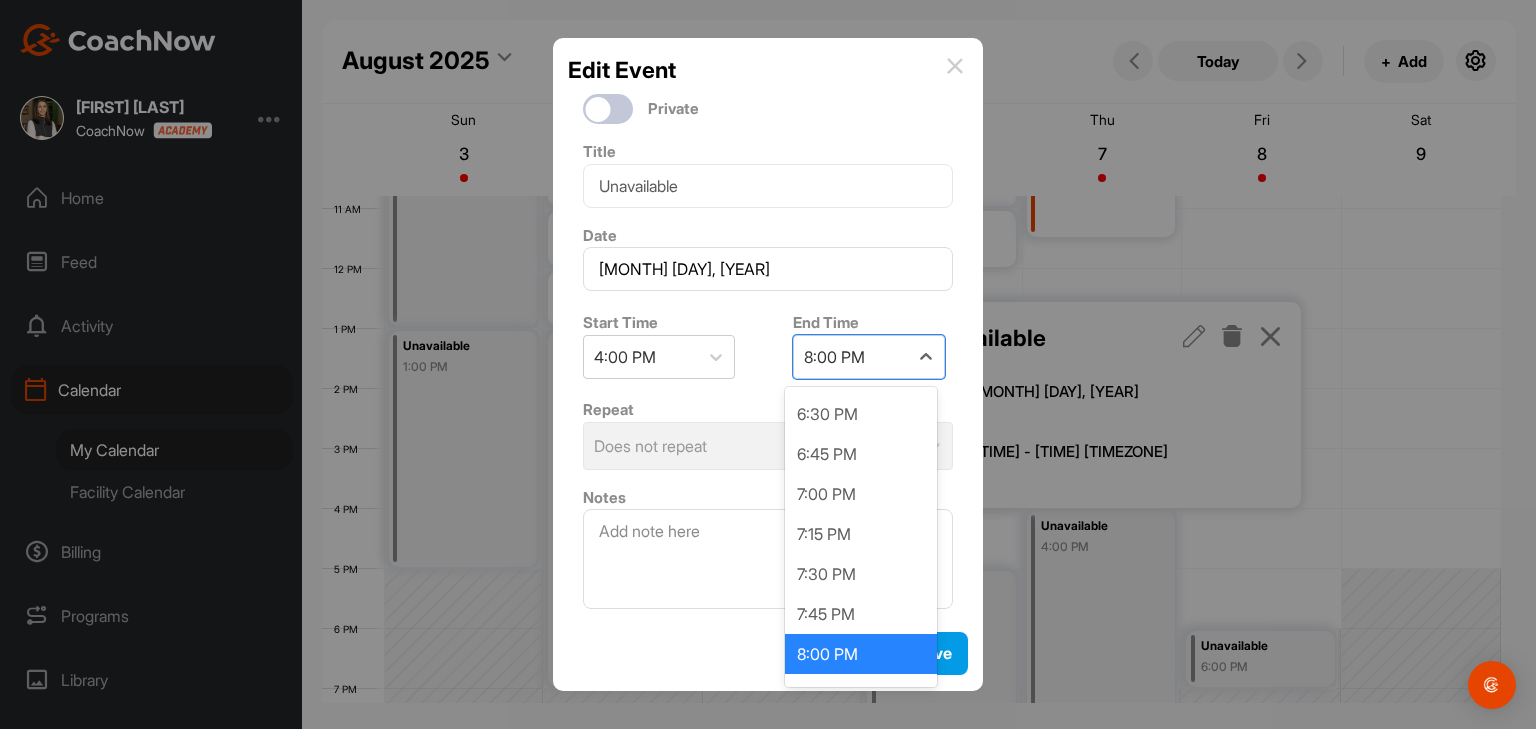 click on "Edit Event" at bounding box center [768, 70] 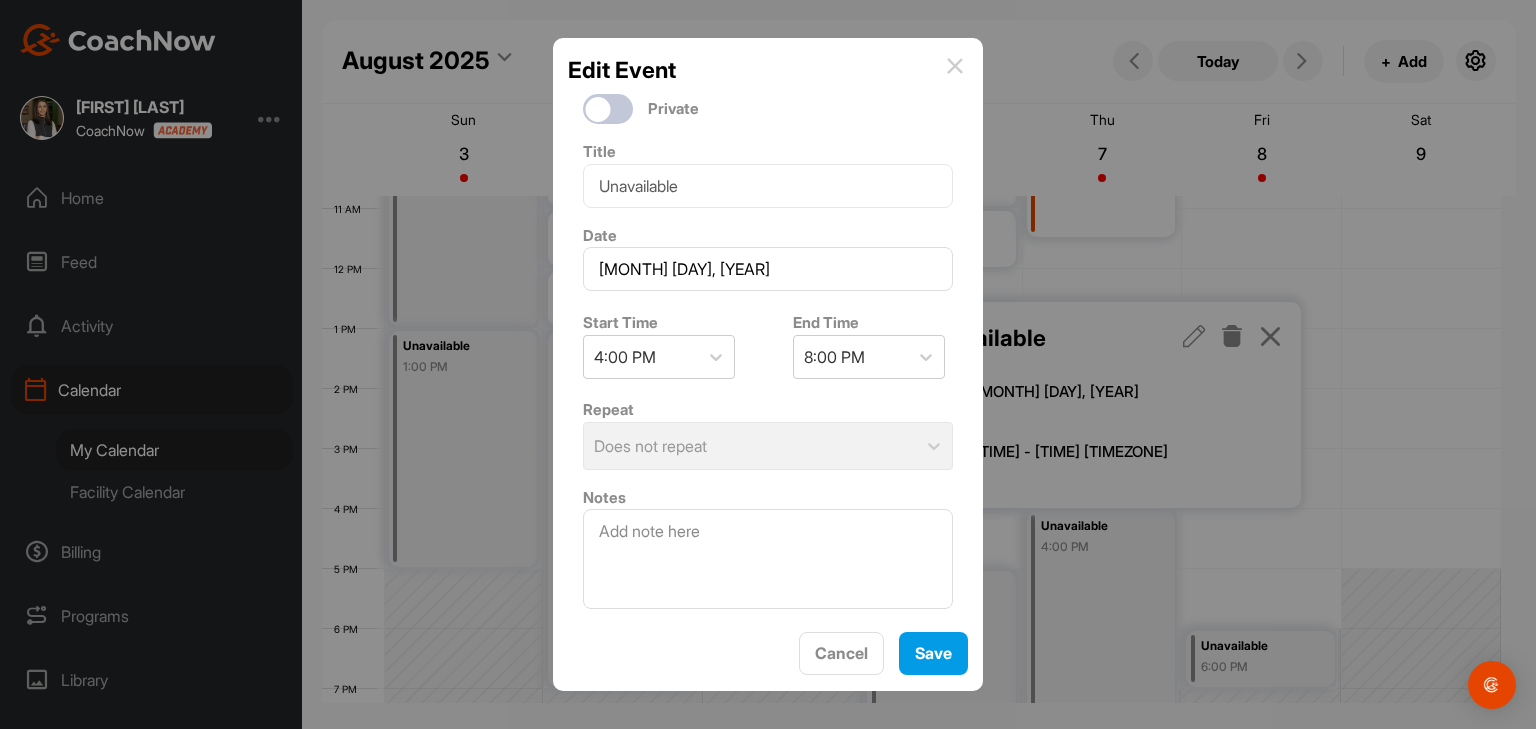 click at bounding box center (955, 66) 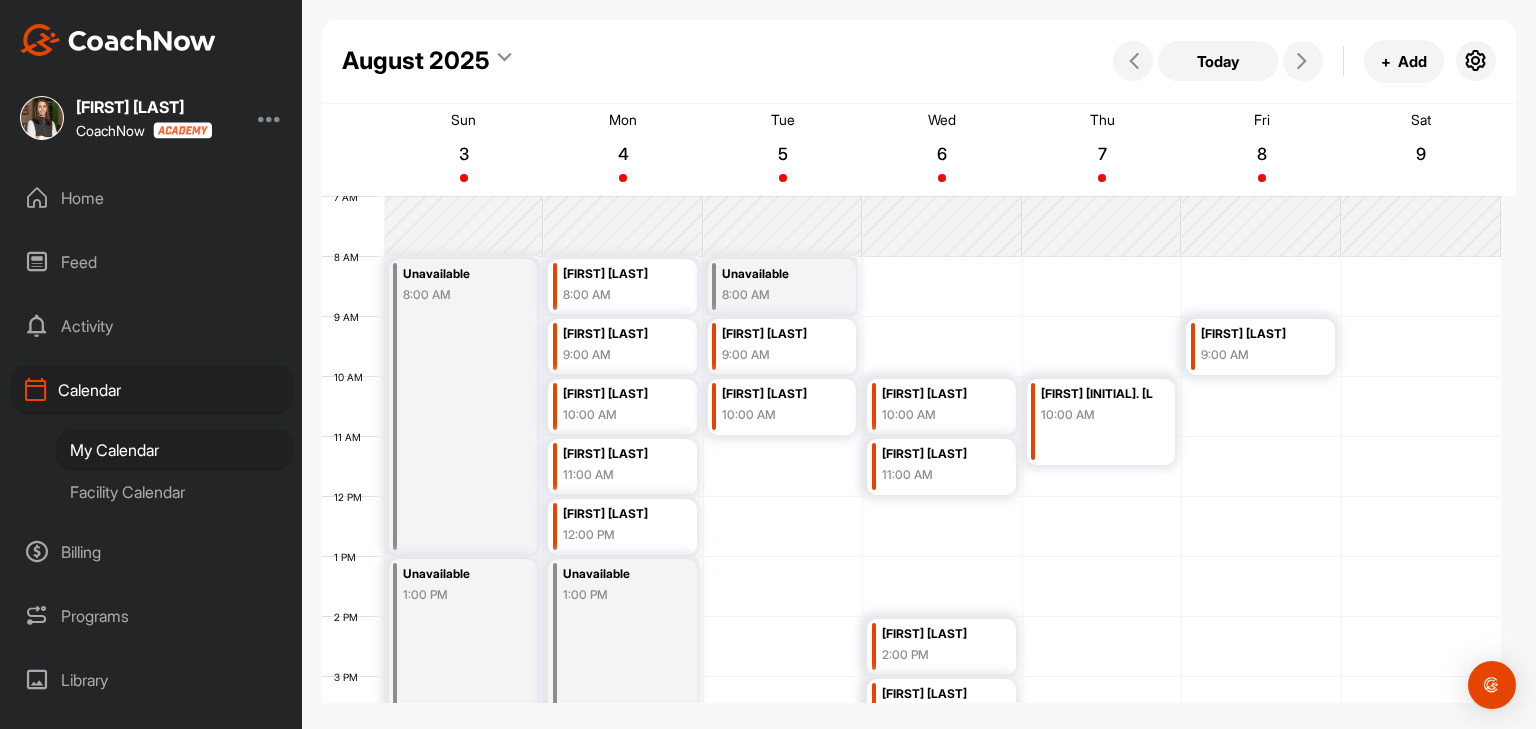 scroll, scrollTop: 447, scrollLeft: 0, axis: vertical 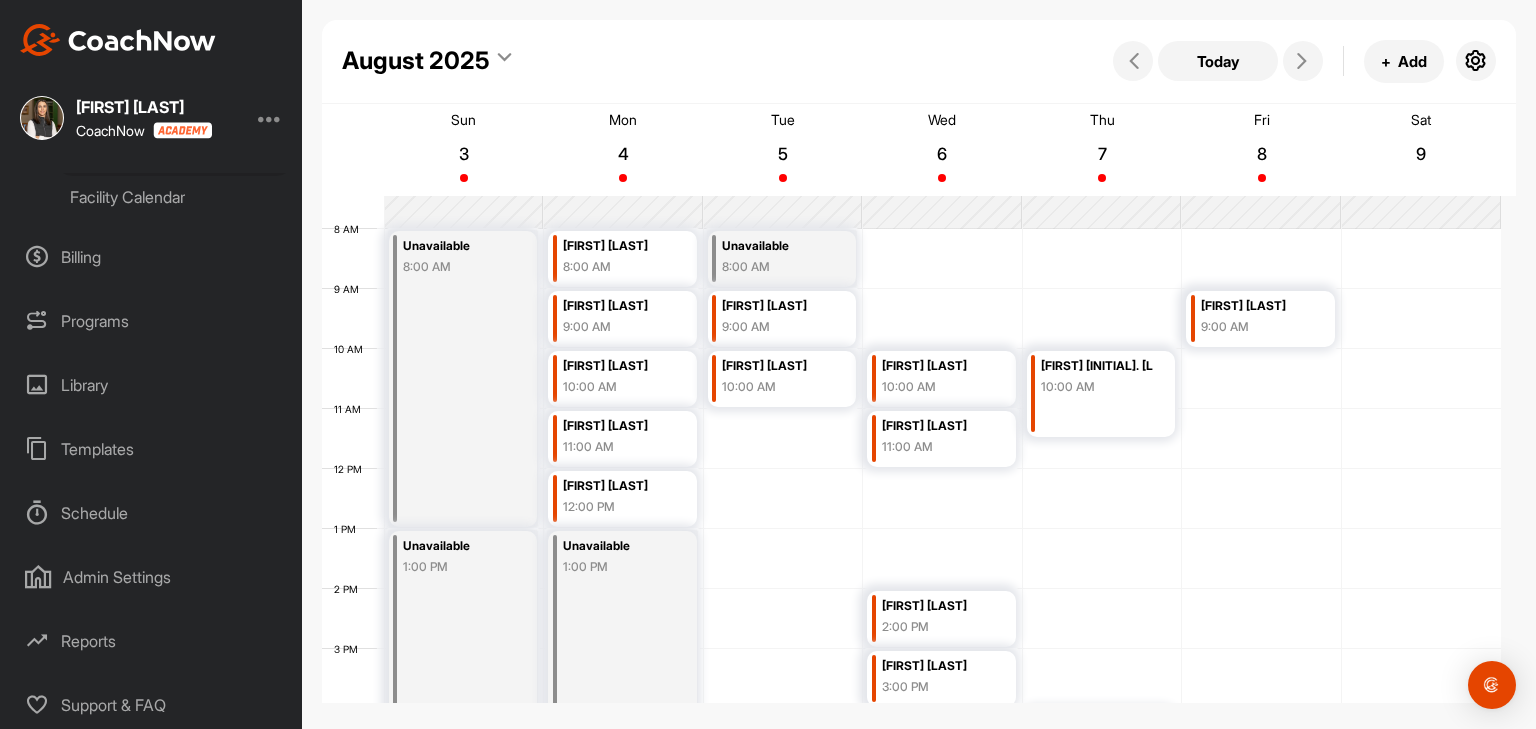 click on "Reports" at bounding box center (152, 641) 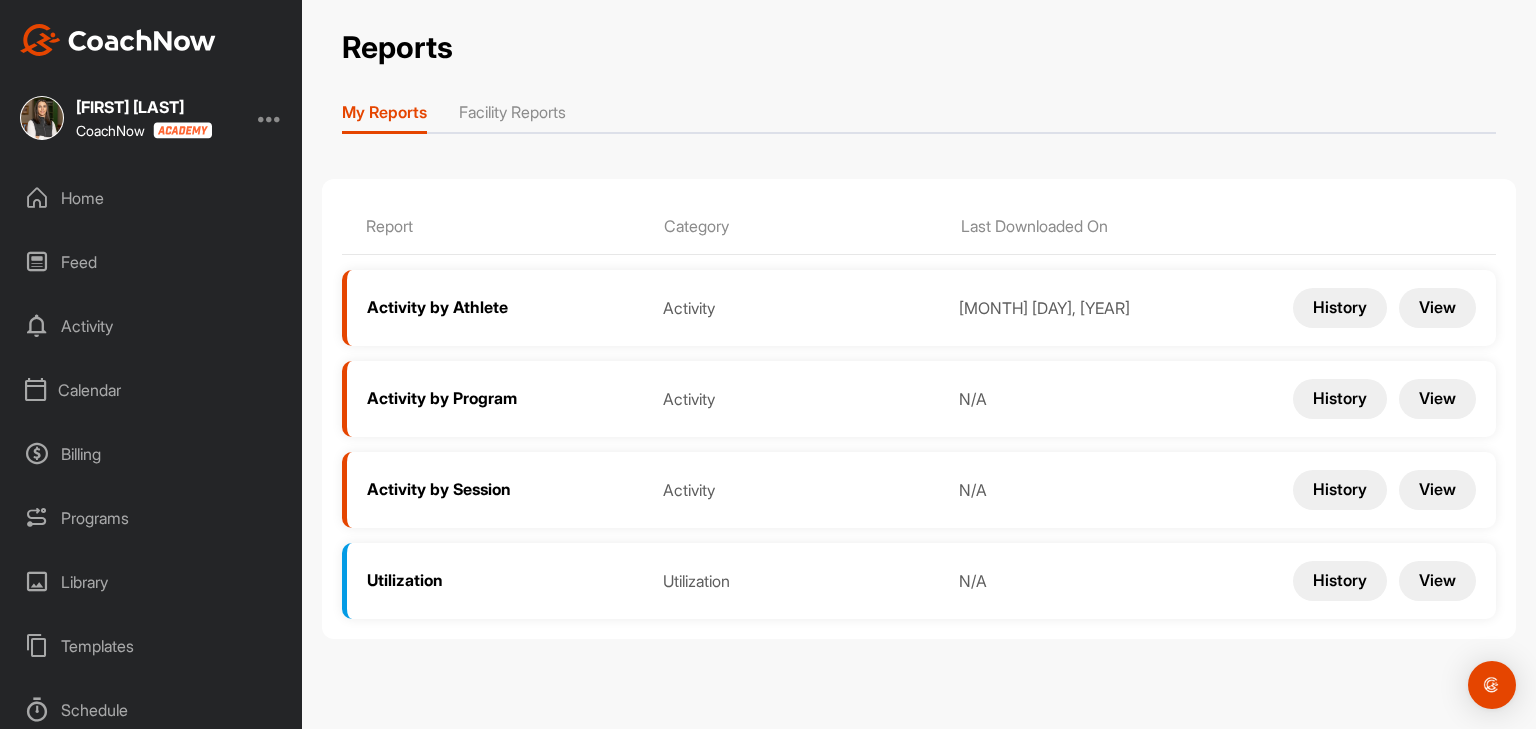 click on "View" at bounding box center (1437, 581) 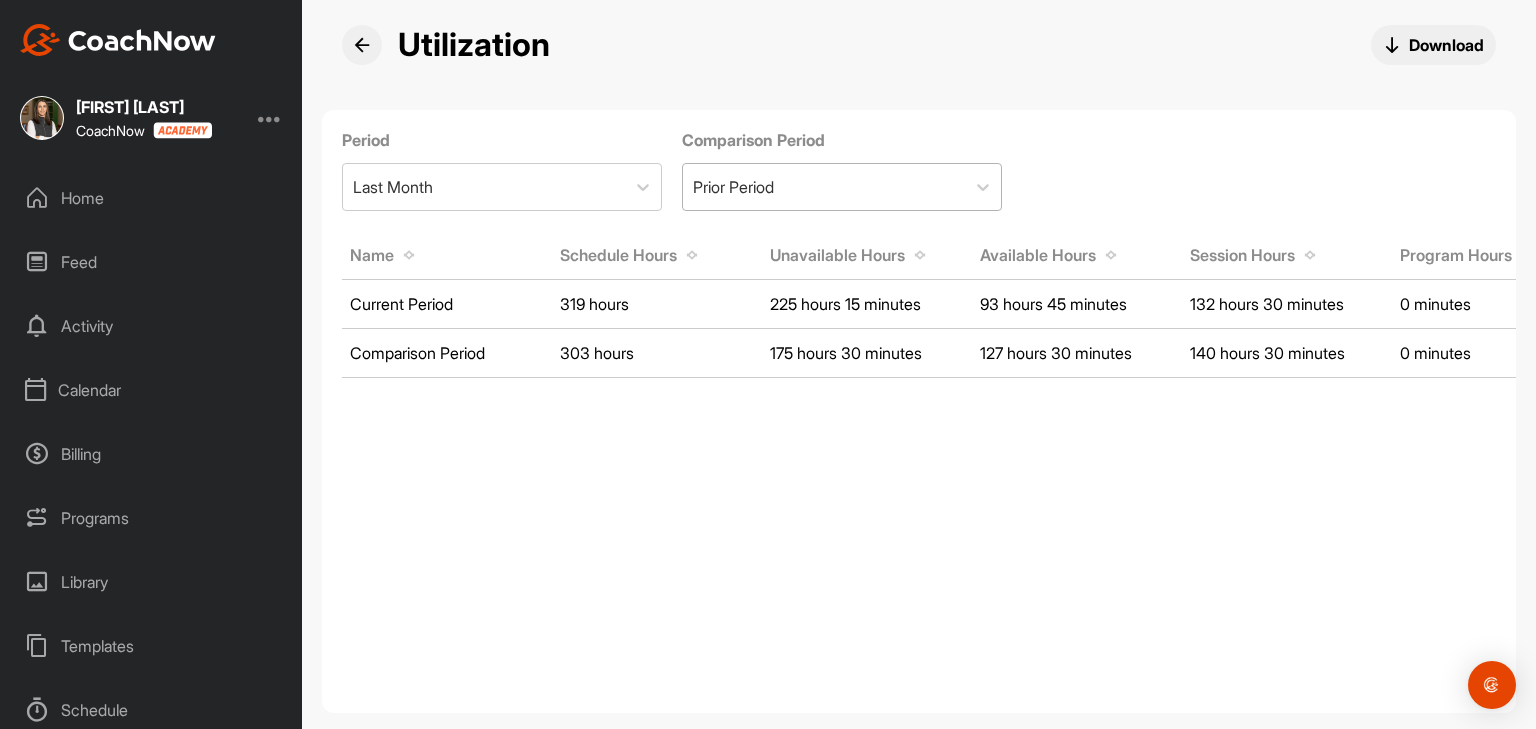 click on "Prior Period" at bounding box center (824, 187) 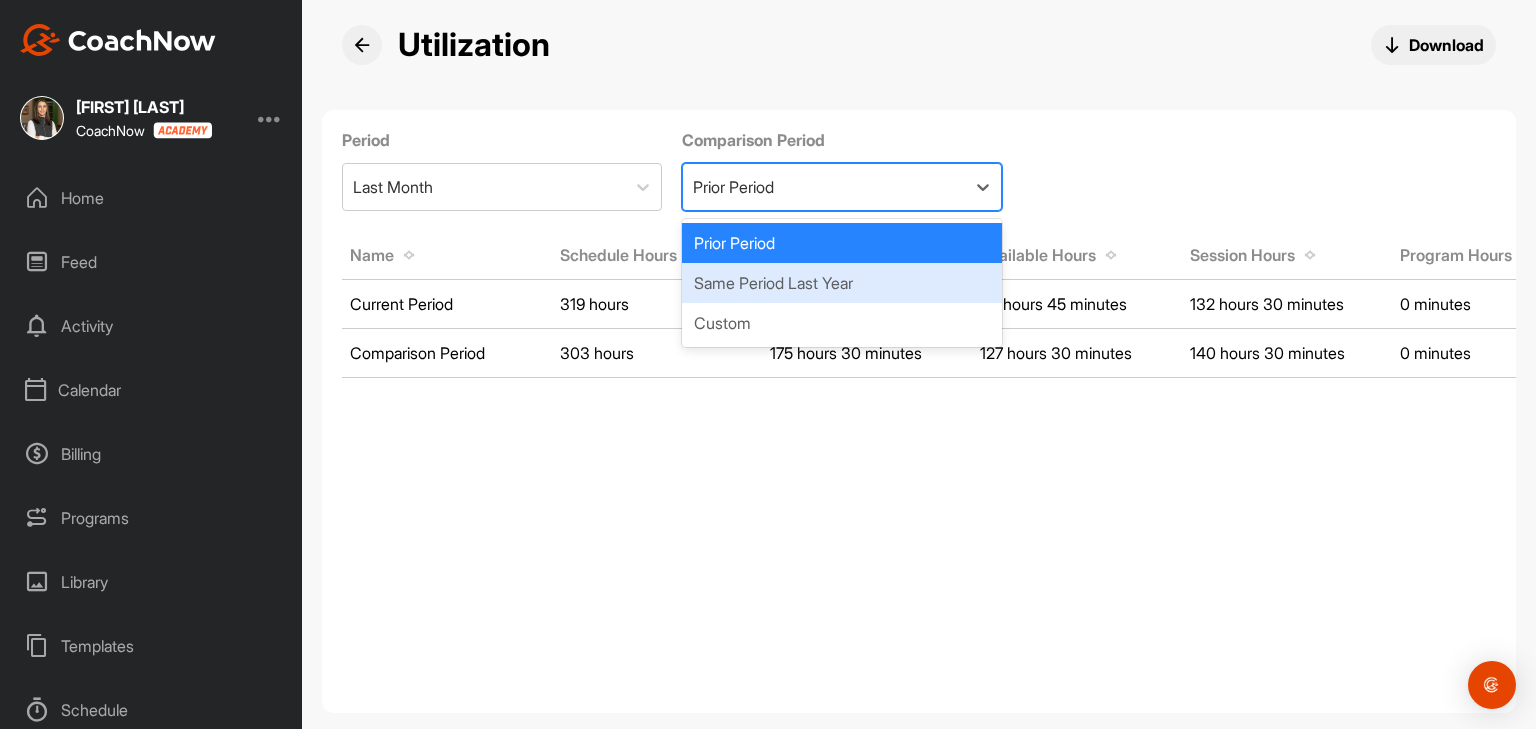 click on "Same Period Last Year" at bounding box center [842, 283] 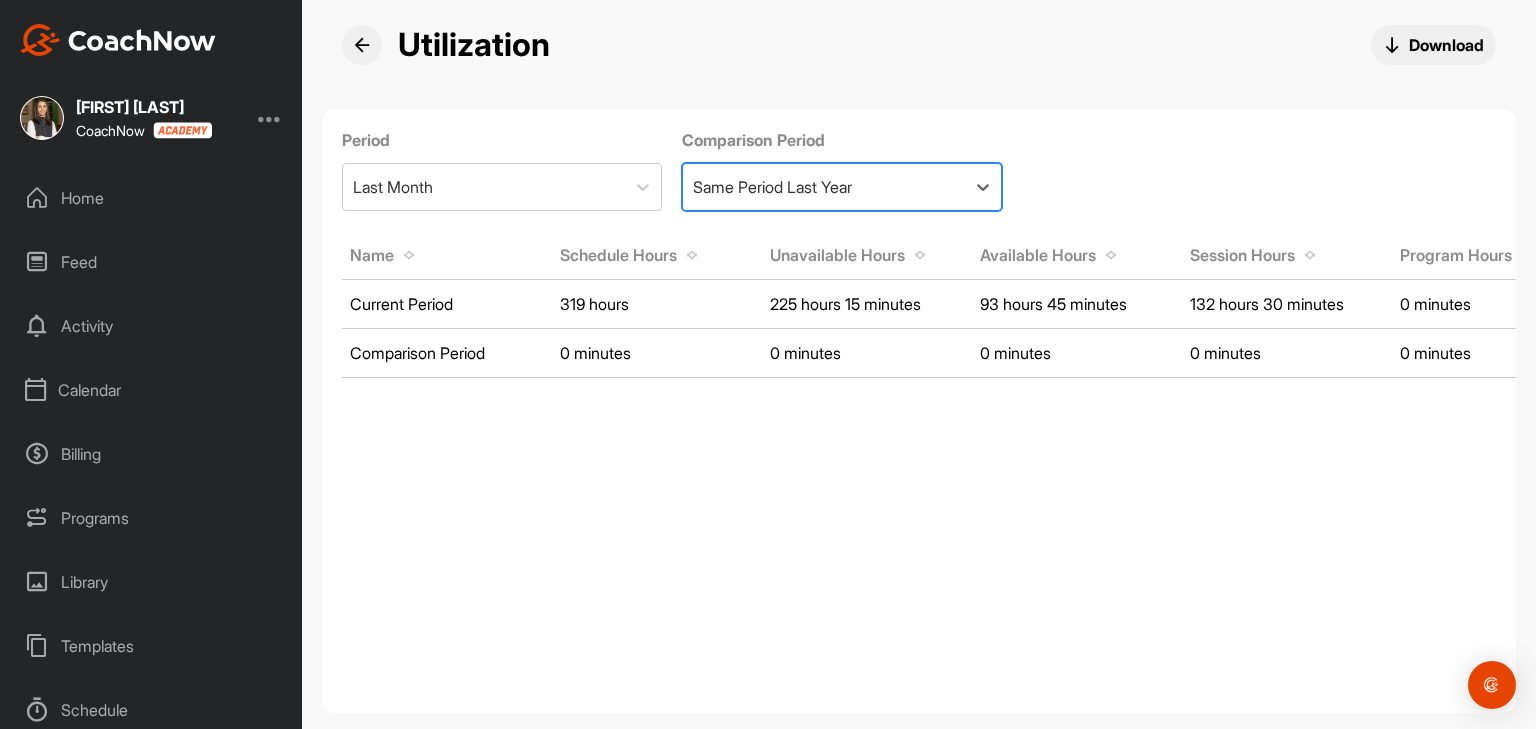 scroll, scrollTop: 197, scrollLeft: 0, axis: vertical 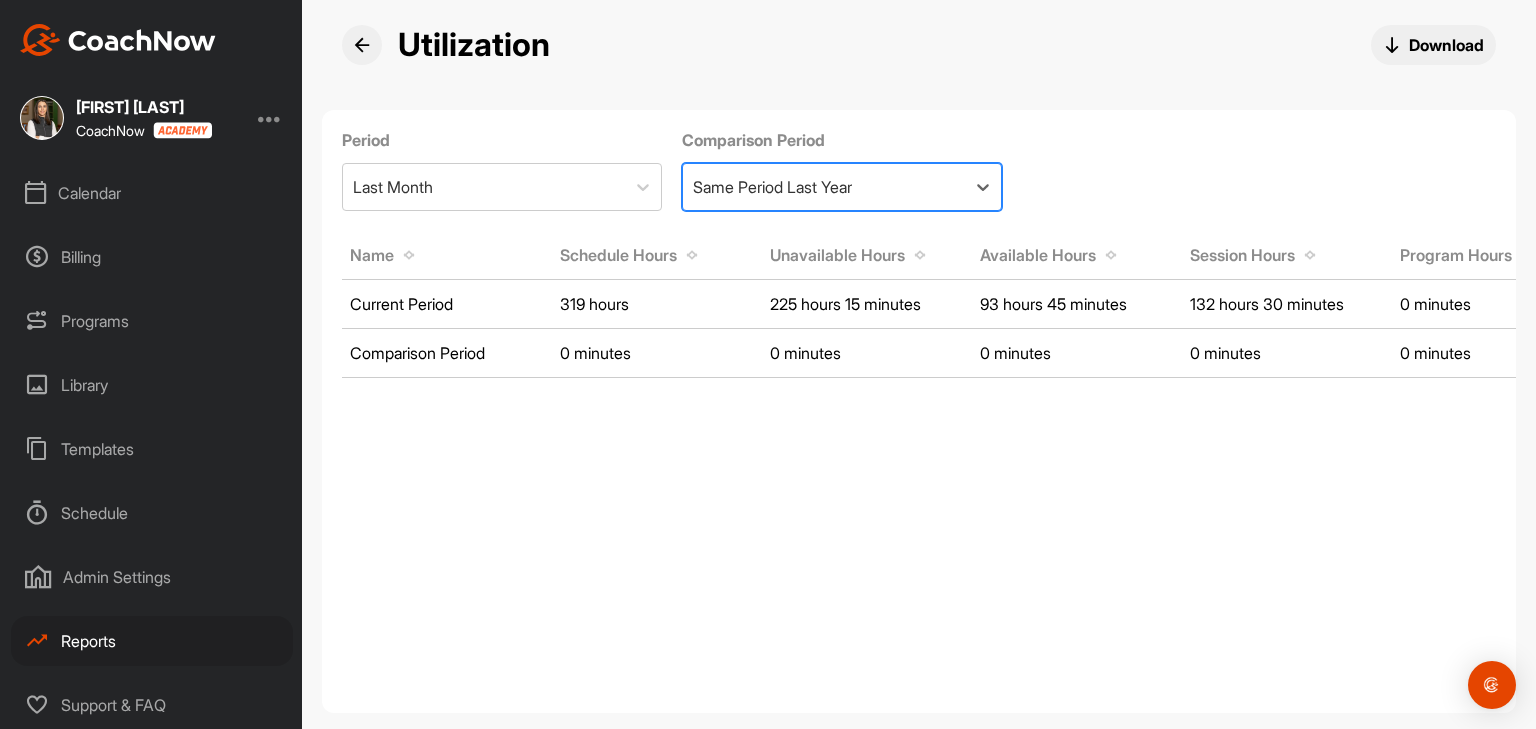 click on "Reports" at bounding box center [152, 641] 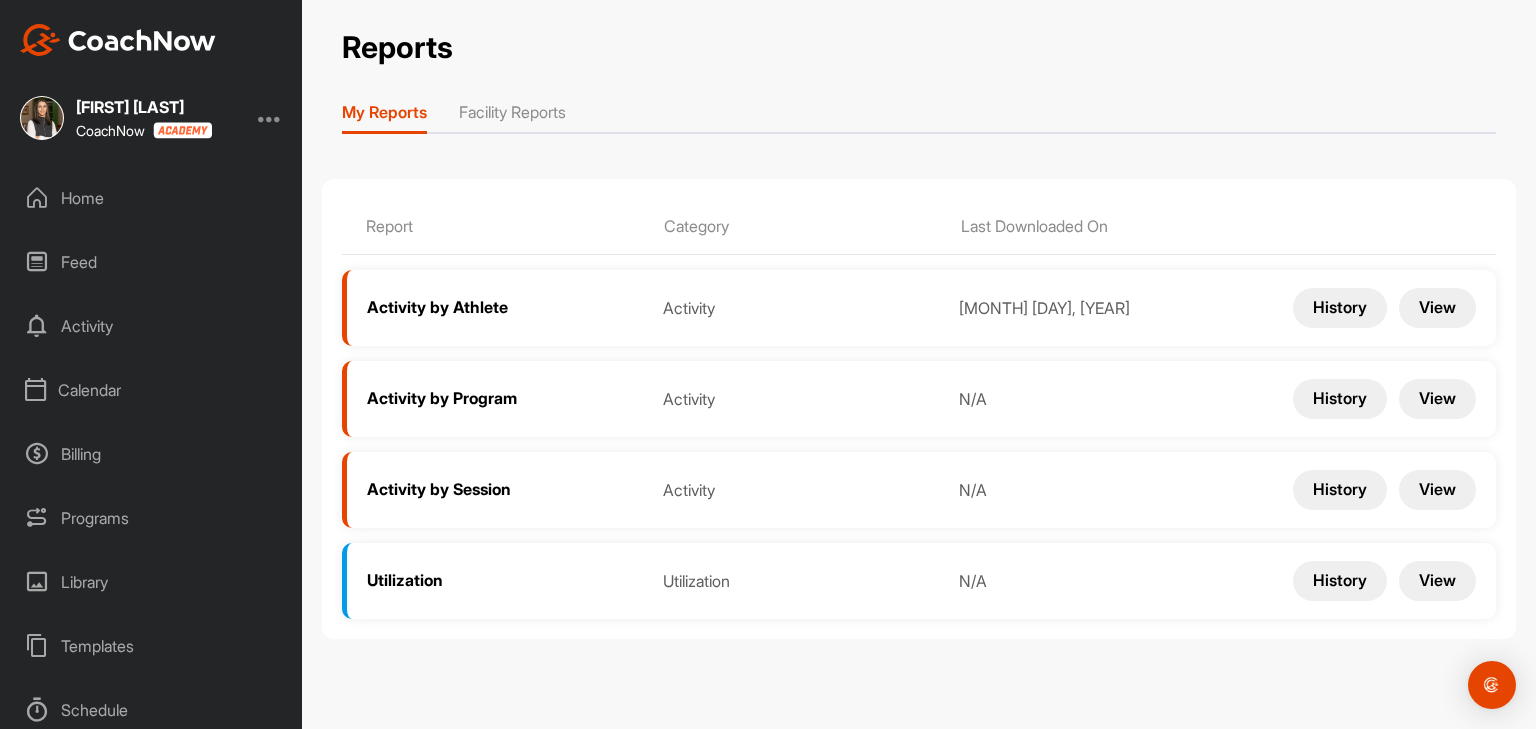 click on "Facility Reports" at bounding box center [512, 116] 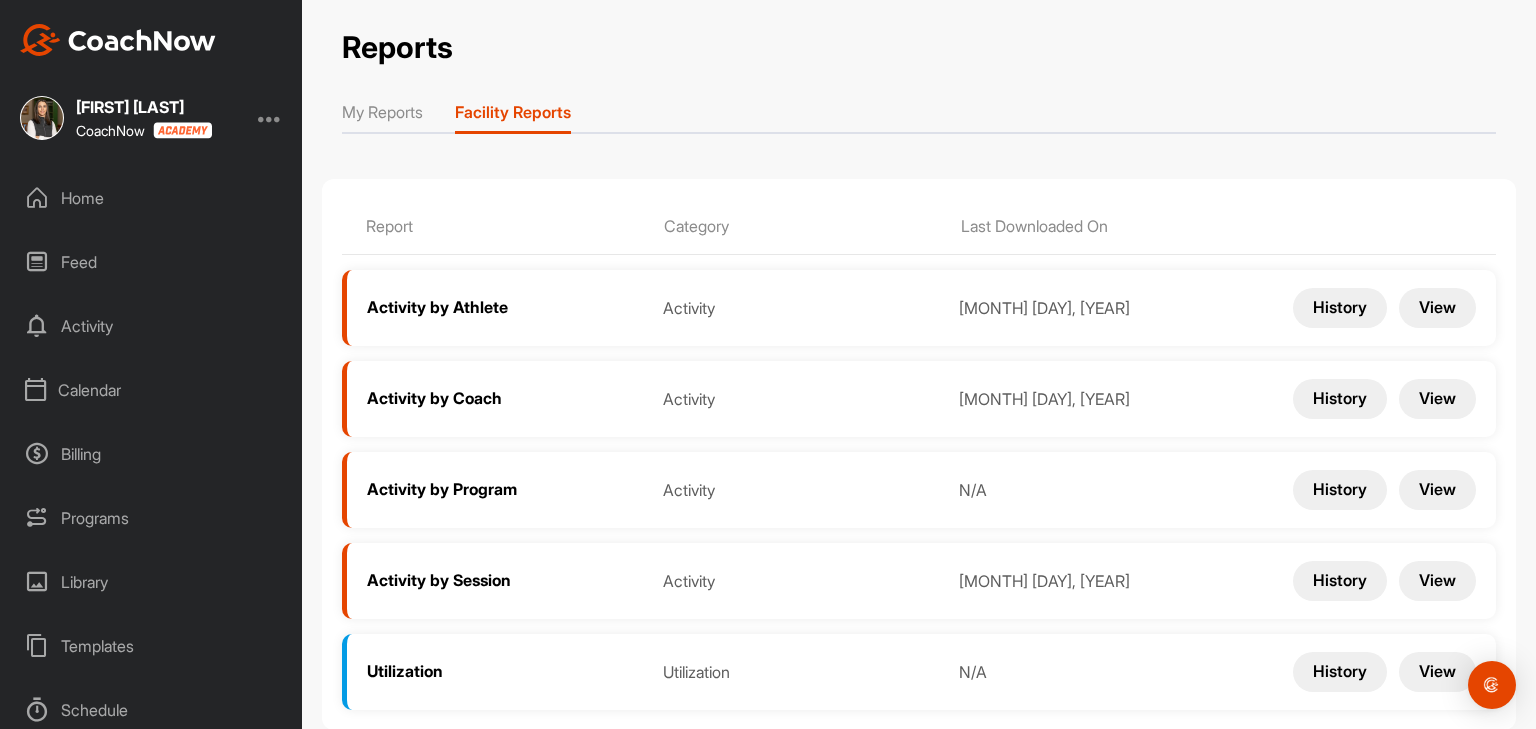 click on "View" at bounding box center (1437, 581) 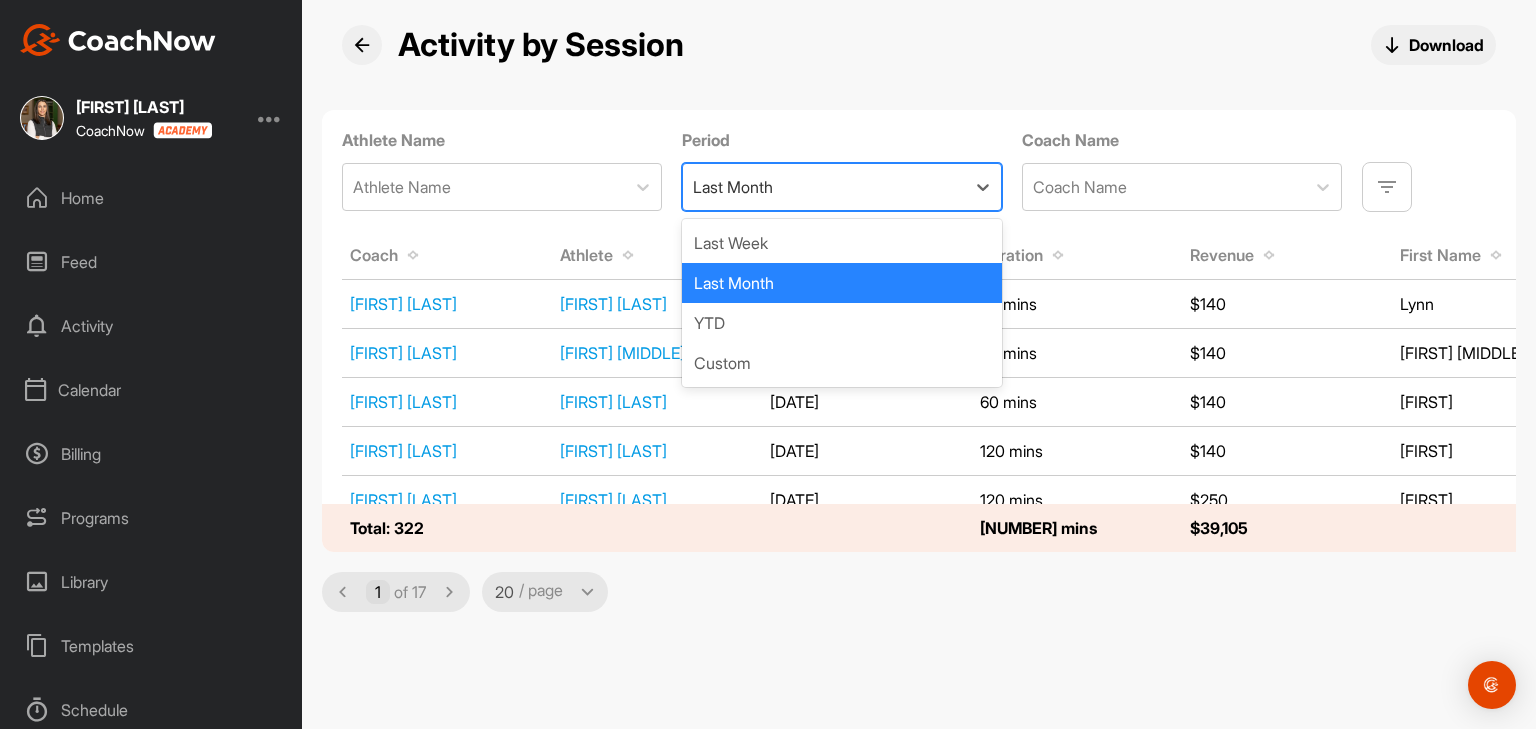click on "Last Month" at bounding box center (733, 187) 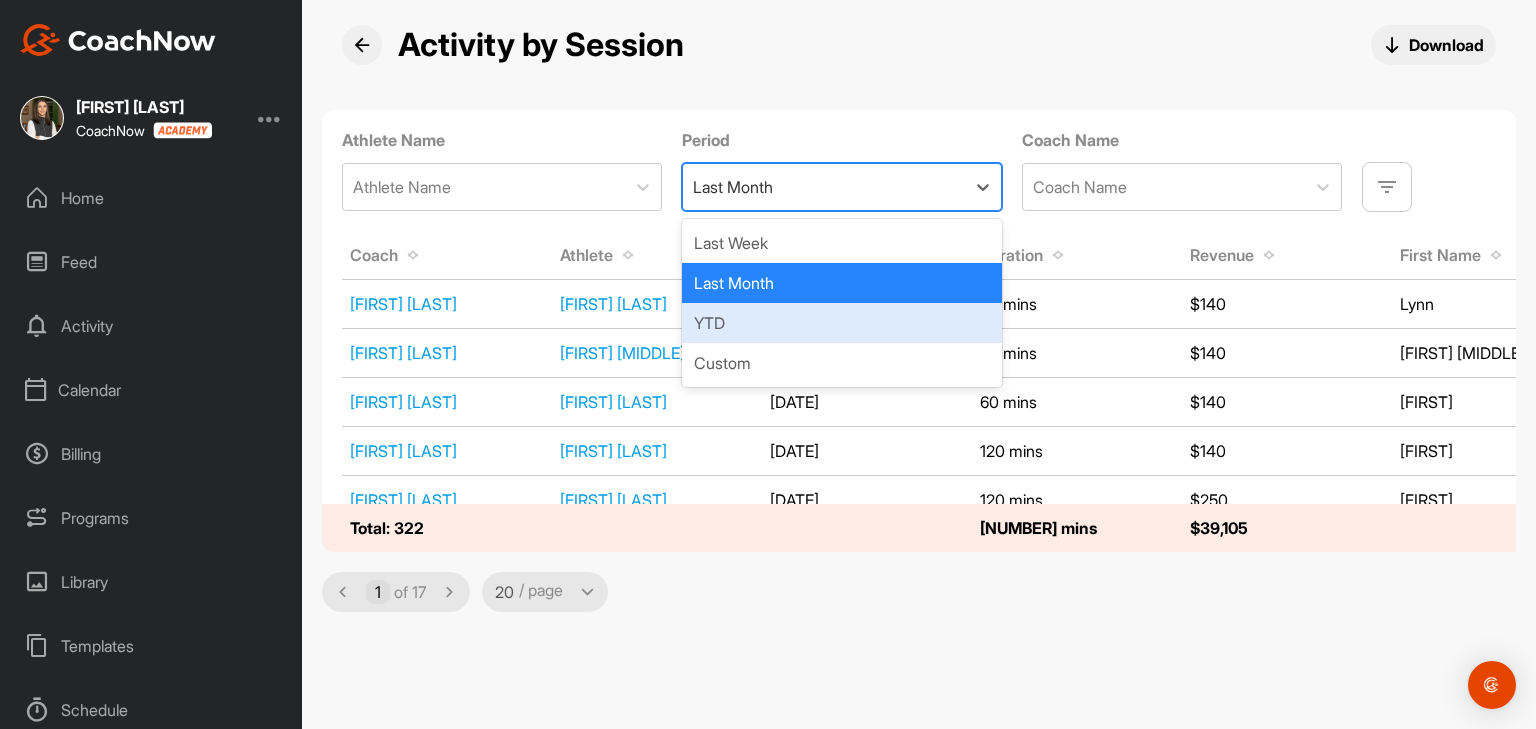 click on "YTD" at bounding box center [842, 323] 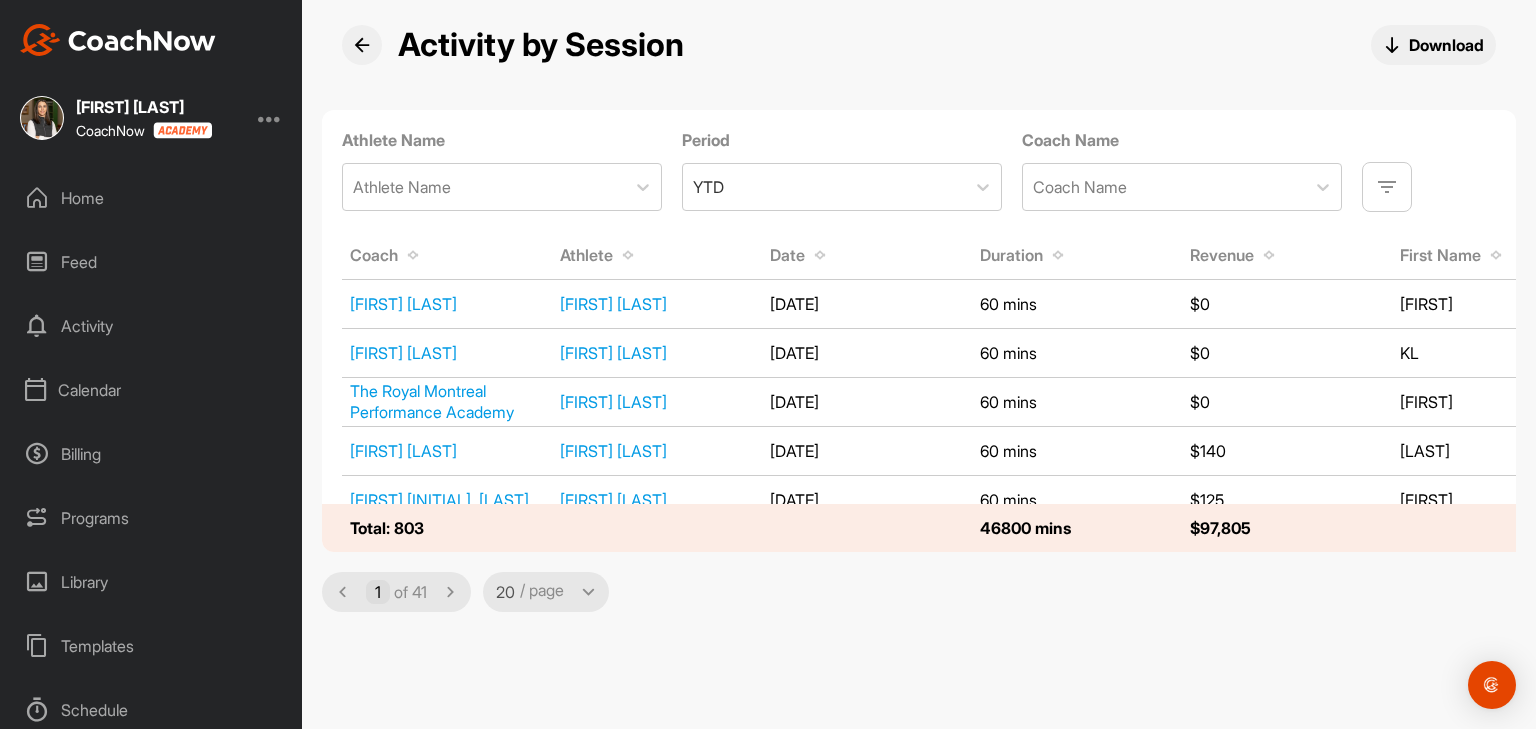 click at bounding box center (362, 45) 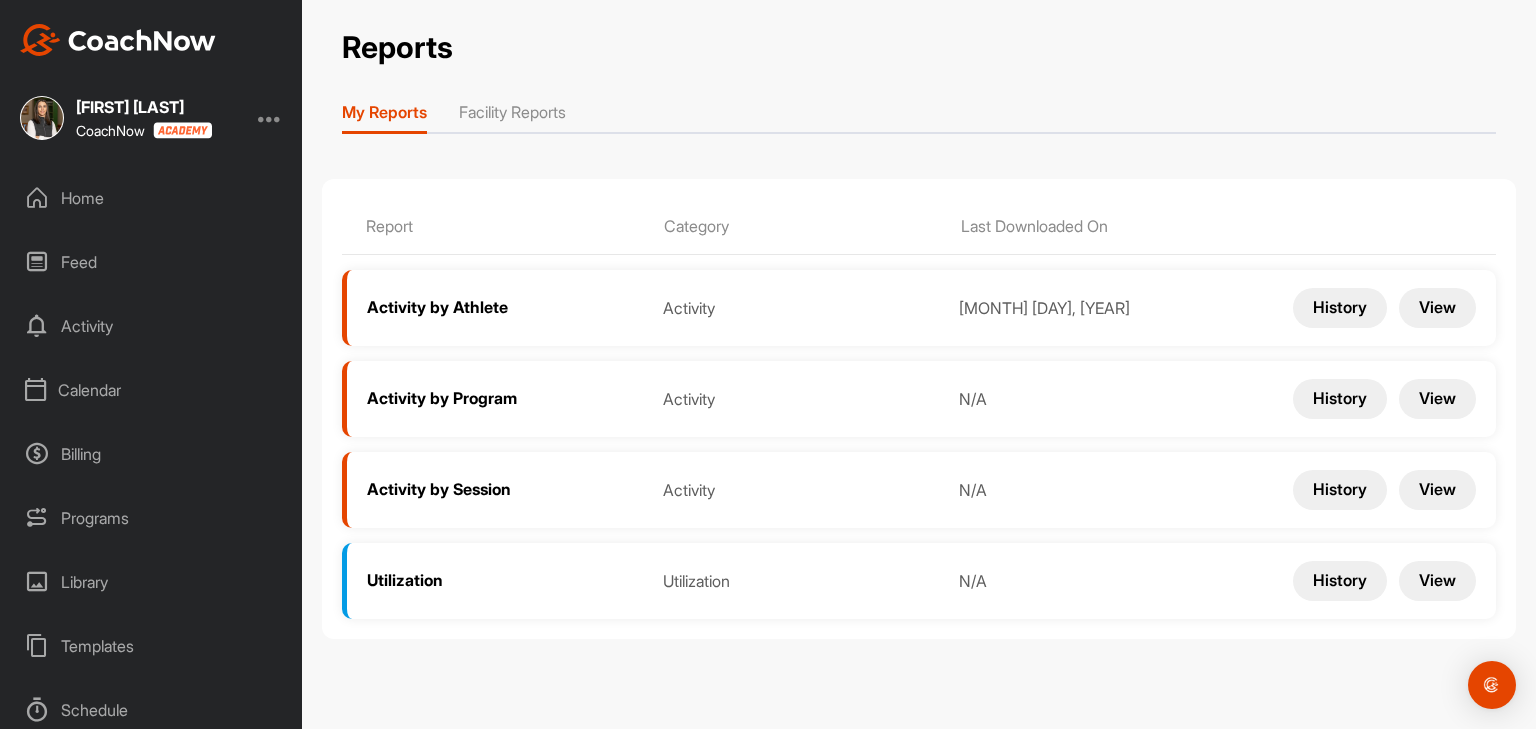 click on "Facility Reports" at bounding box center [512, 116] 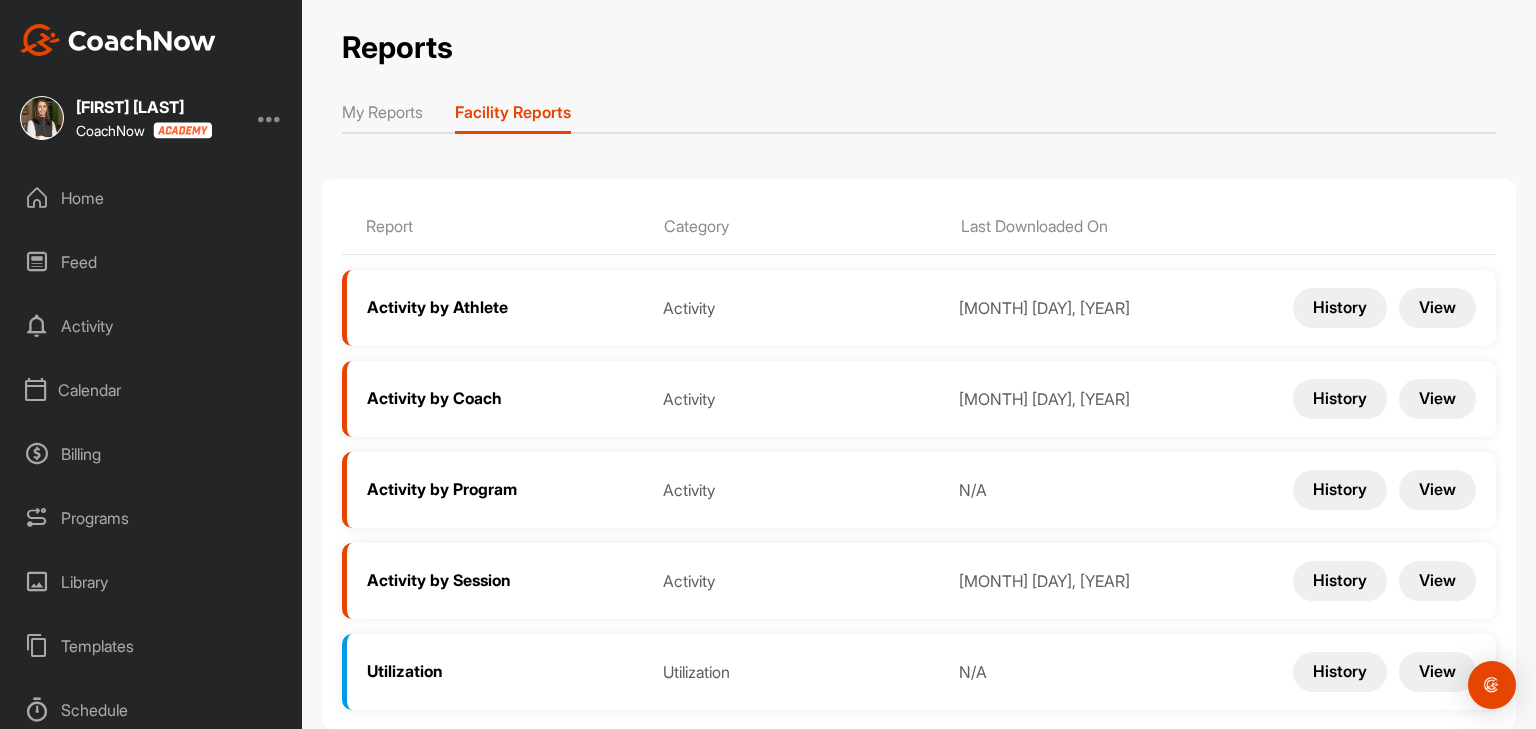 click on "View" at bounding box center (1437, 490) 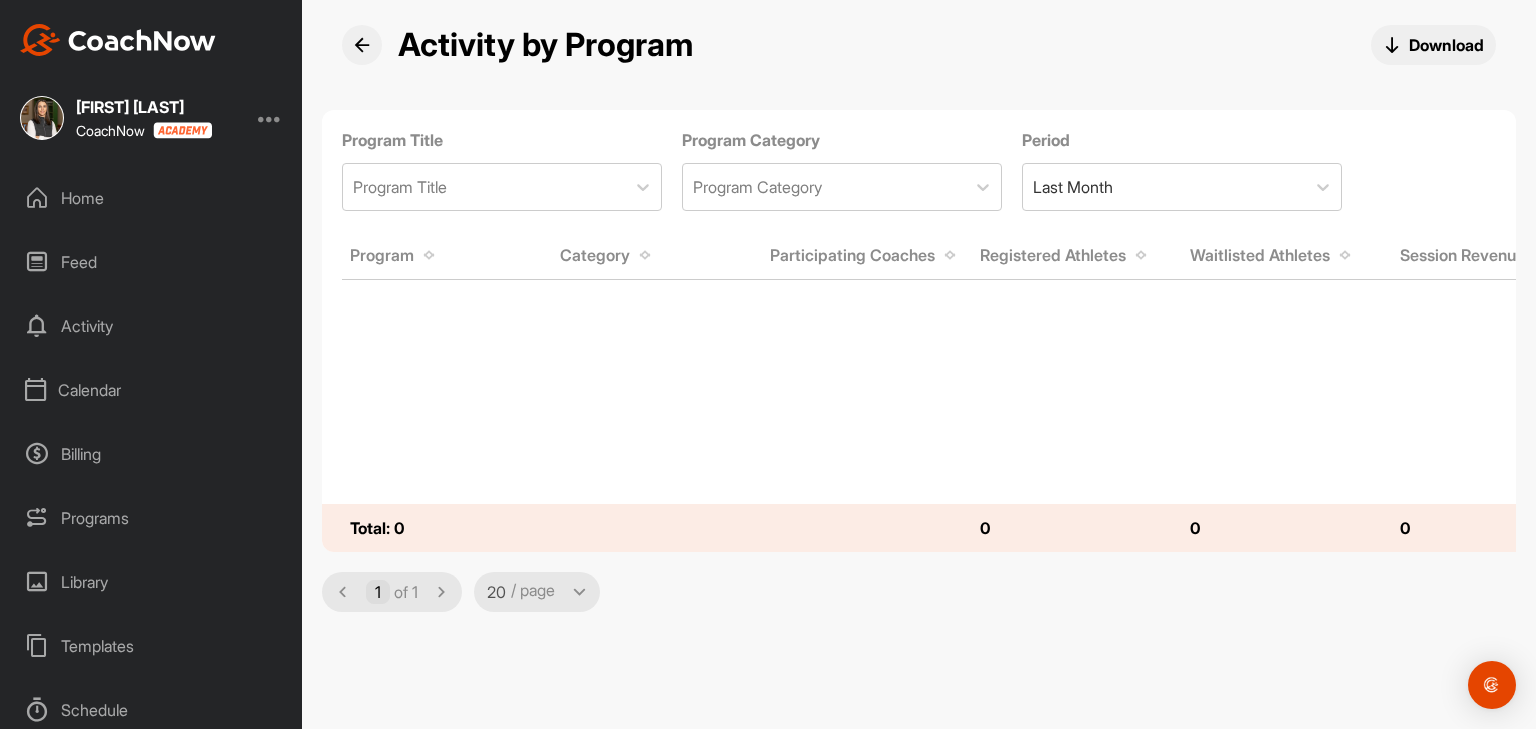 scroll, scrollTop: 197, scrollLeft: 0, axis: vertical 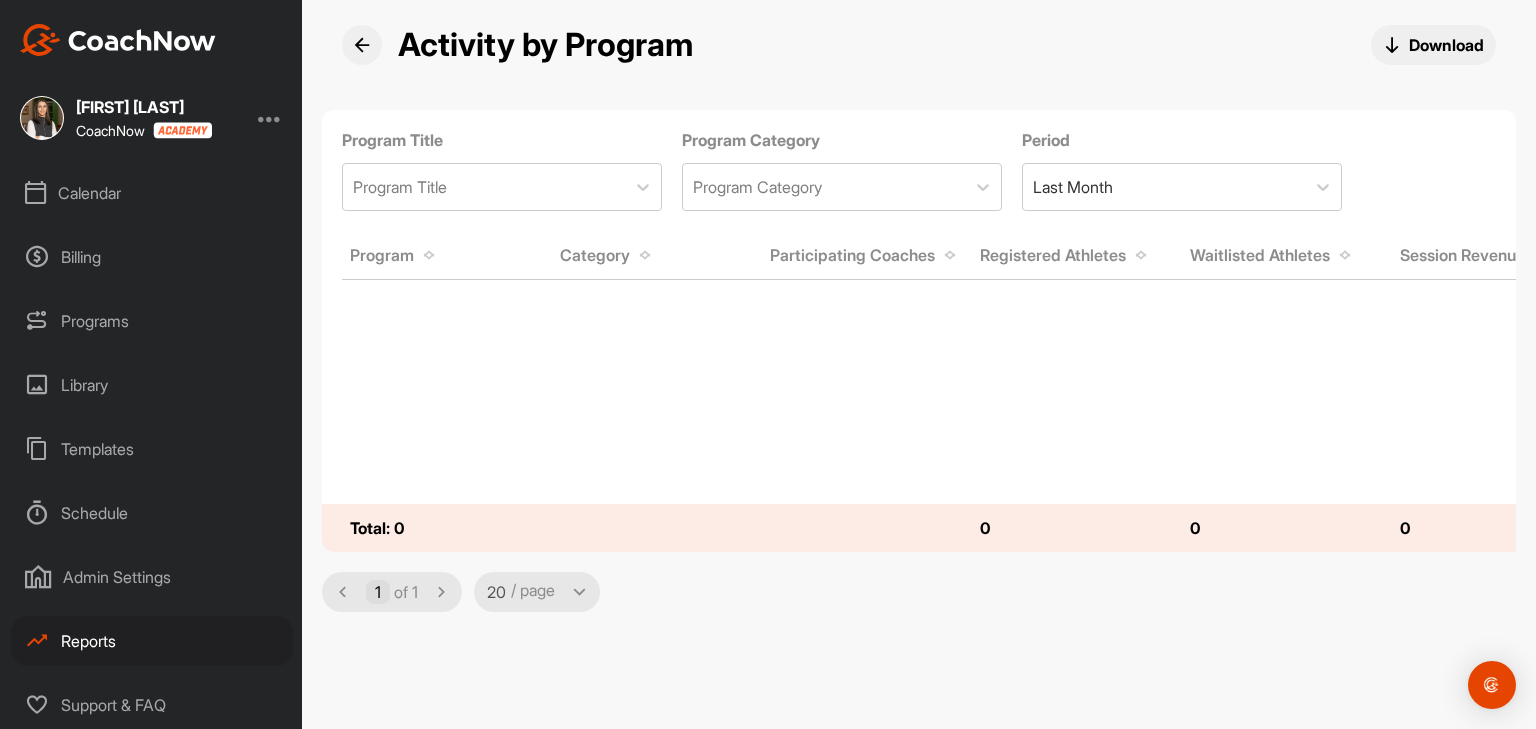 click on "Reports" at bounding box center (152, 641) 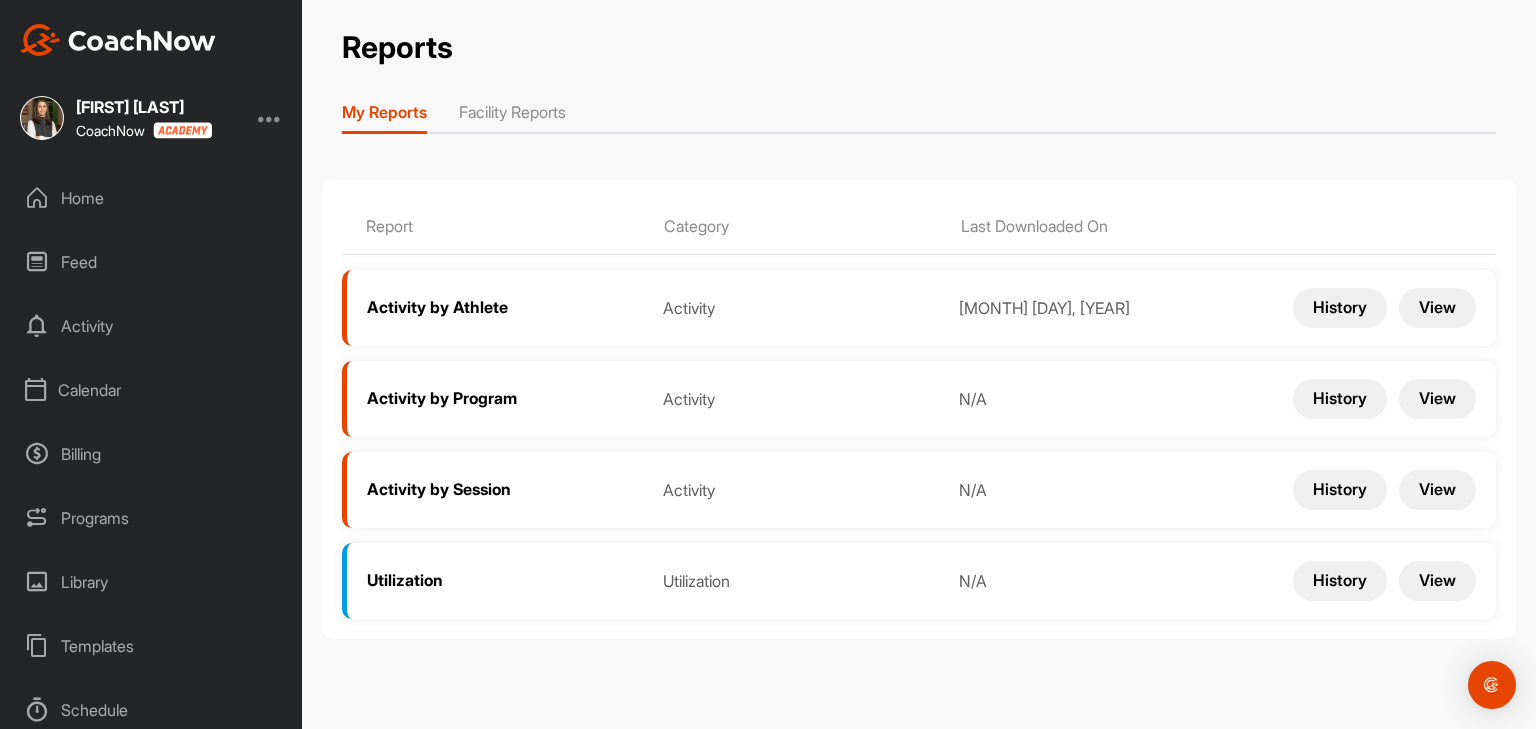 click on "Facility Reports" at bounding box center [512, 116] 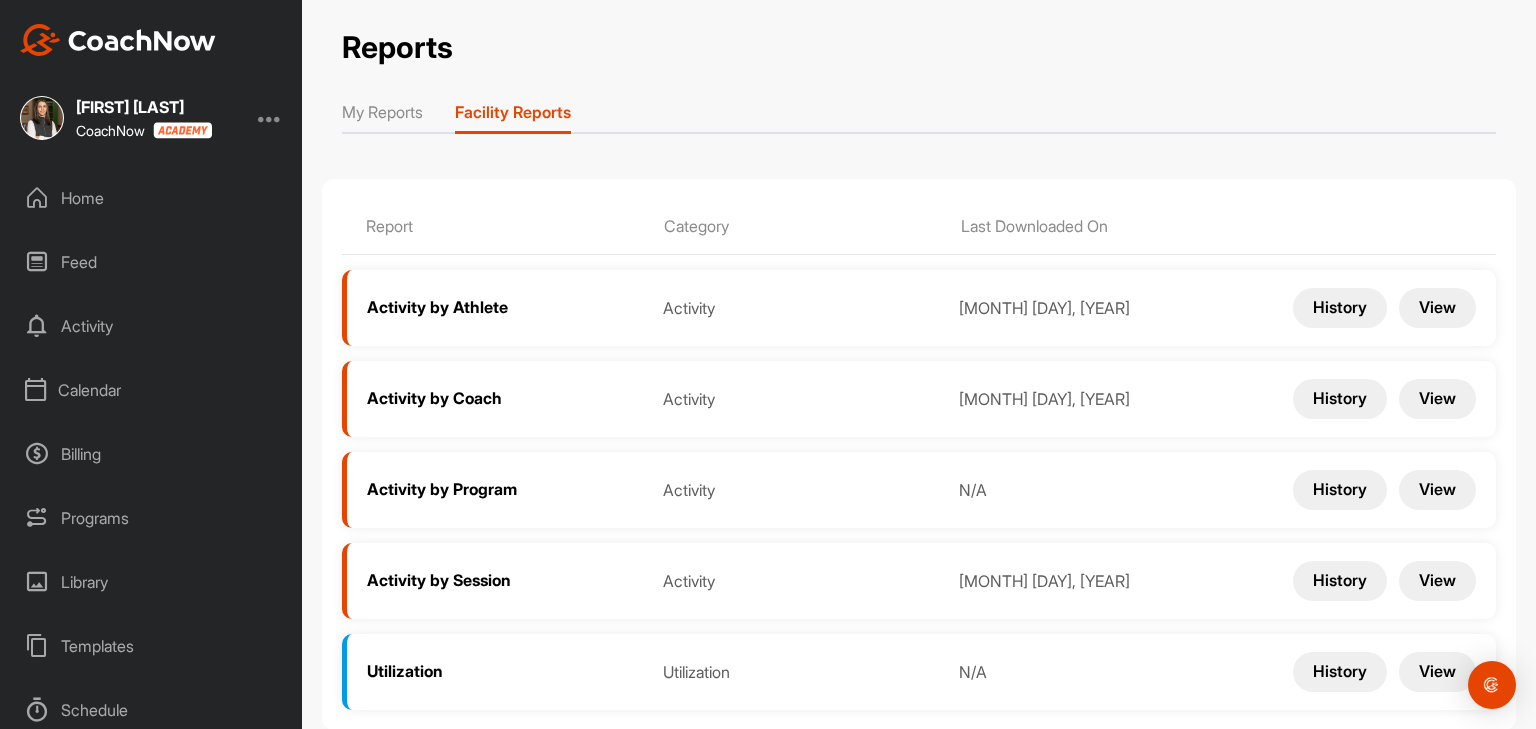 click on "Facility Reports" at bounding box center [513, 116] 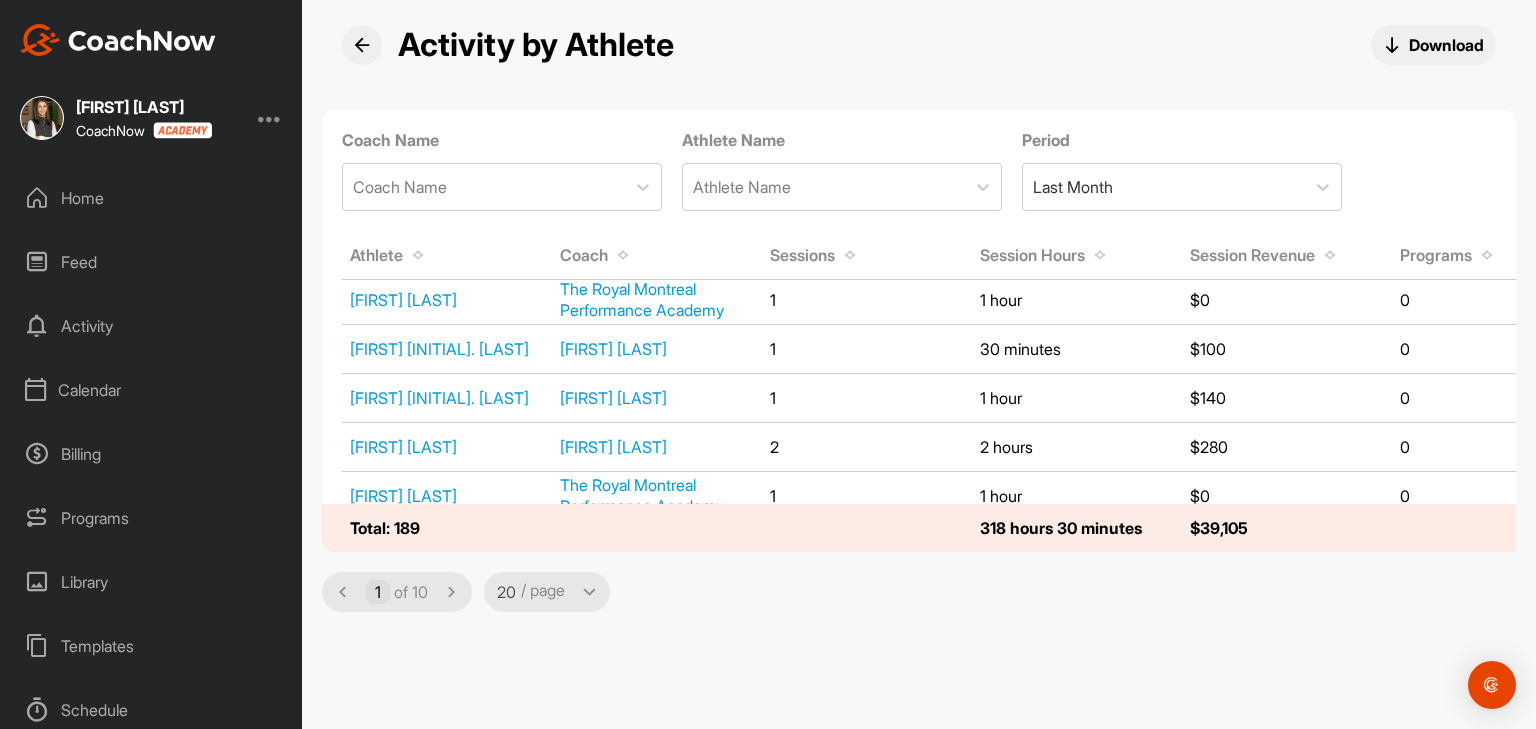 scroll, scrollTop: 300, scrollLeft: 0, axis: vertical 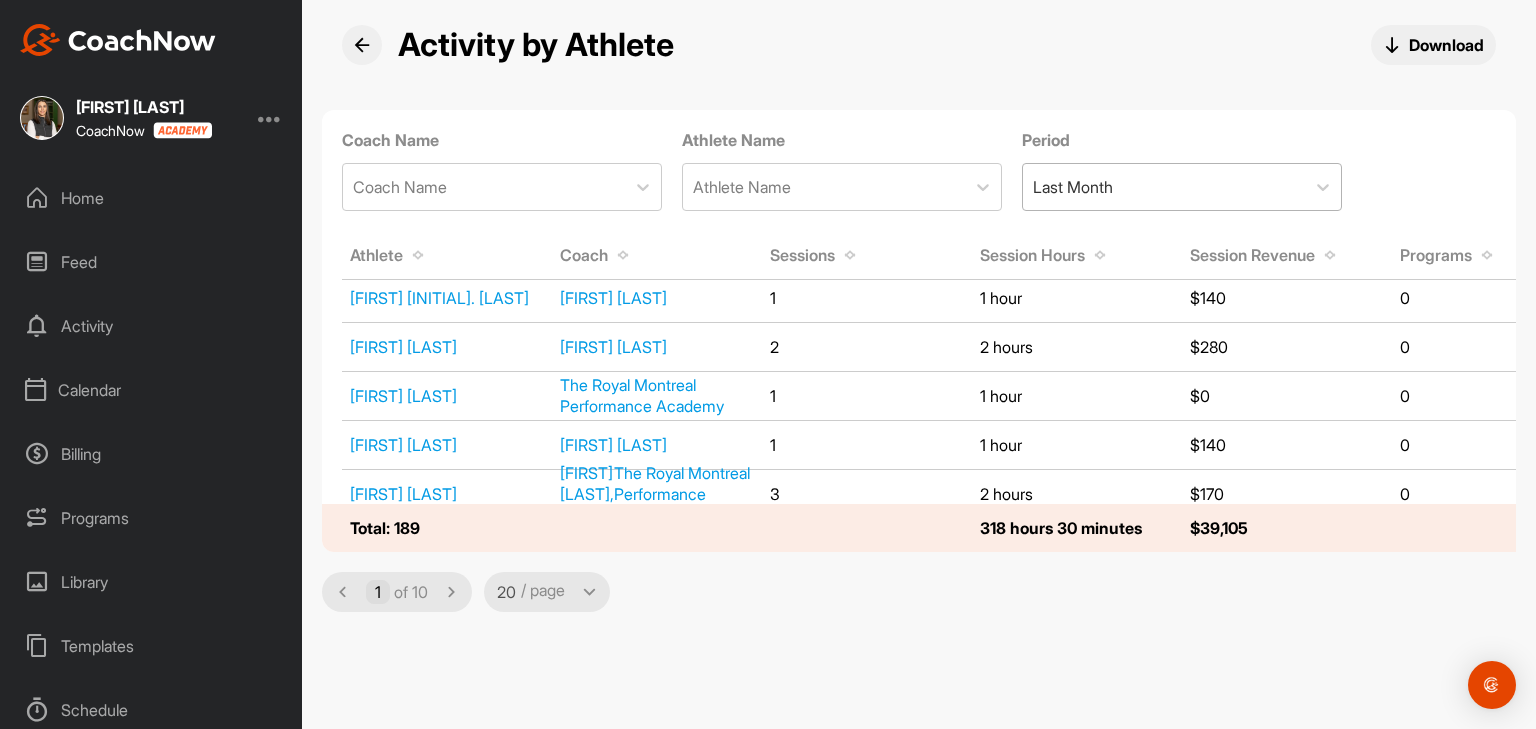 click on "Last Month" at bounding box center (1073, 187) 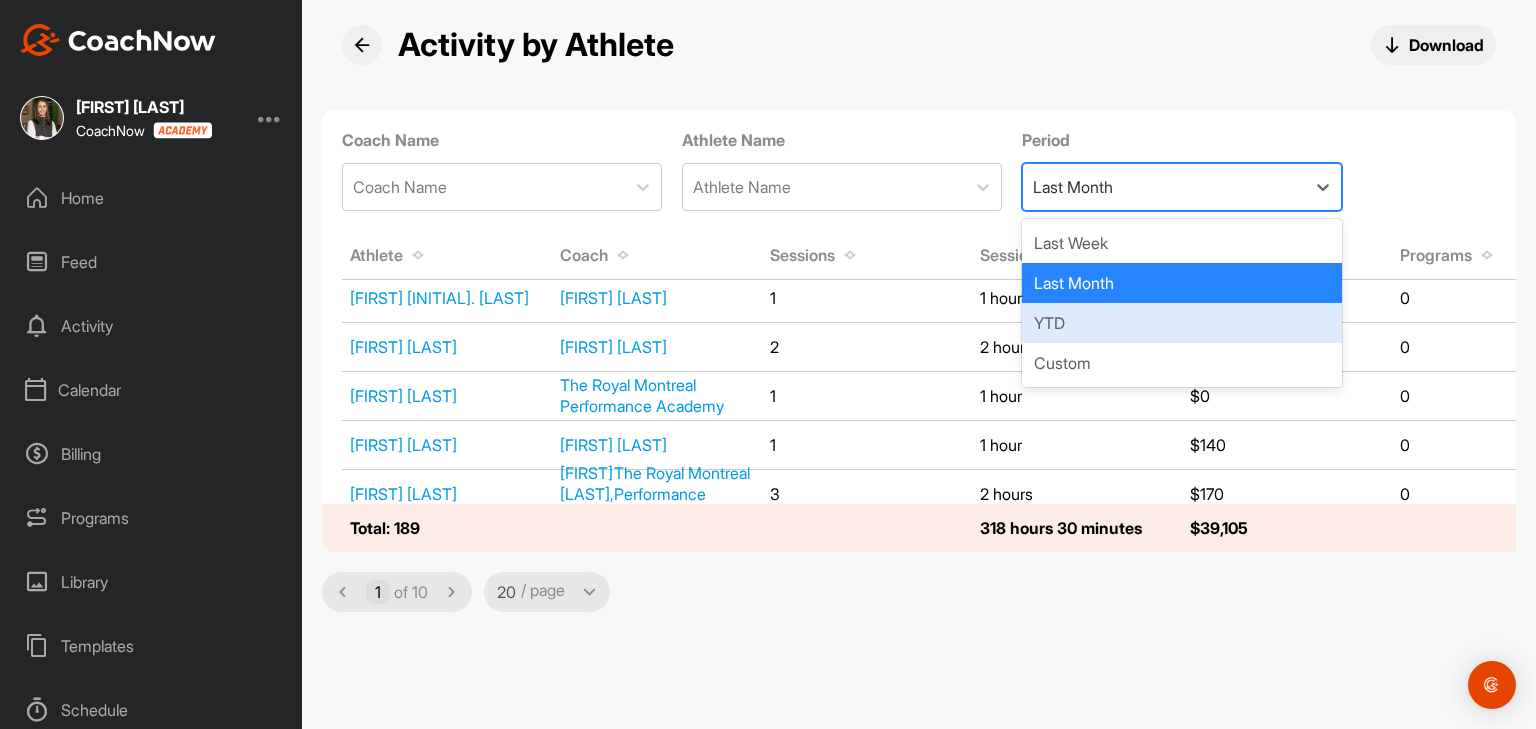 click on "YTD" at bounding box center (1182, 323) 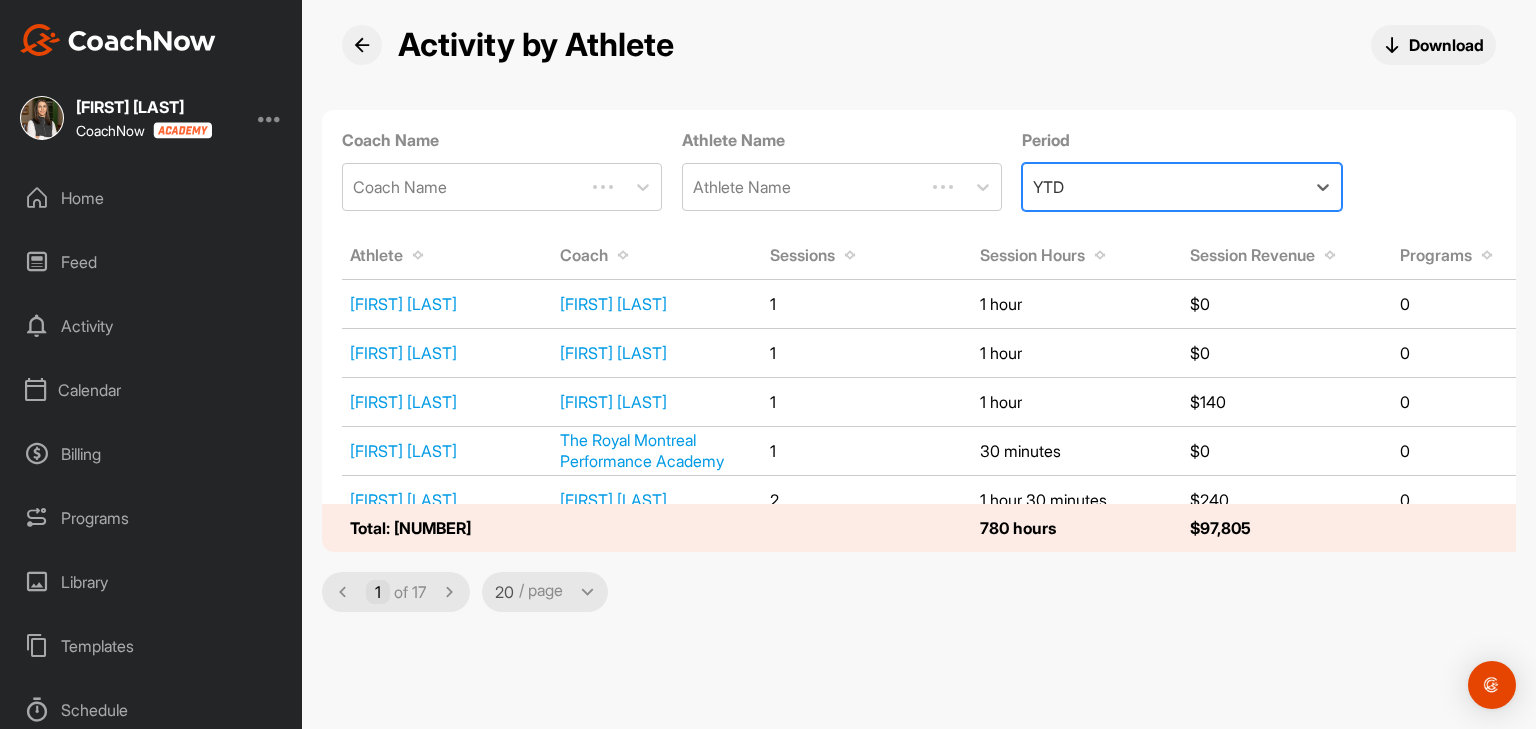 scroll, scrollTop: 0, scrollLeft: 0, axis: both 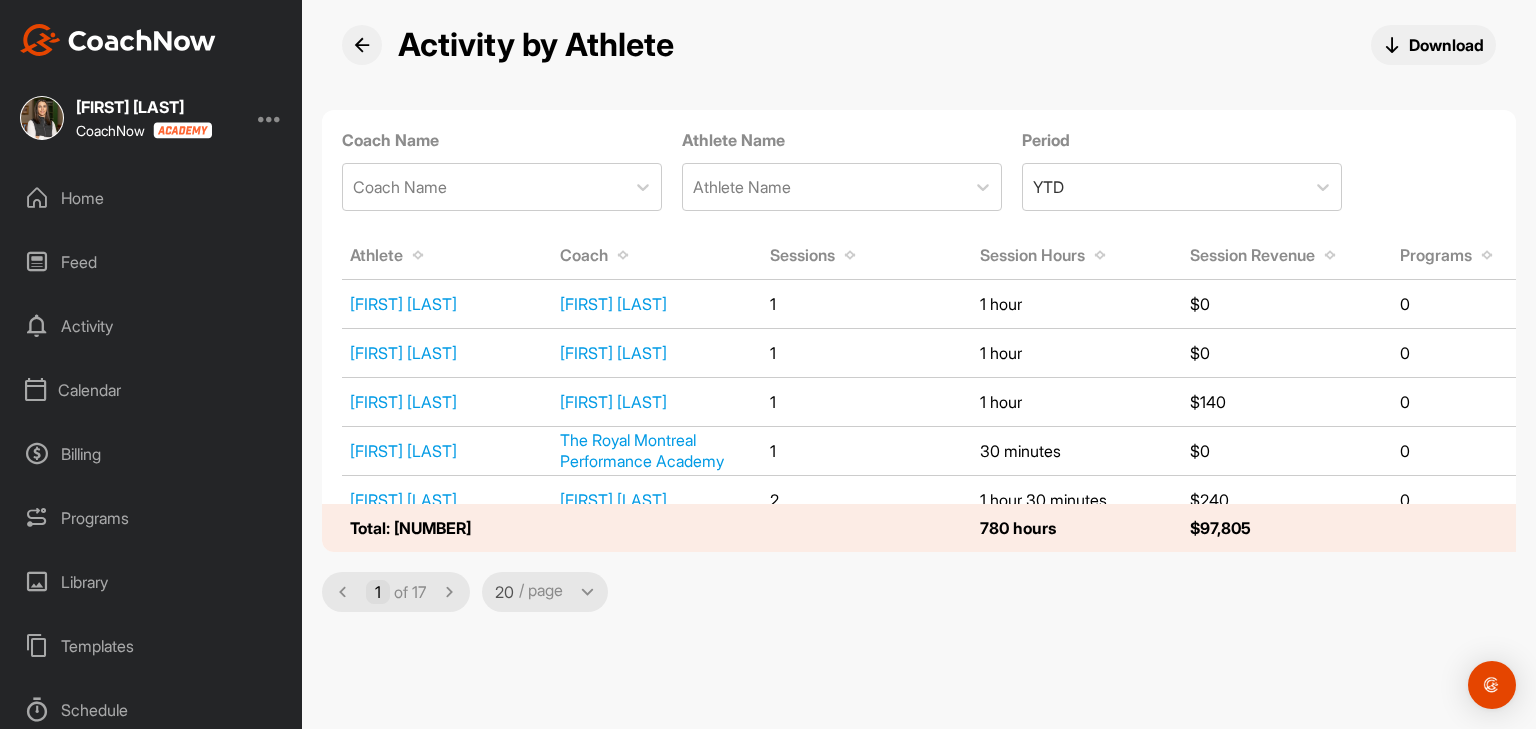 click at bounding box center [850, 257] 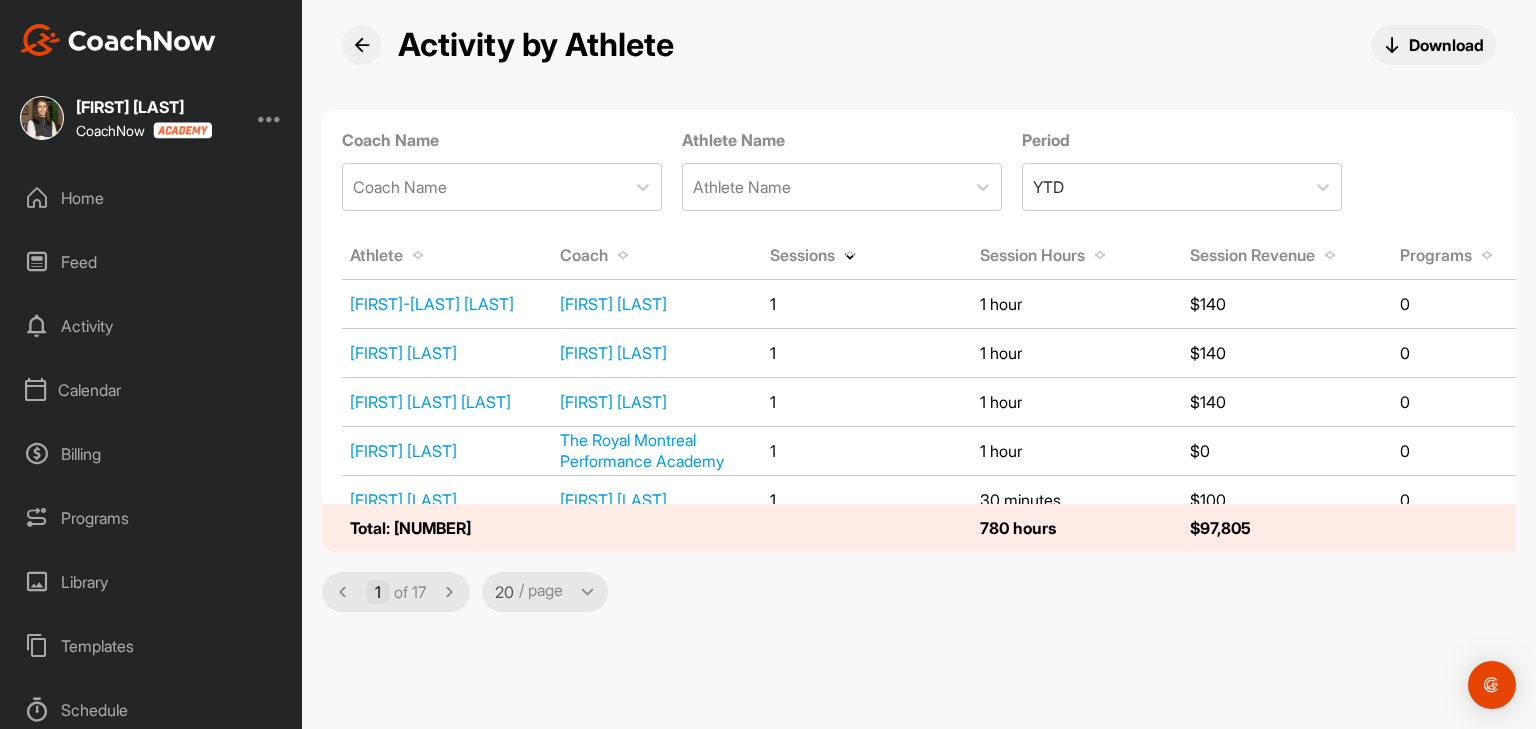 click on "Session Hours" at bounding box center [1032, 255] 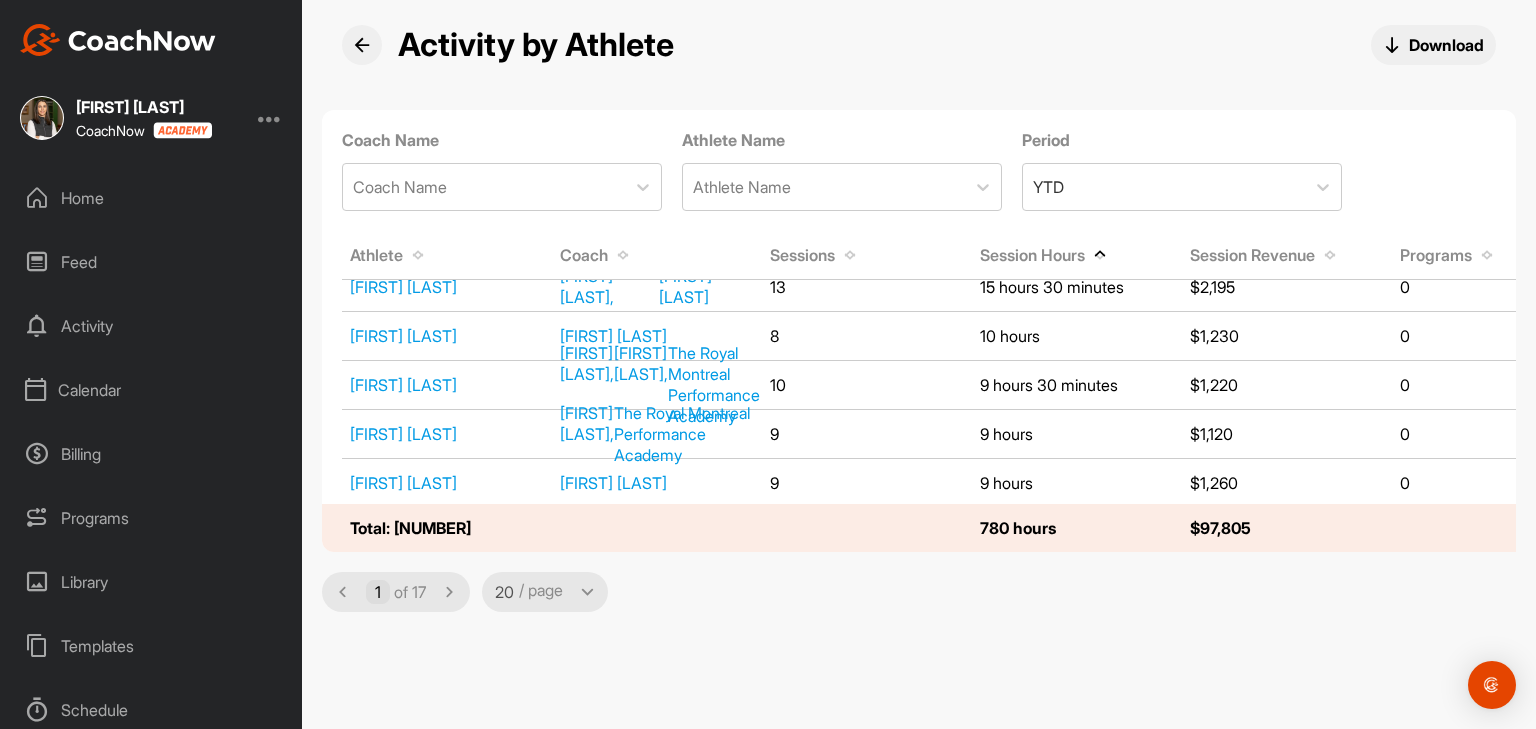 scroll, scrollTop: 0, scrollLeft: 0, axis: both 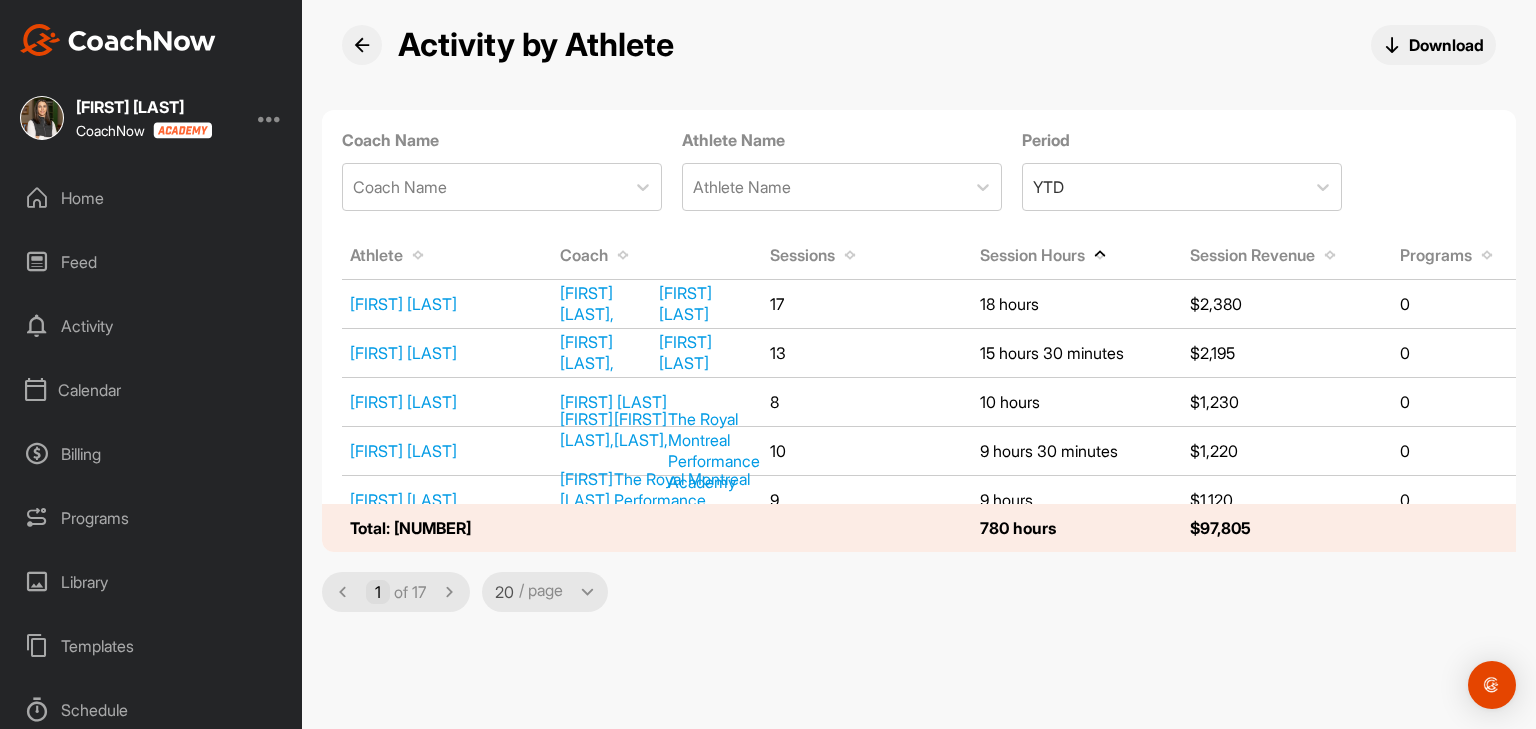 click at bounding box center [1100, 253] 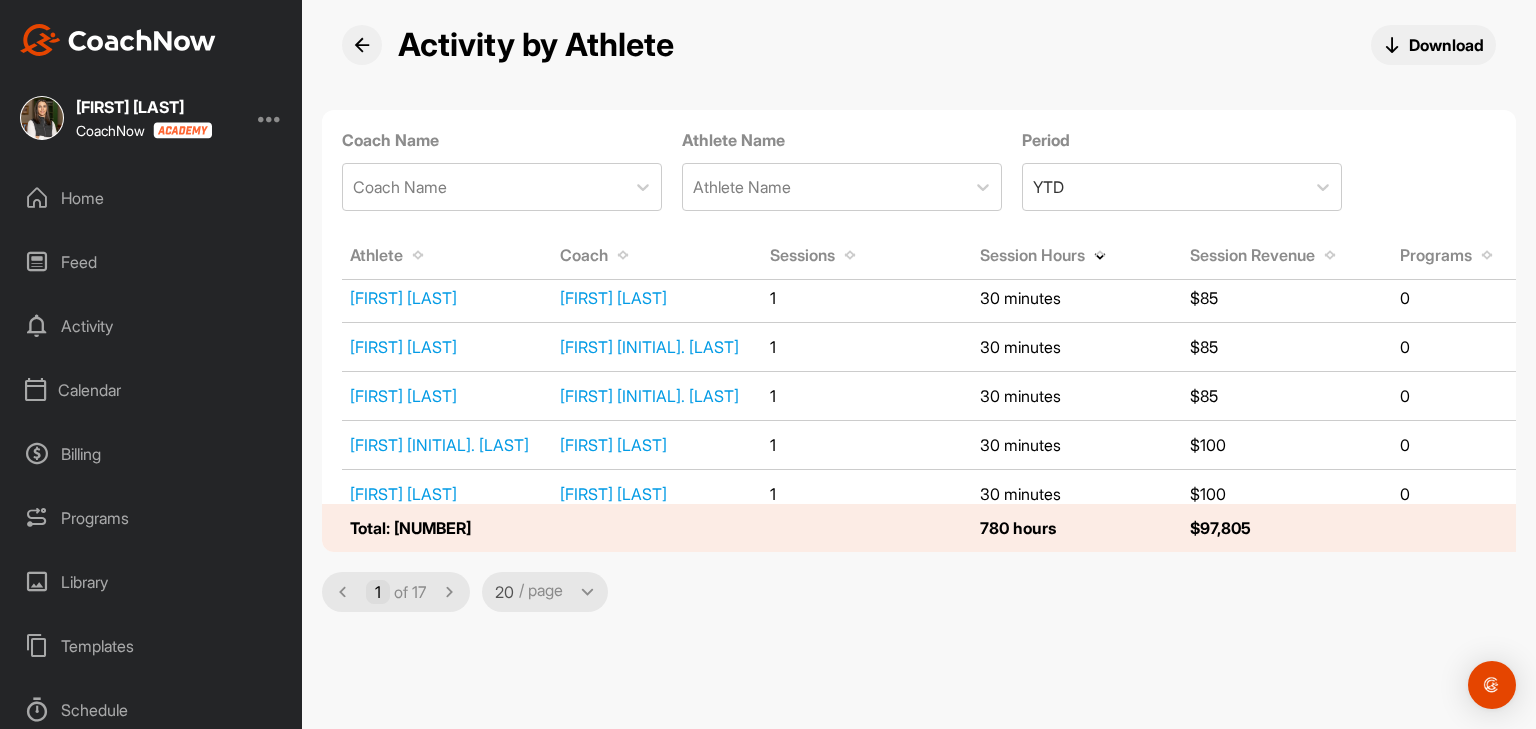 scroll, scrollTop: 200, scrollLeft: 0, axis: vertical 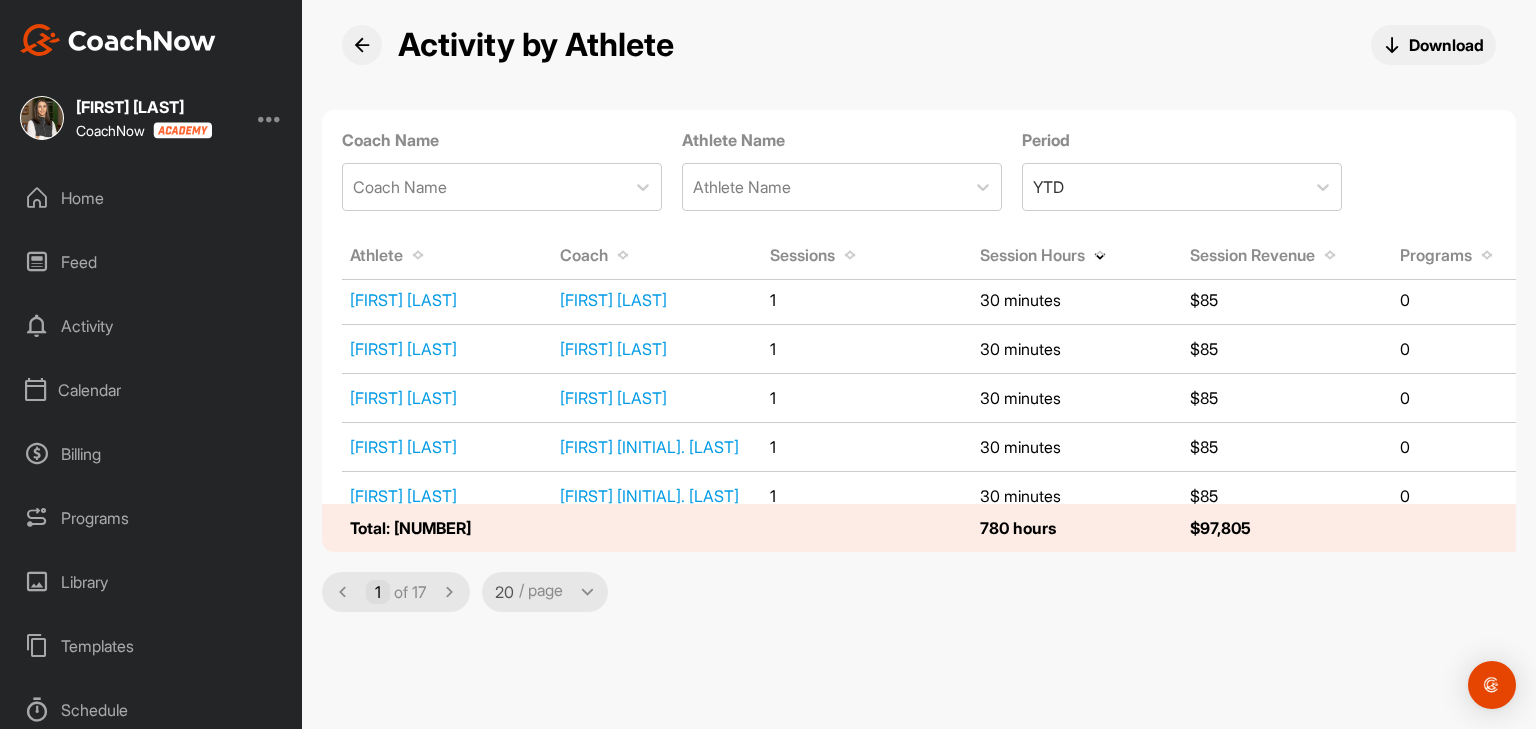 click at bounding box center (1100, 253) 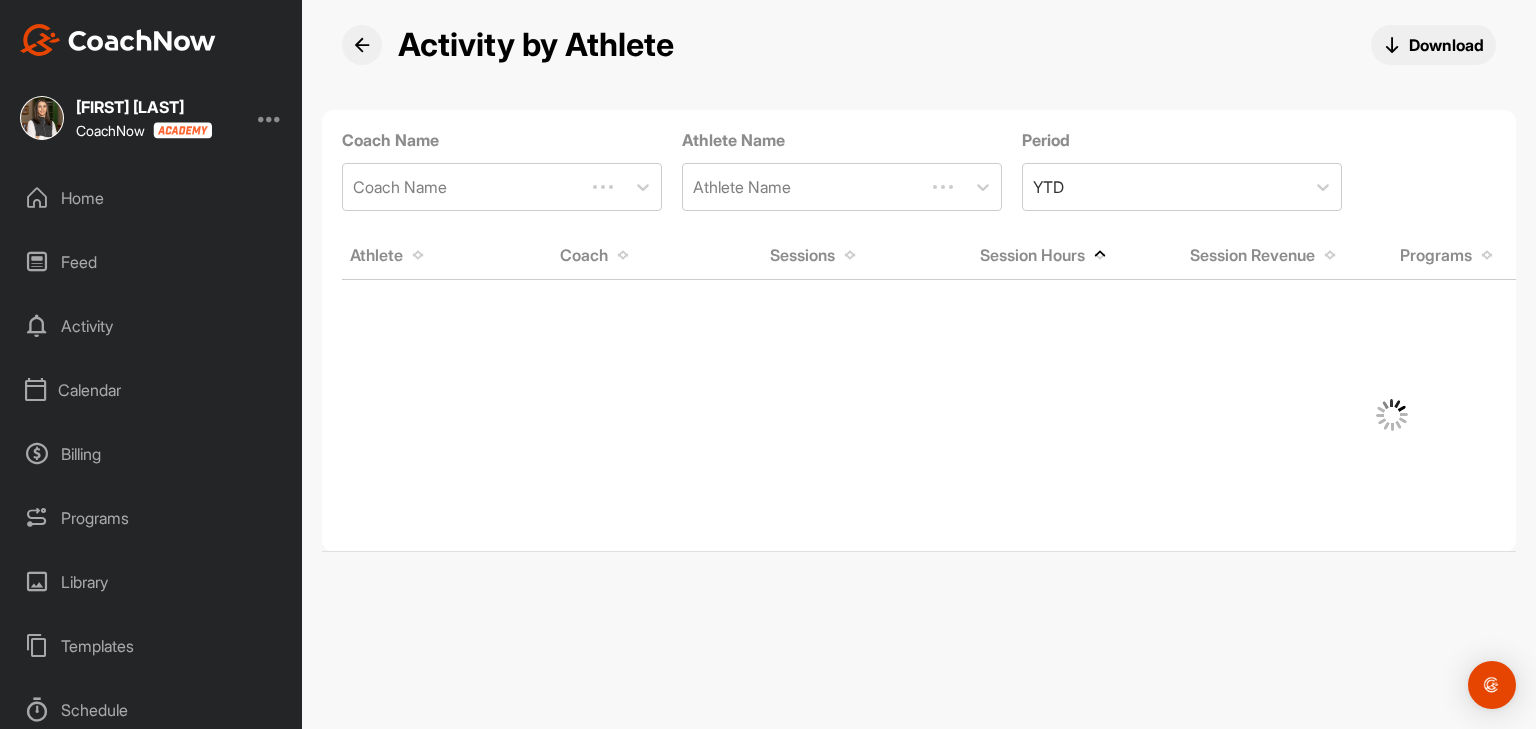 scroll, scrollTop: 0, scrollLeft: 0, axis: both 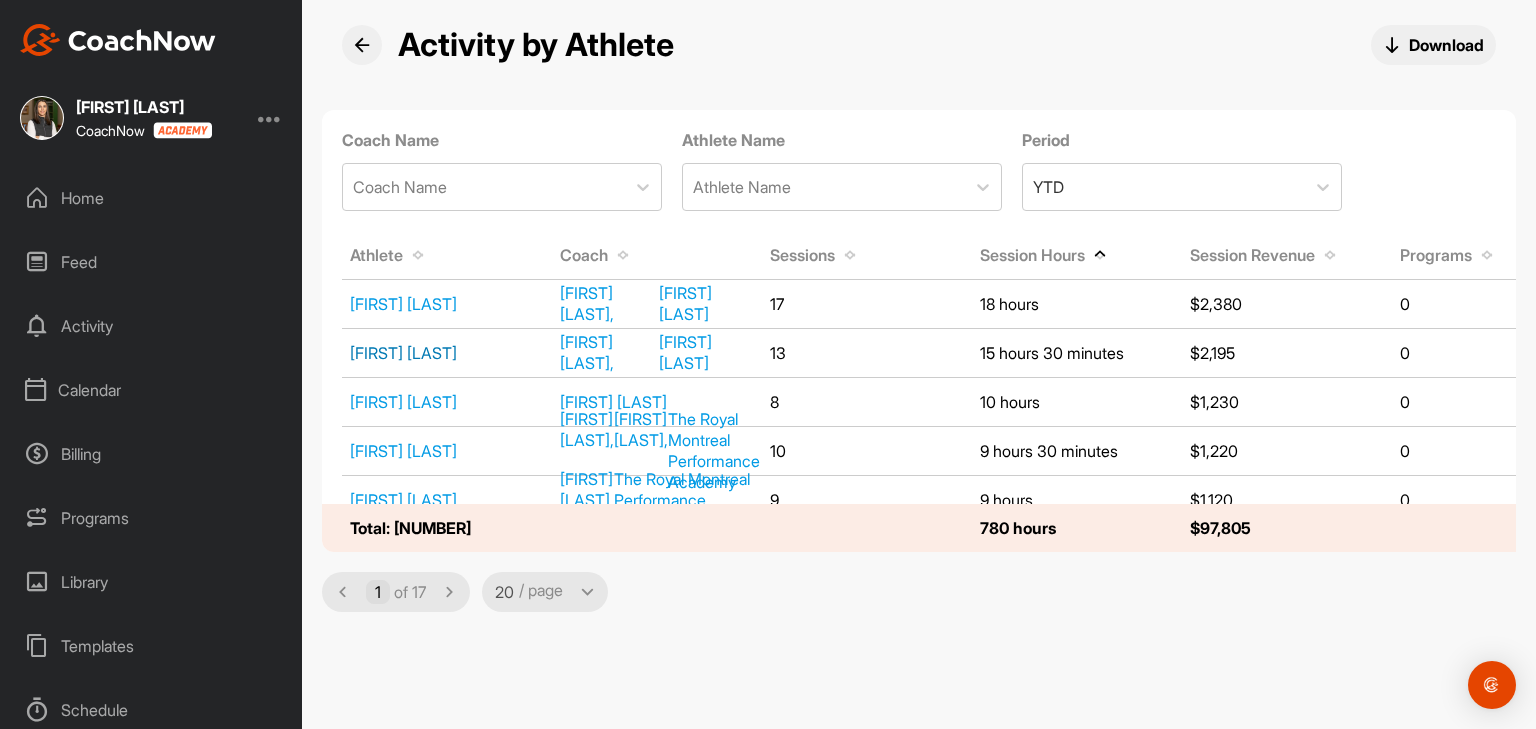 click on "[FIRST] [LAST]" at bounding box center [403, 353] 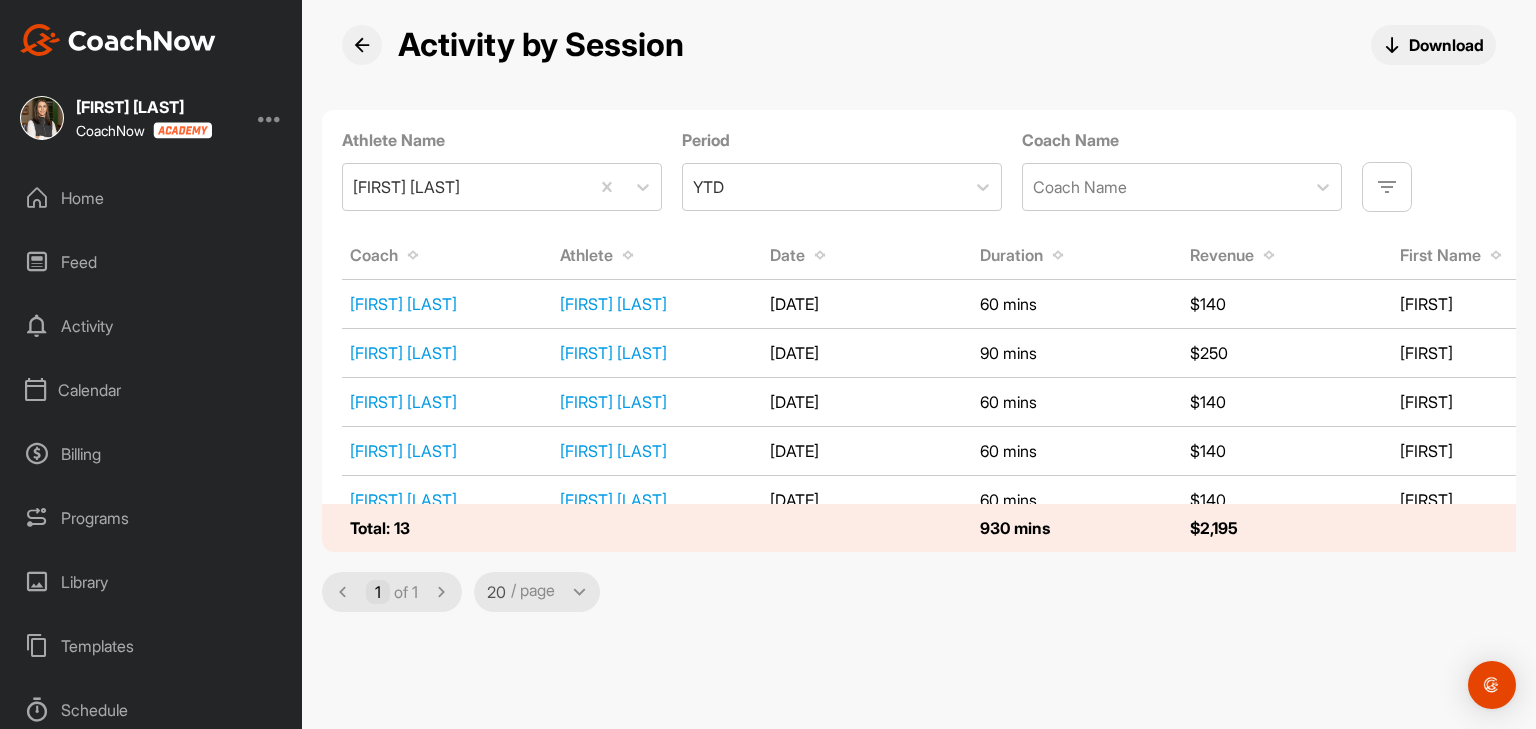 scroll, scrollTop: 0, scrollLeft: 0, axis: both 